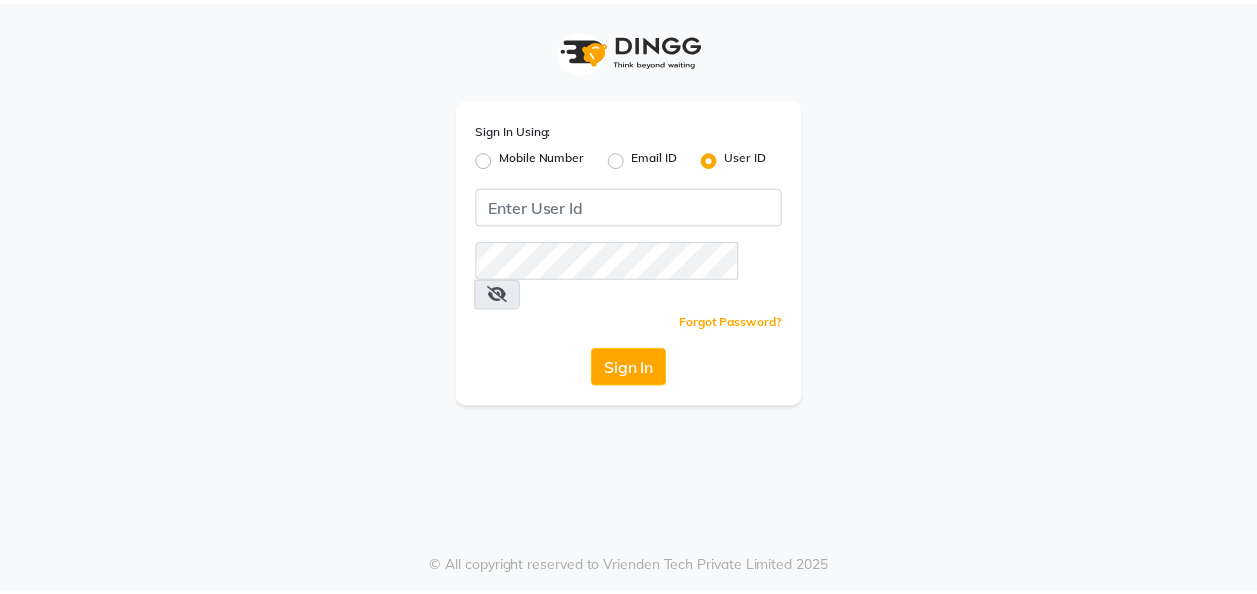 scroll, scrollTop: 0, scrollLeft: 0, axis: both 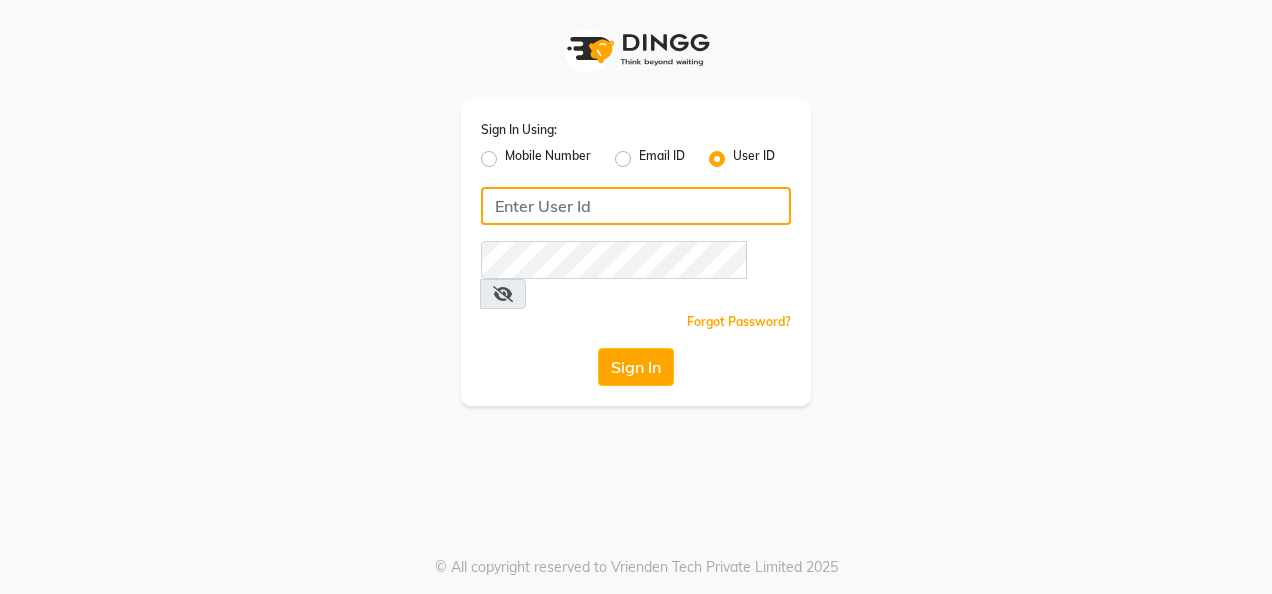 click 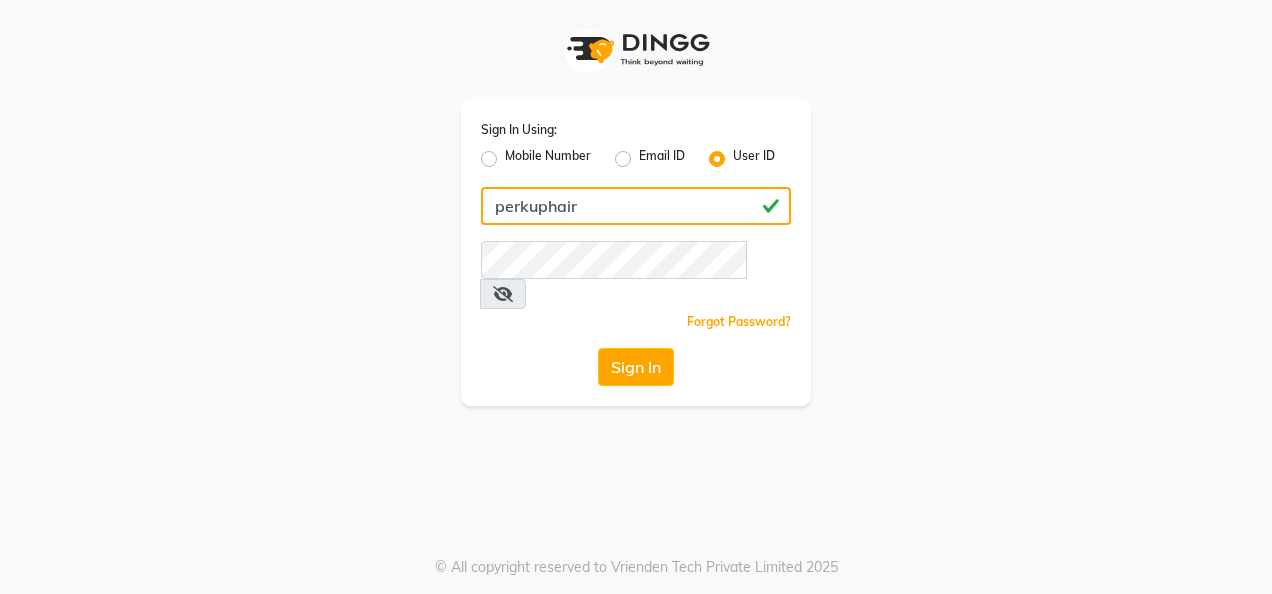 type on "perkuphair" 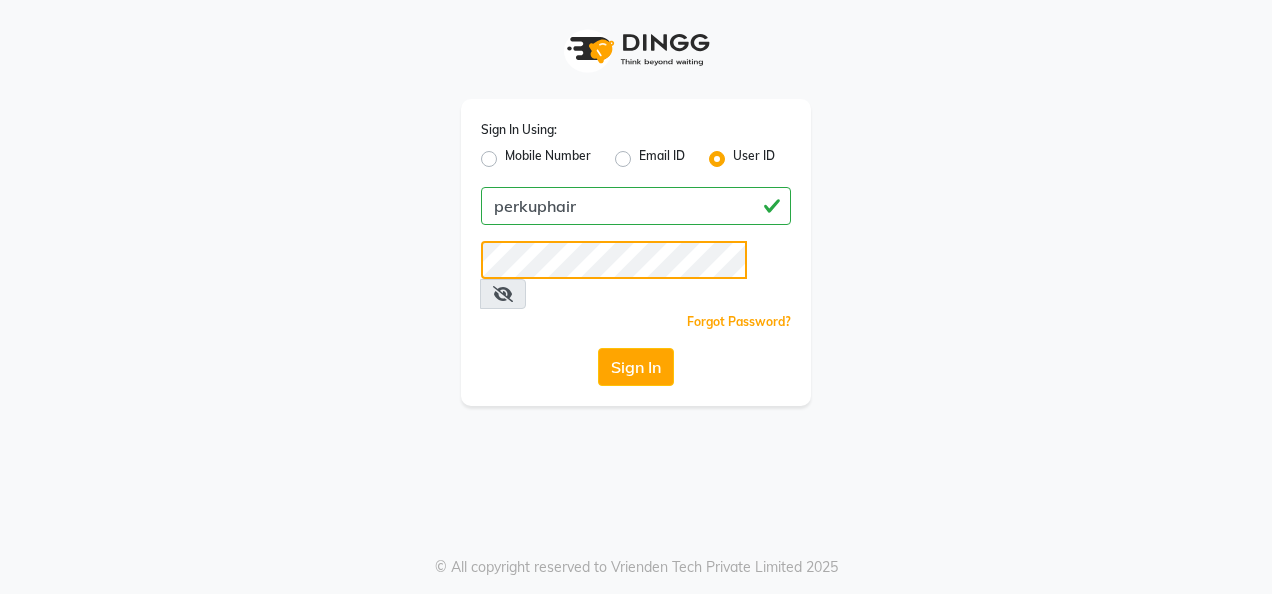 click on "Sign In" 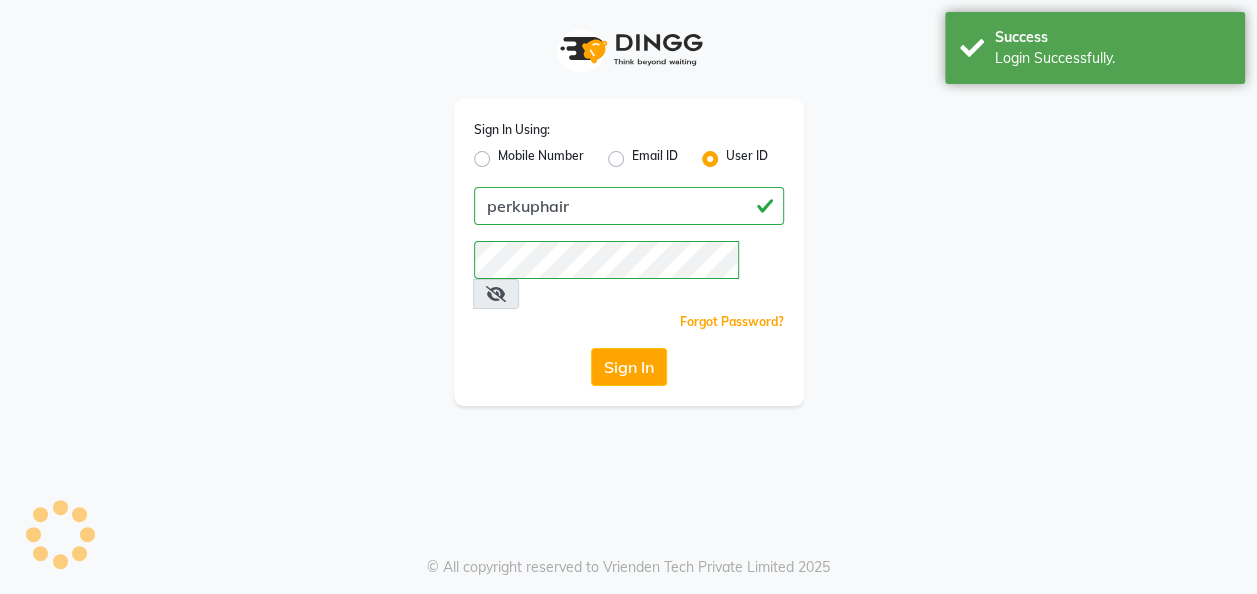 select on "service" 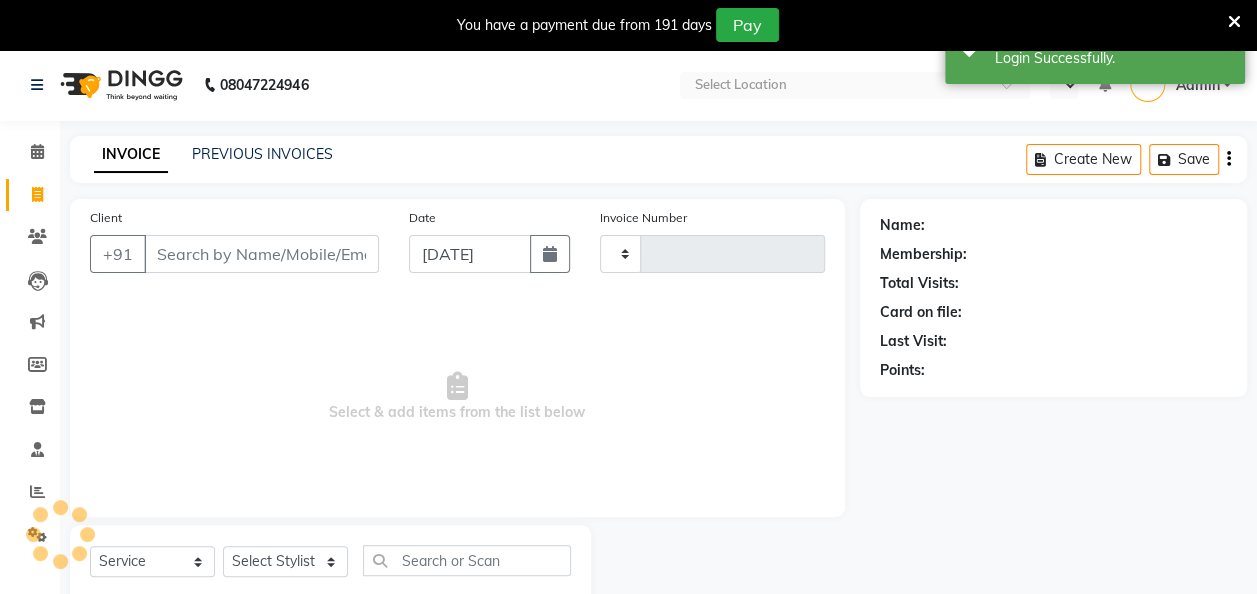type on "0903" 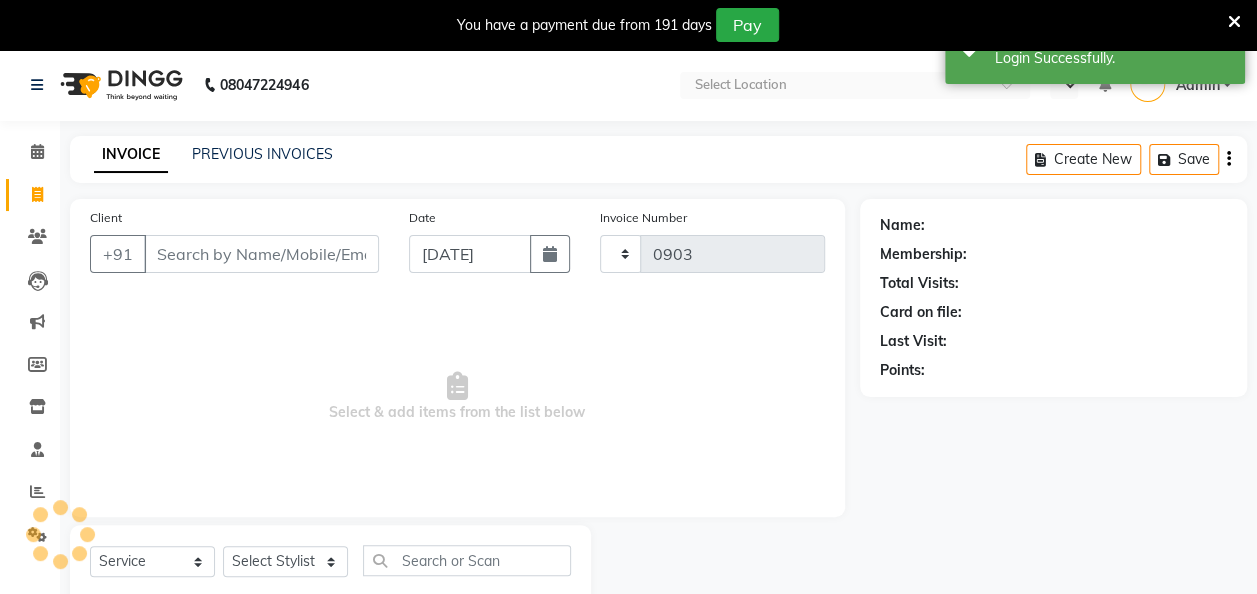 select on "en" 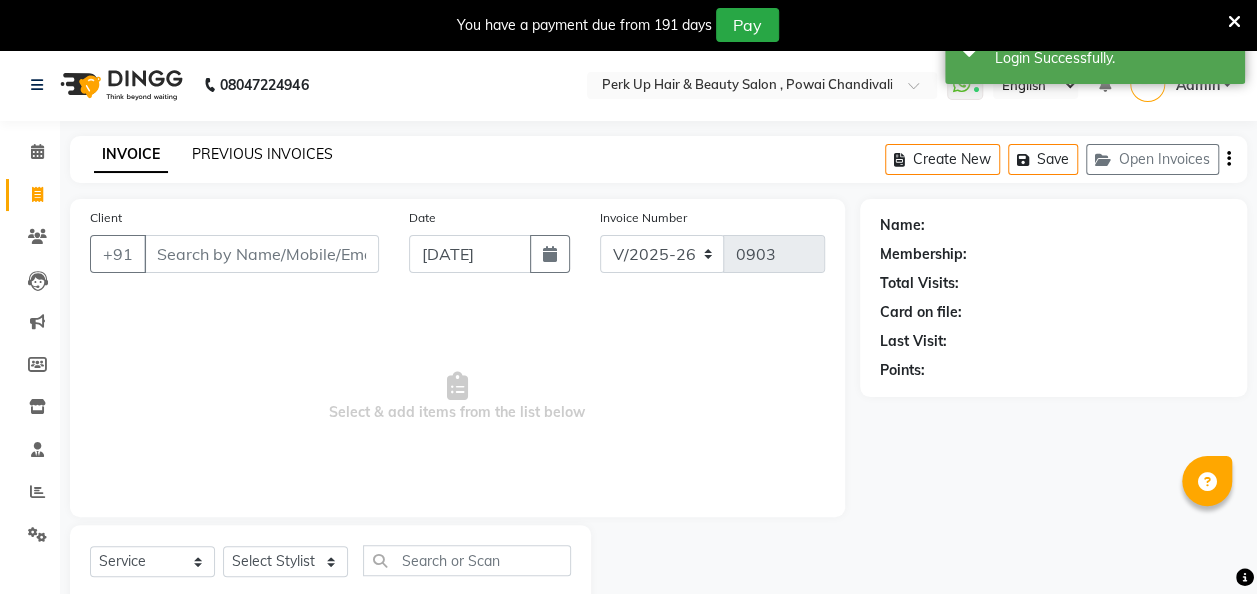 click on "PREVIOUS INVOICES" 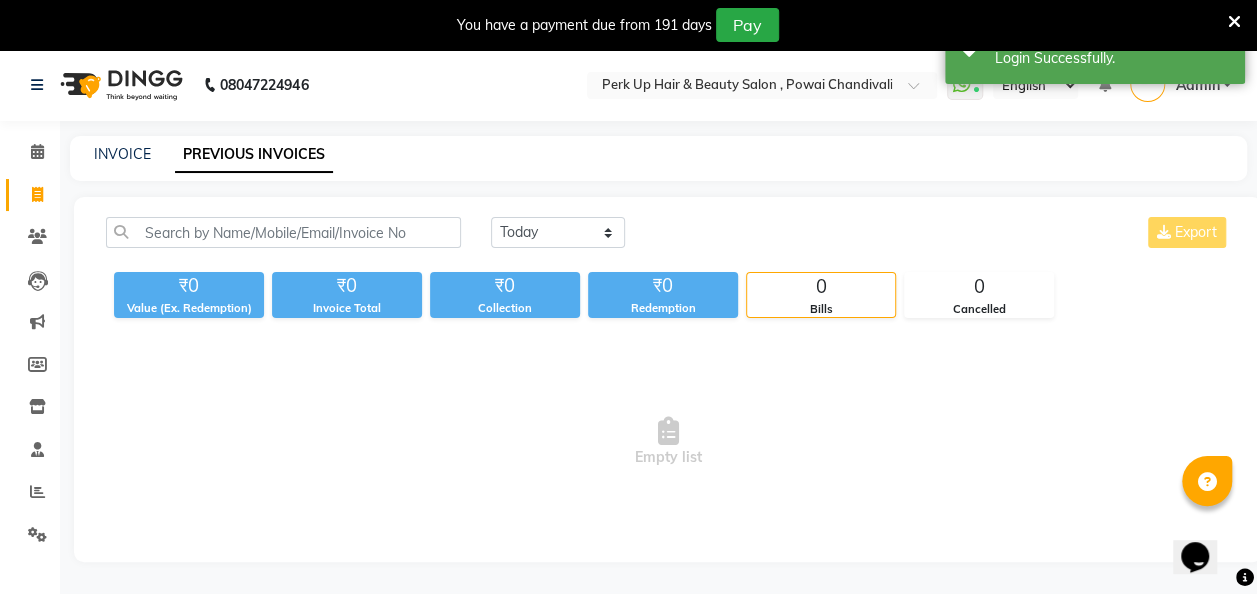 scroll, scrollTop: 0, scrollLeft: 0, axis: both 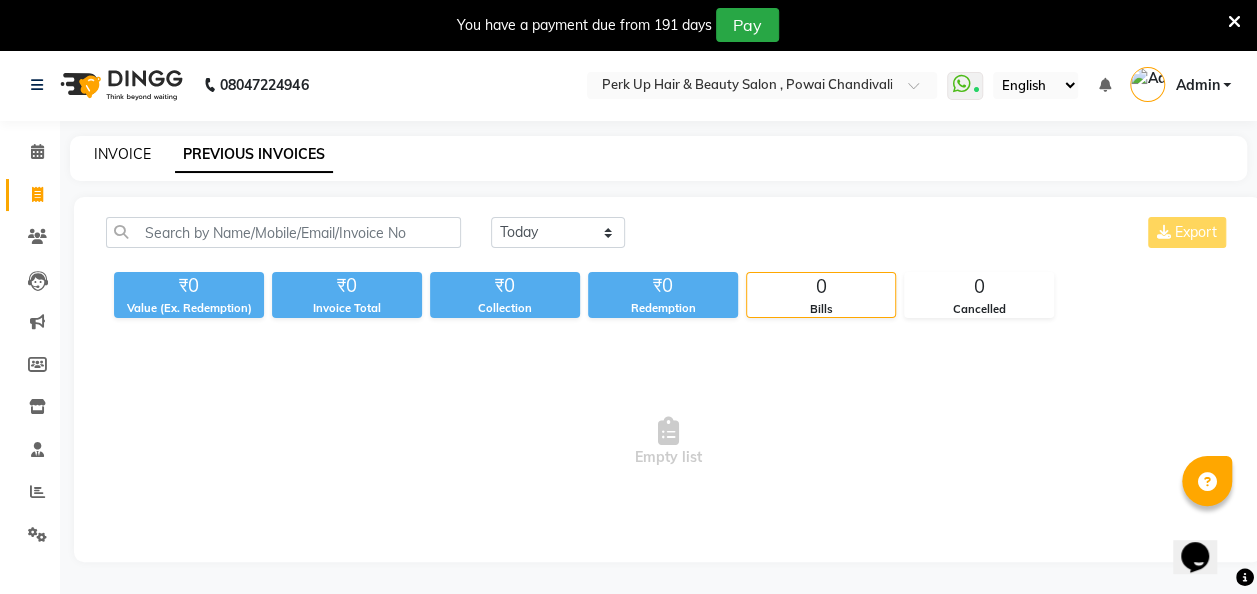 click on "INVOICE" 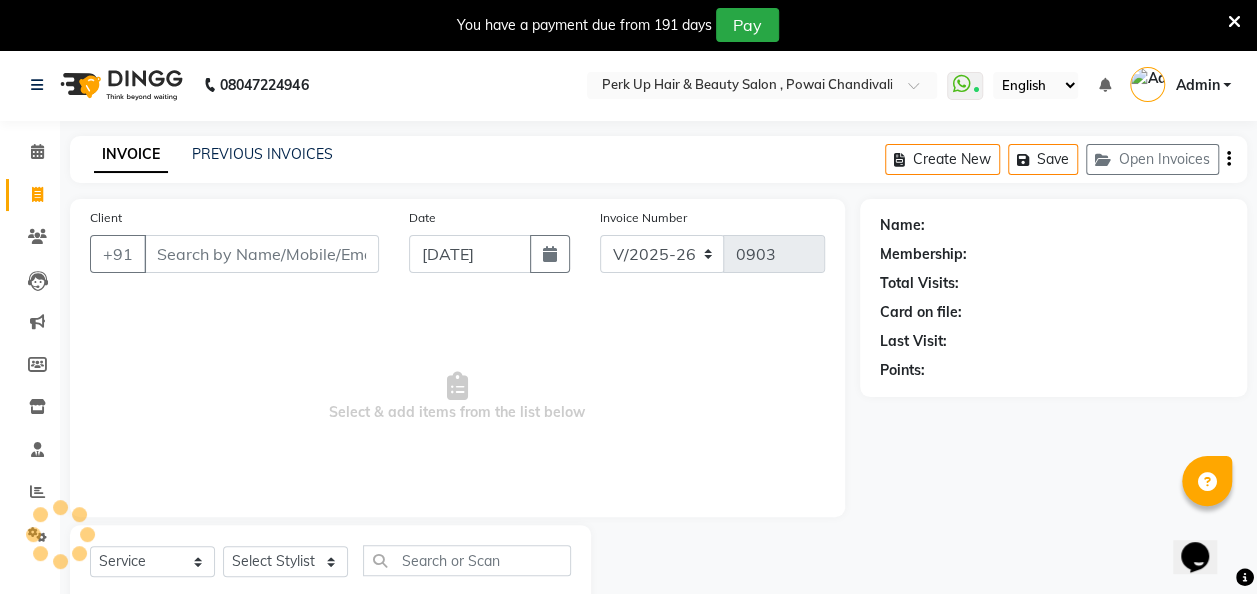 scroll, scrollTop: 55, scrollLeft: 0, axis: vertical 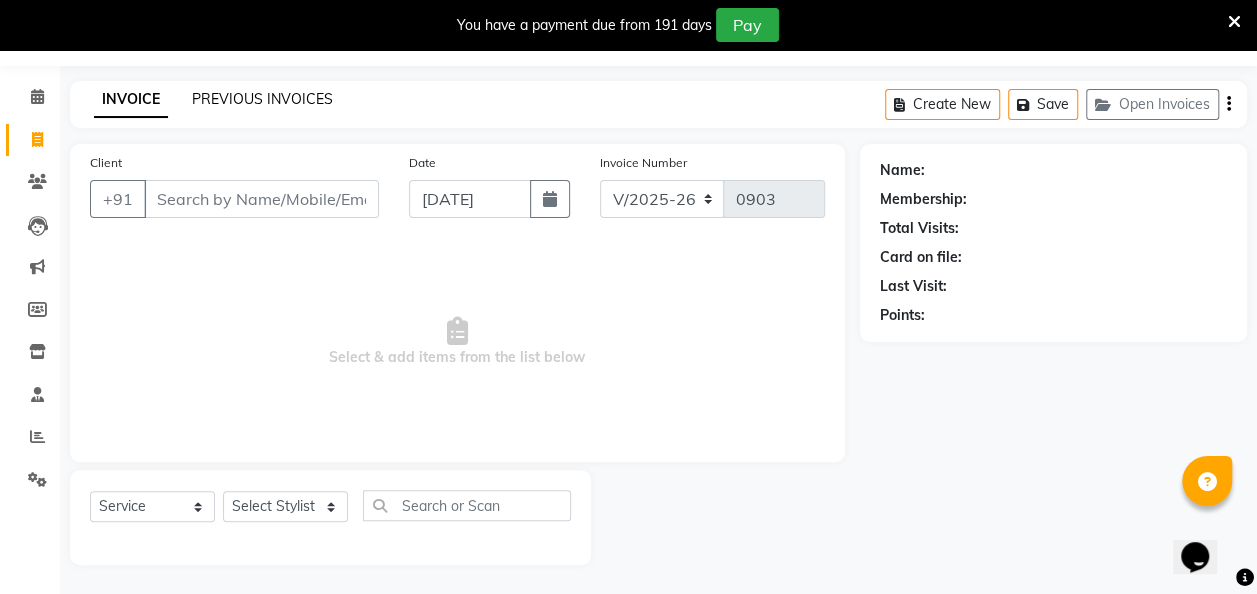 click on "PREVIOUS INVOICES" 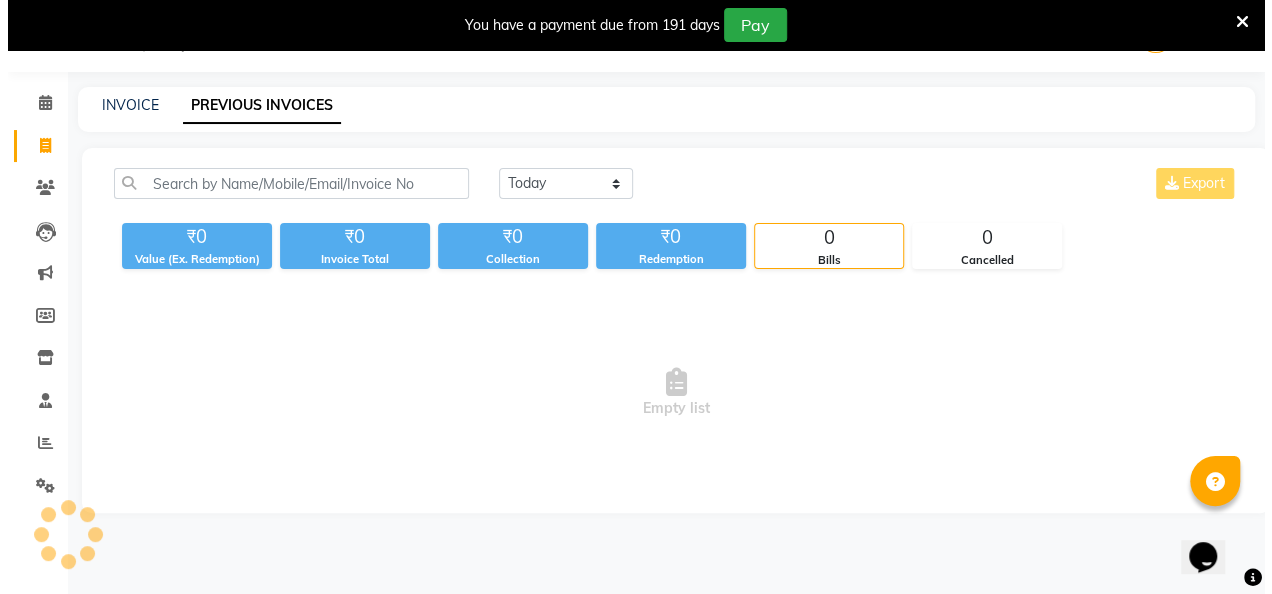 scroll, scrollTop: 49, scrollLeft: 0, axis: vertical 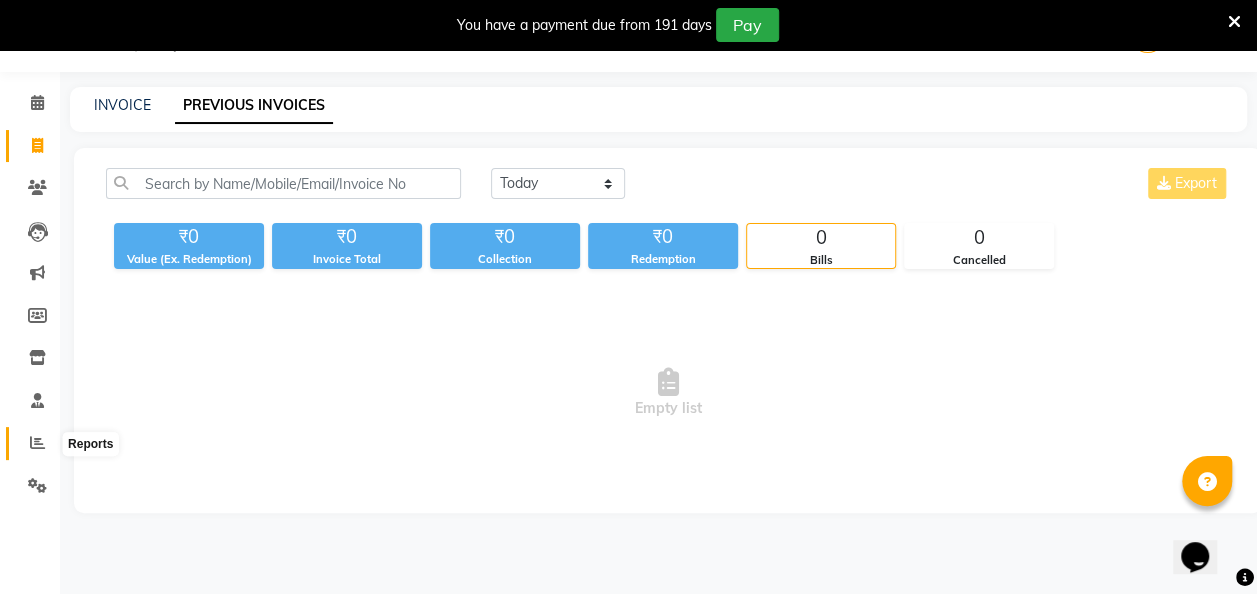 click 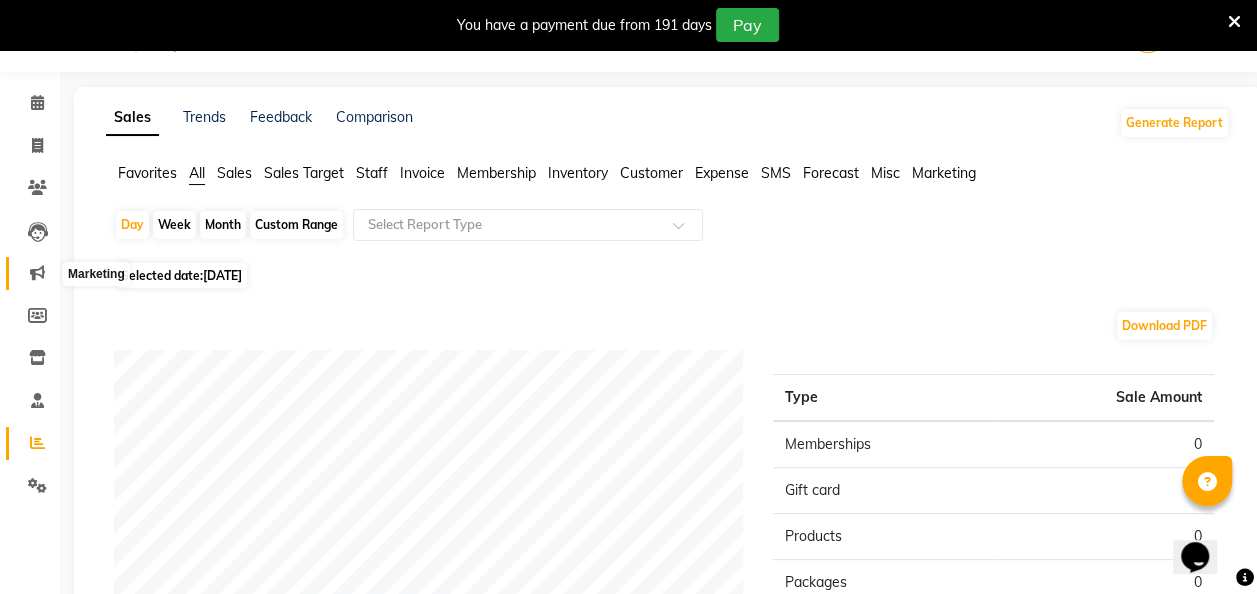 click 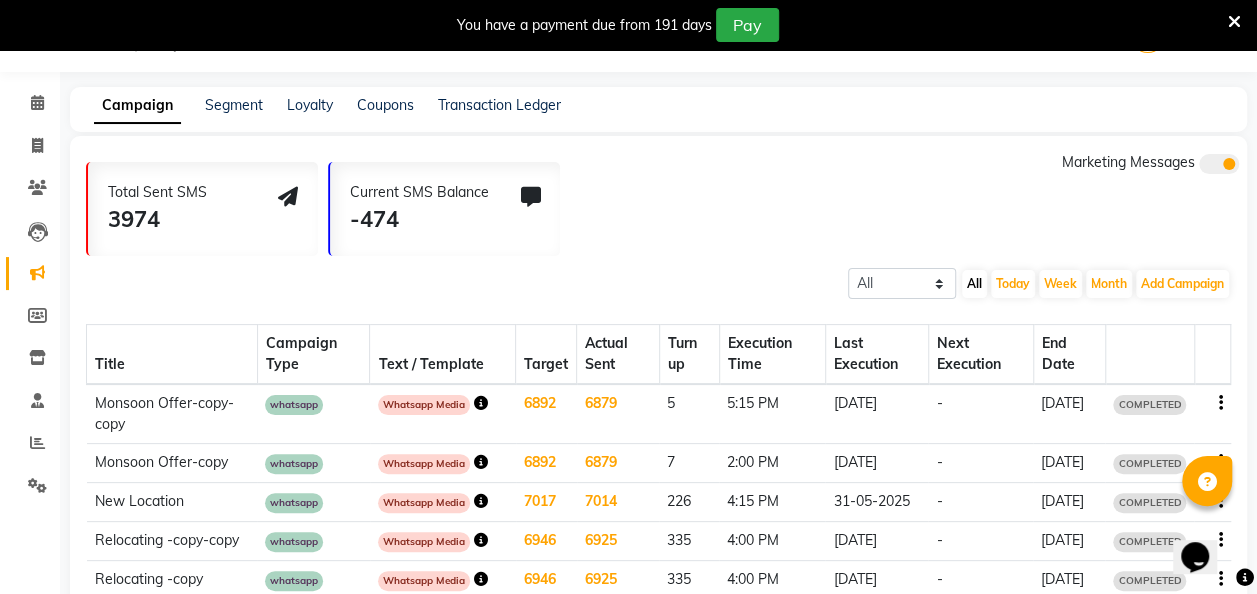 click 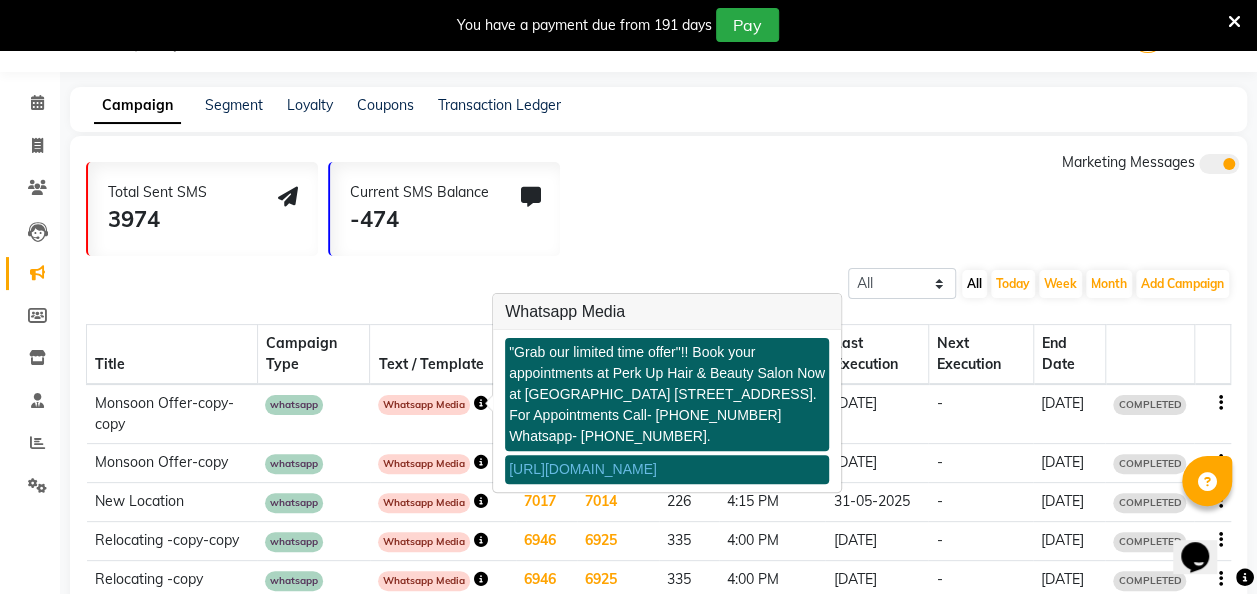 drag, startPoint x: 516, startPoint y: 352, endPoint x: 674, endPoint y: 439, distance: 180.36906 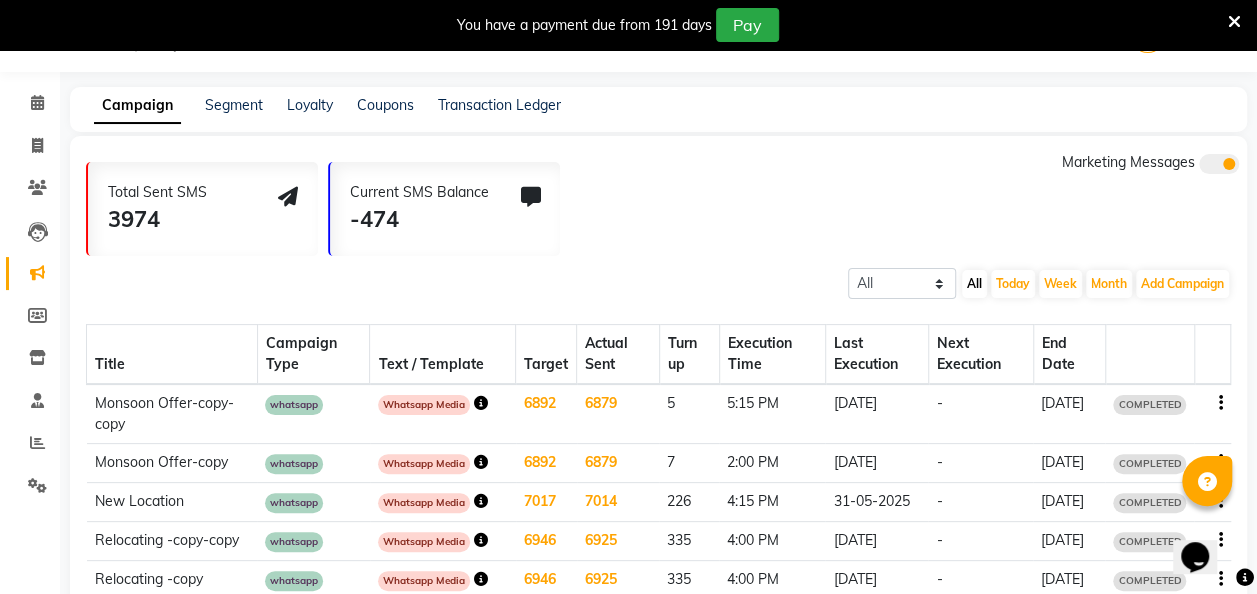 click 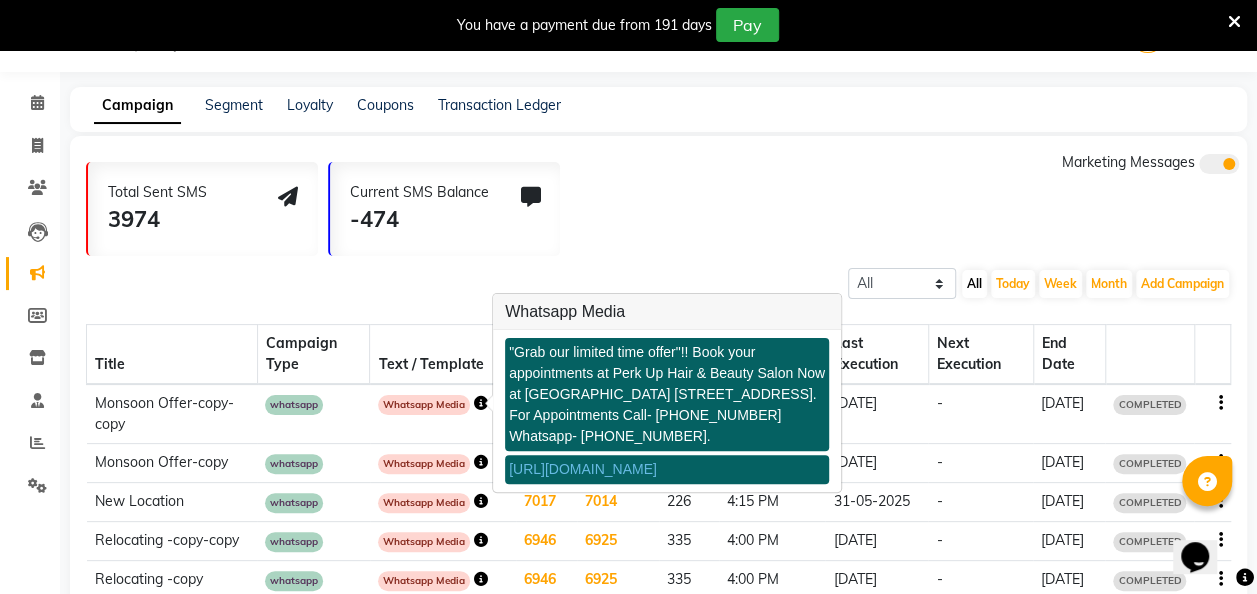 drag, startPoint x: 512, startPoint y: 349, endPoint x: 641, endPoint y: 438, distance: 156.72269 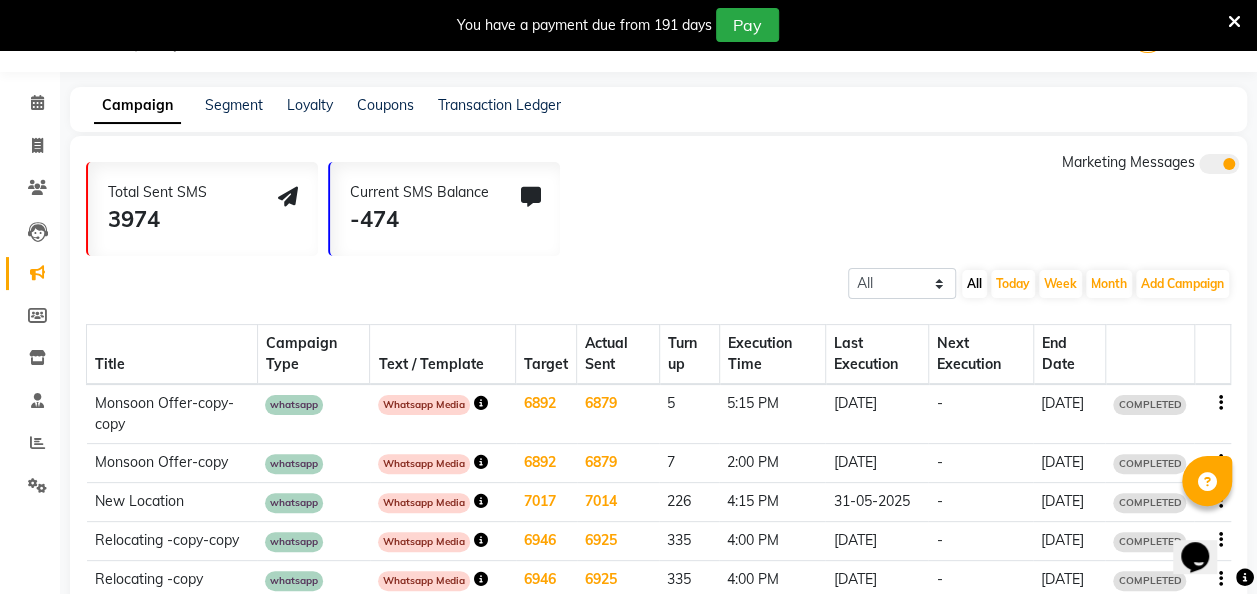 copy on "Grab our limited time offer"!! Book your appointments at Perk Up Hair & Beauty Salon Now at [GEOGRAPHIC_DATA] [STREET_ADDRESS]. For Appointments Call- [PHONE_NUMBER] Whatsapp- [PHONE_NUMBER]" 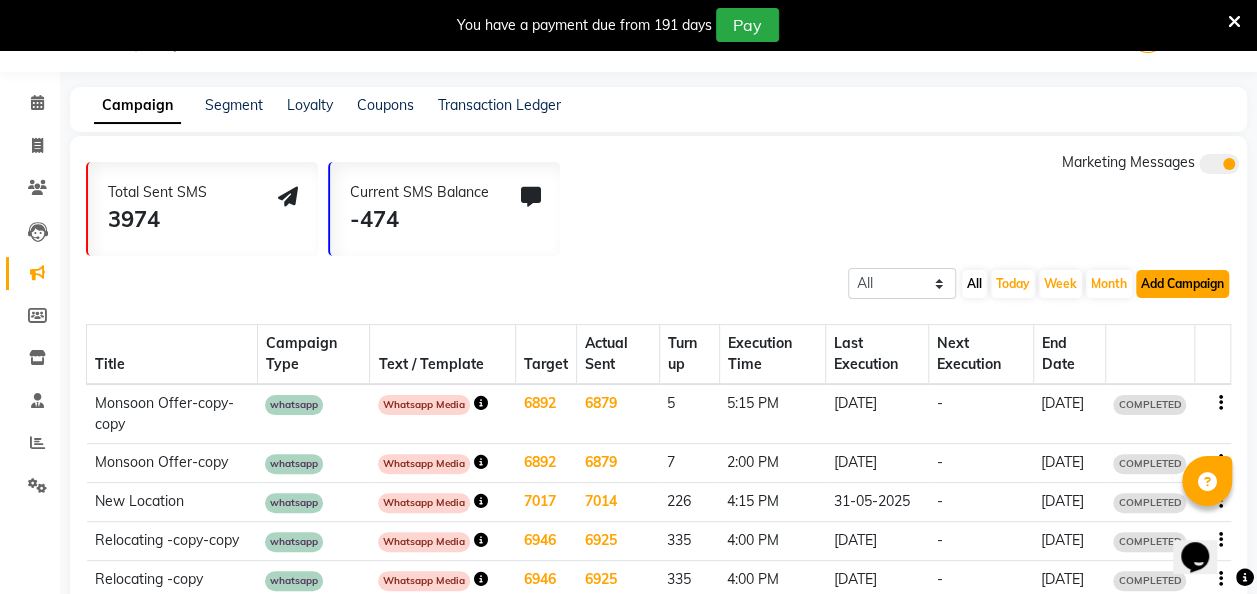 click on "Add Campaign" at bounding box center [1182, 284] 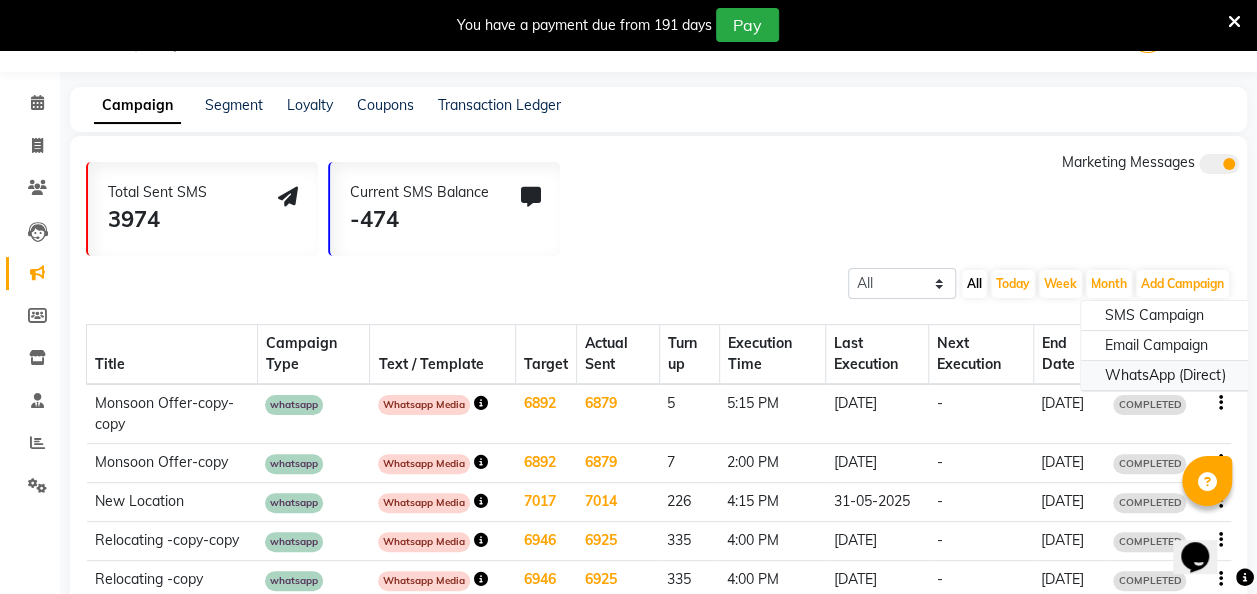 click on "WhatsApp (Direct)" 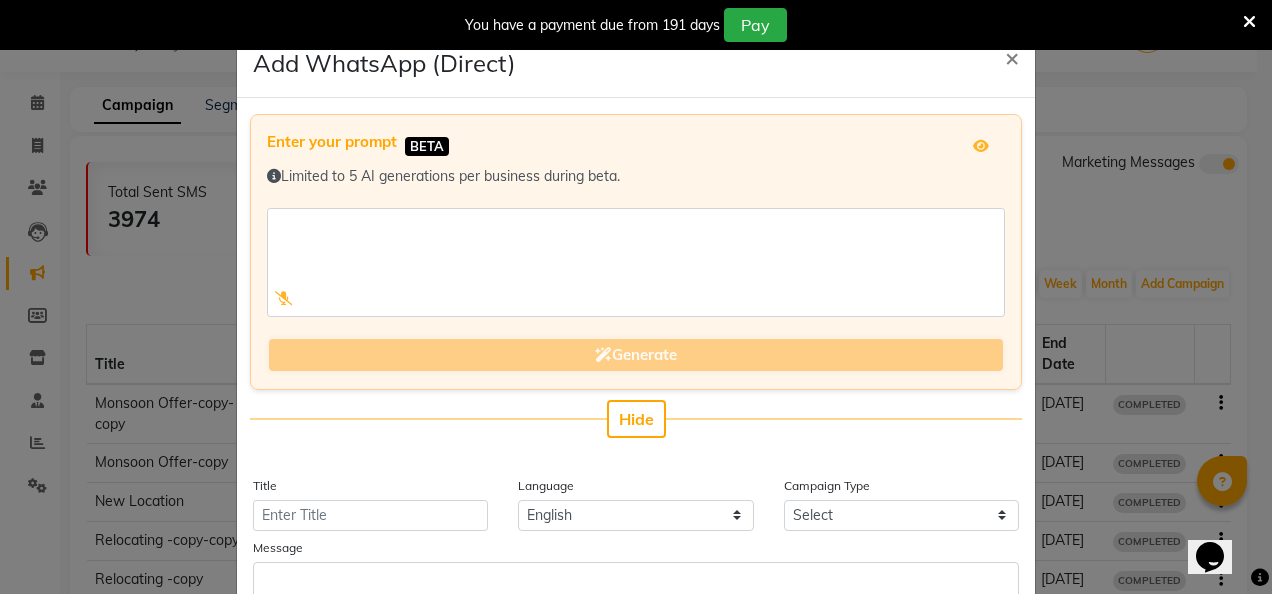 scroll, scrollTop: 462, scrollLeft: 0, axis: vertical 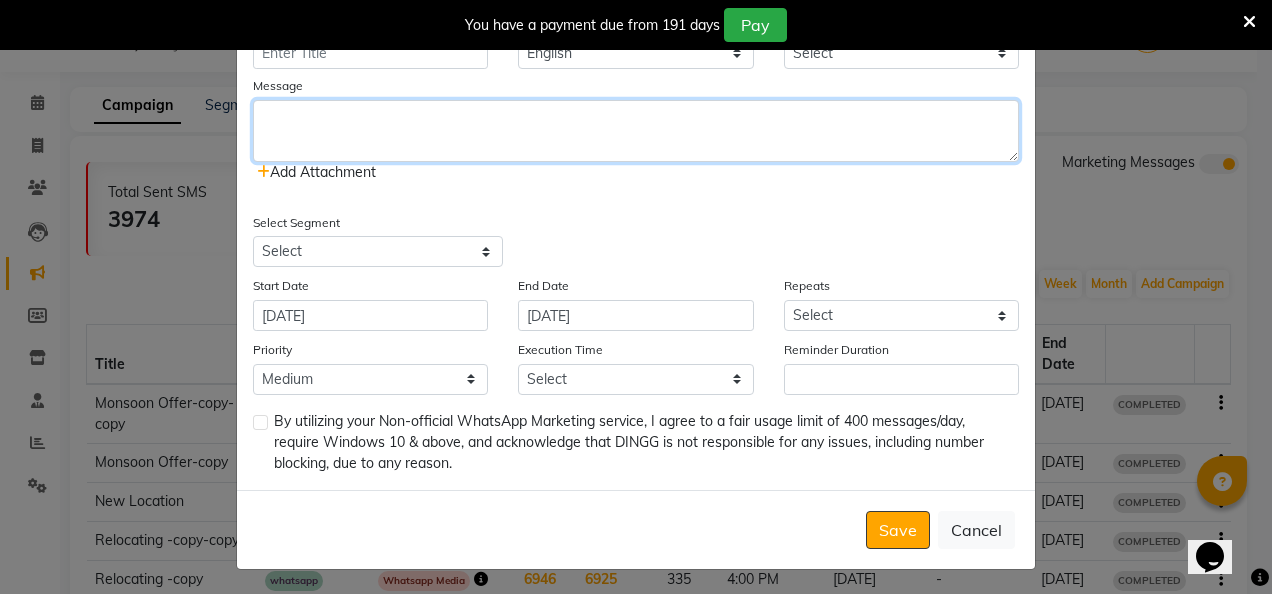 click at bounding box center (636, 131) 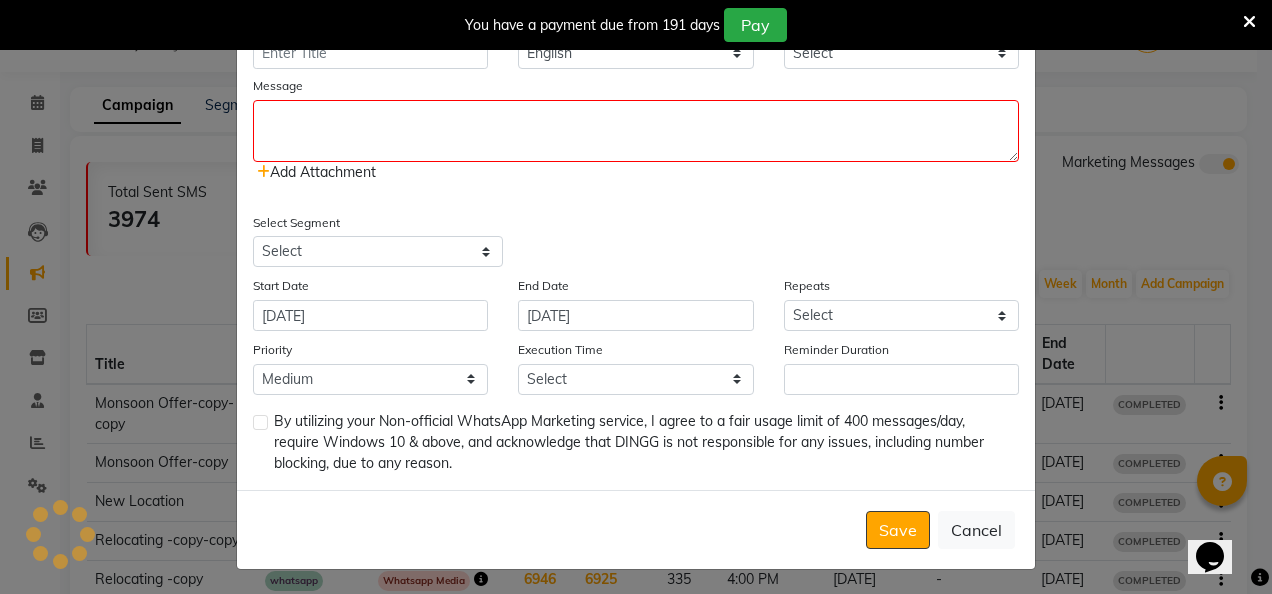 drag, startPoint x: 388, startPoint y: 125, endPoint x: 880, endPoint y: 250, distance: 507.63077 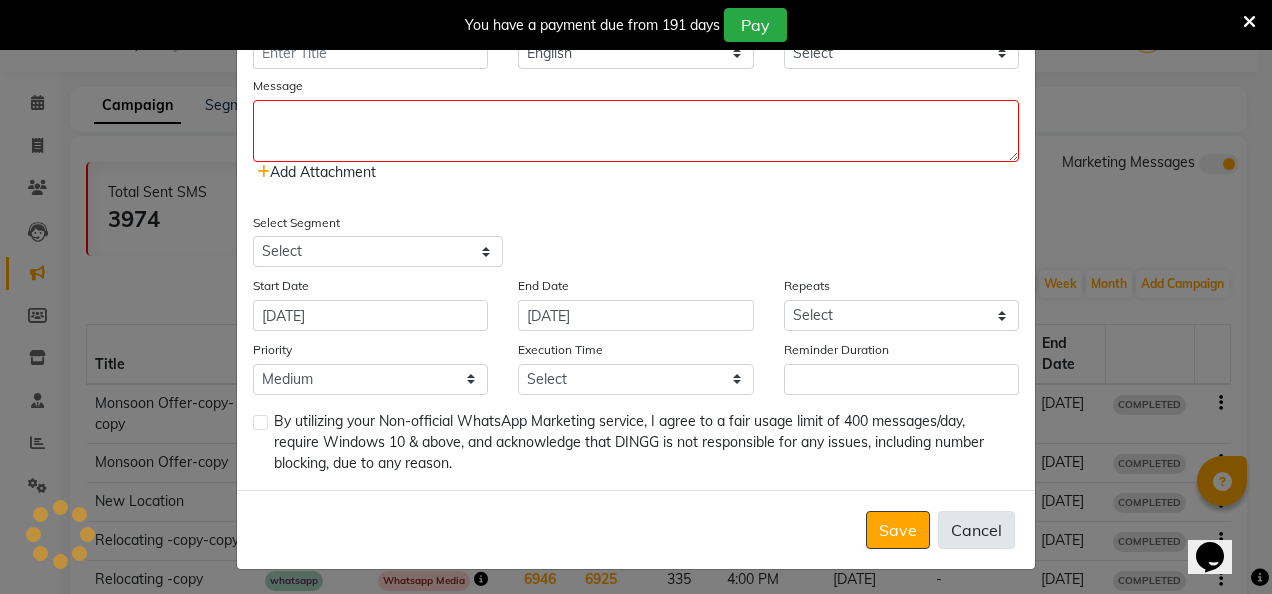 click on "Cancel" 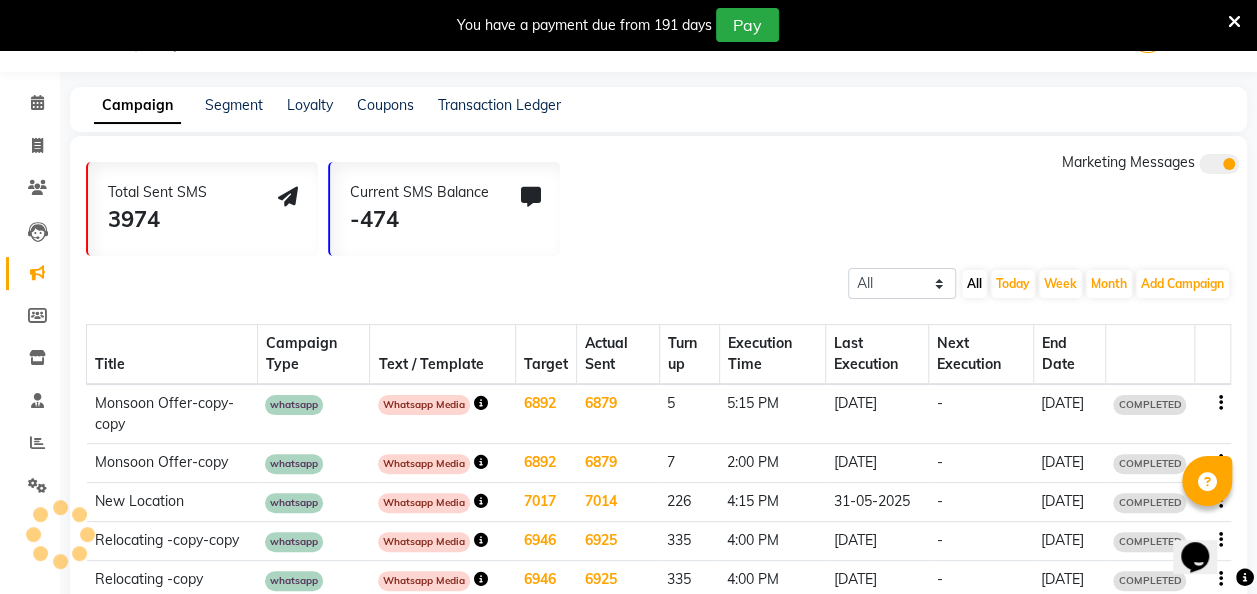 click 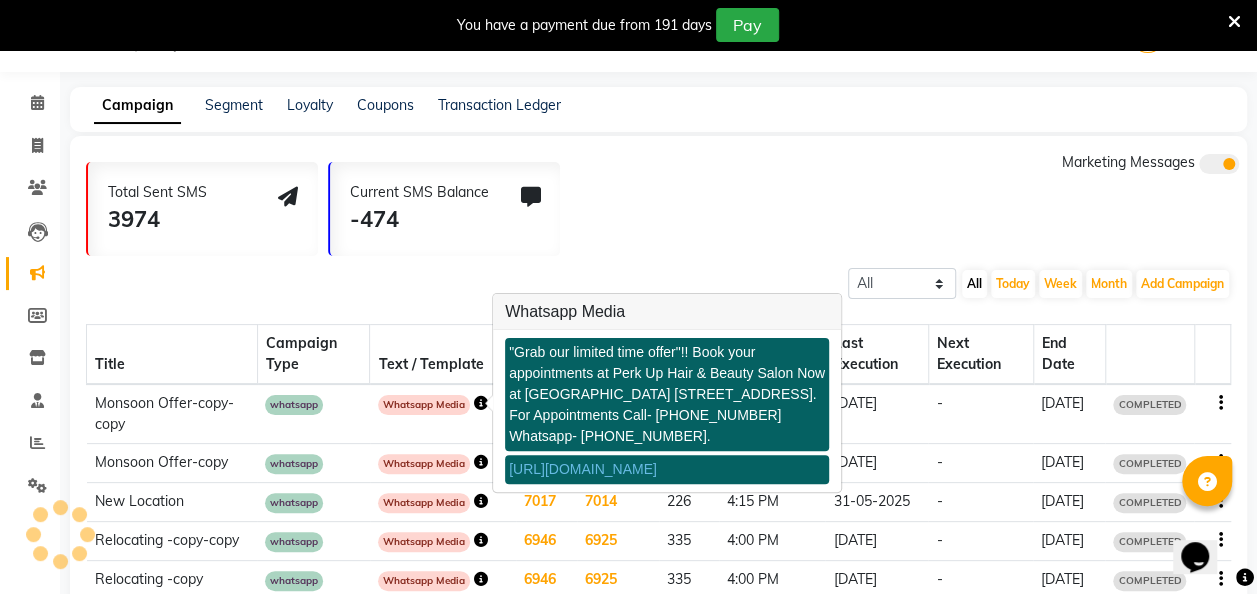 click 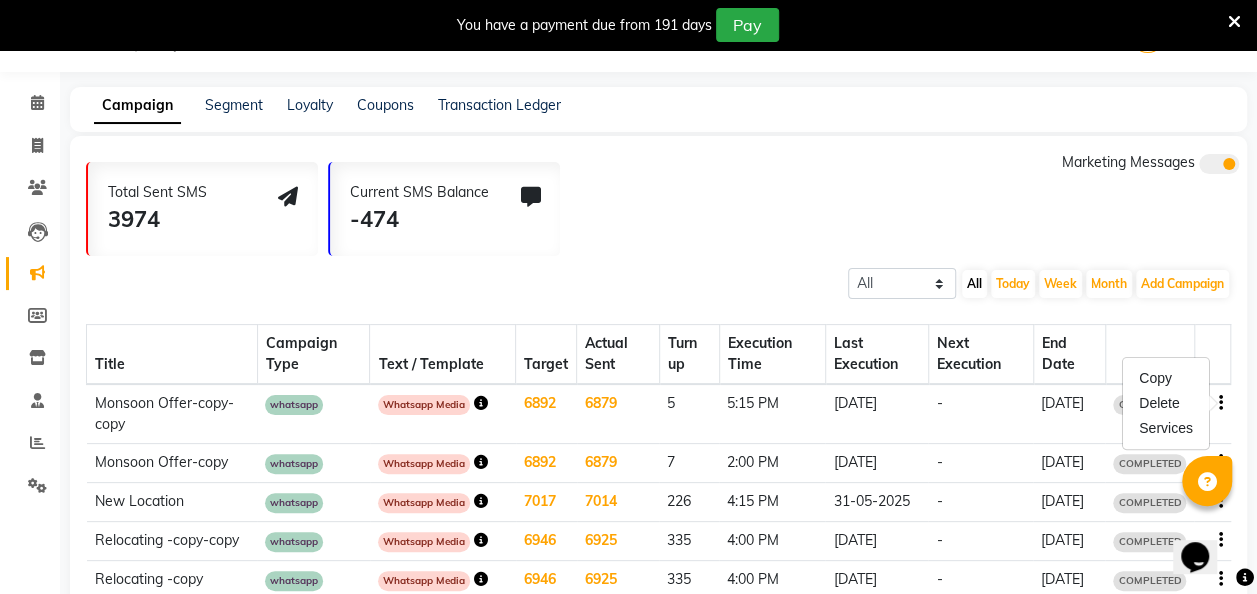 click 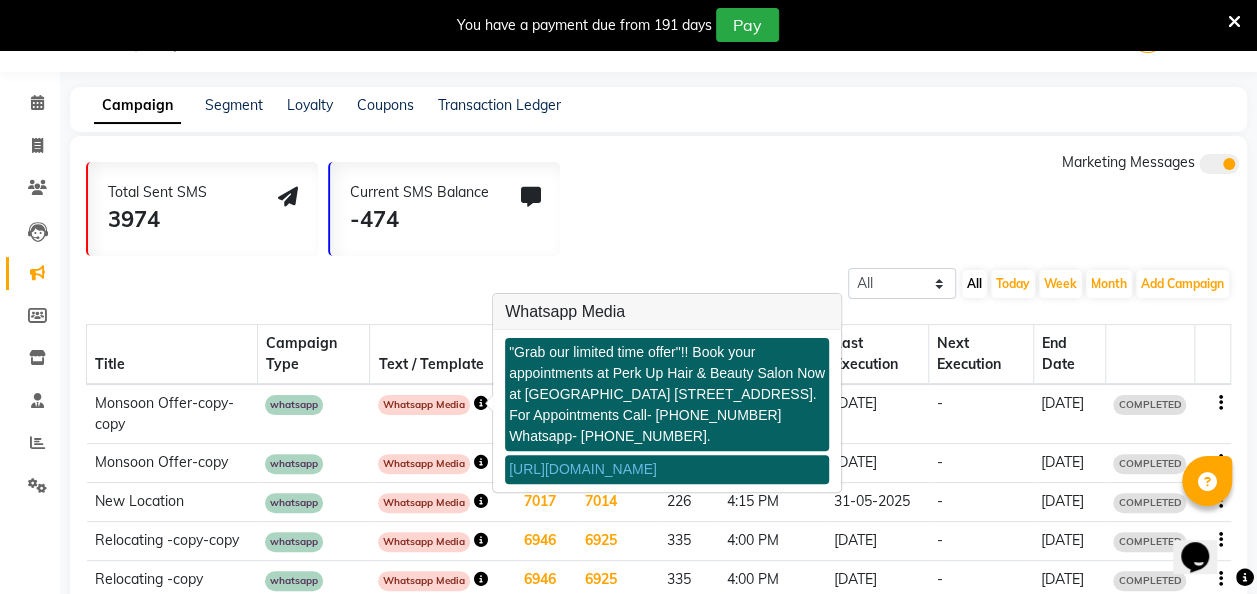 click on "Whatsapp Media" 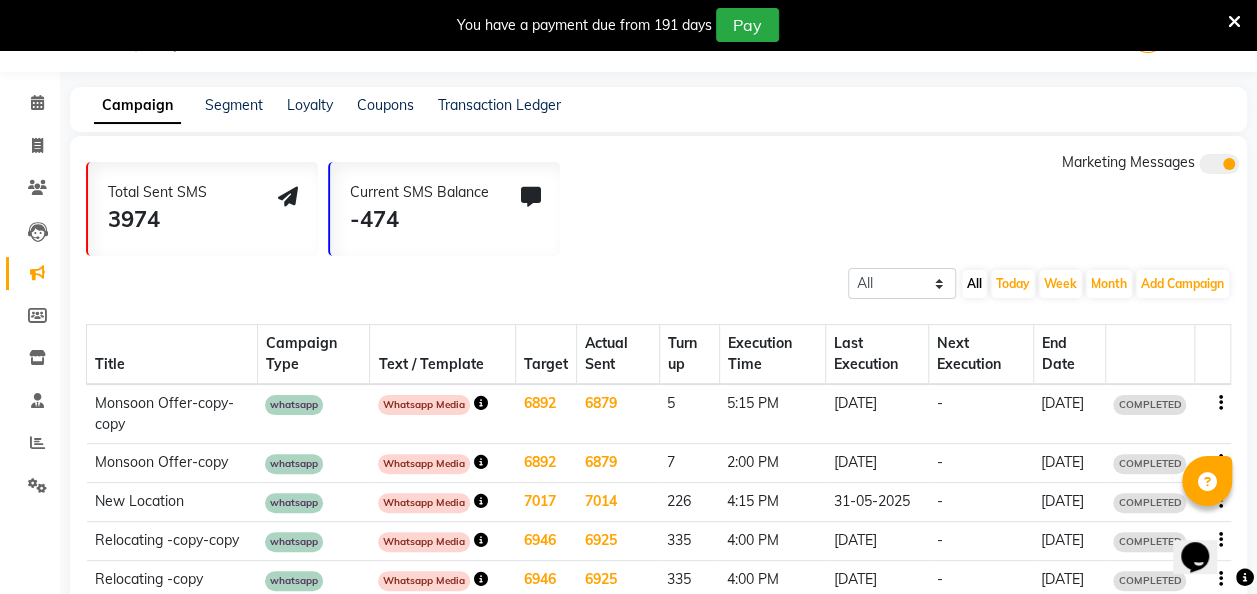 click on "6892" 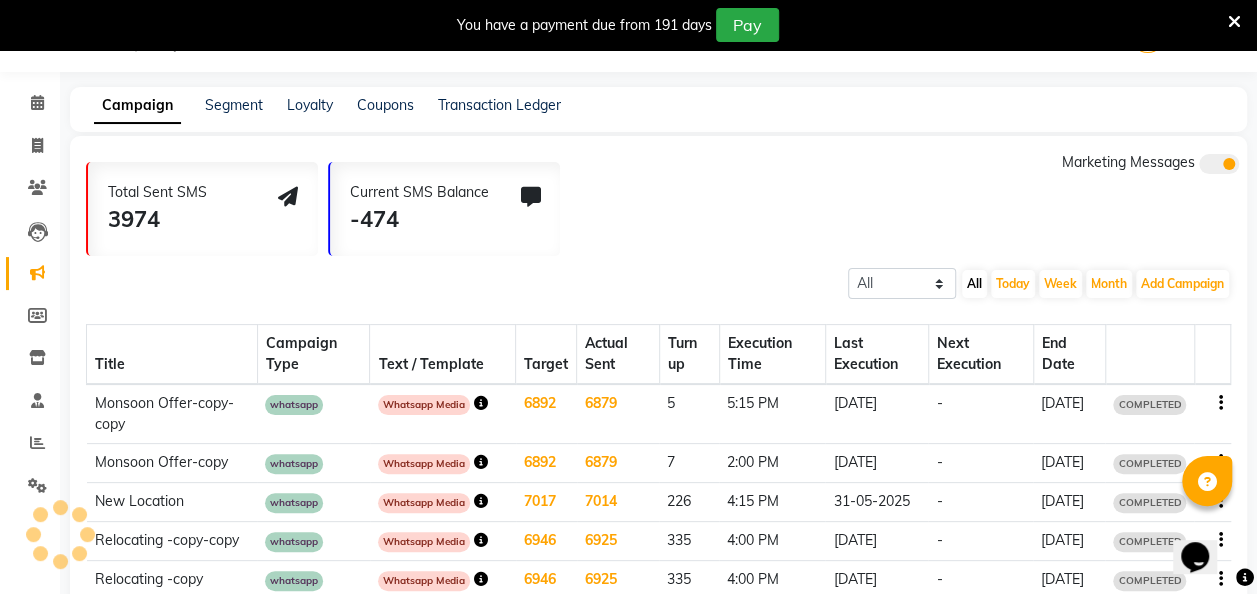 click on "6879" 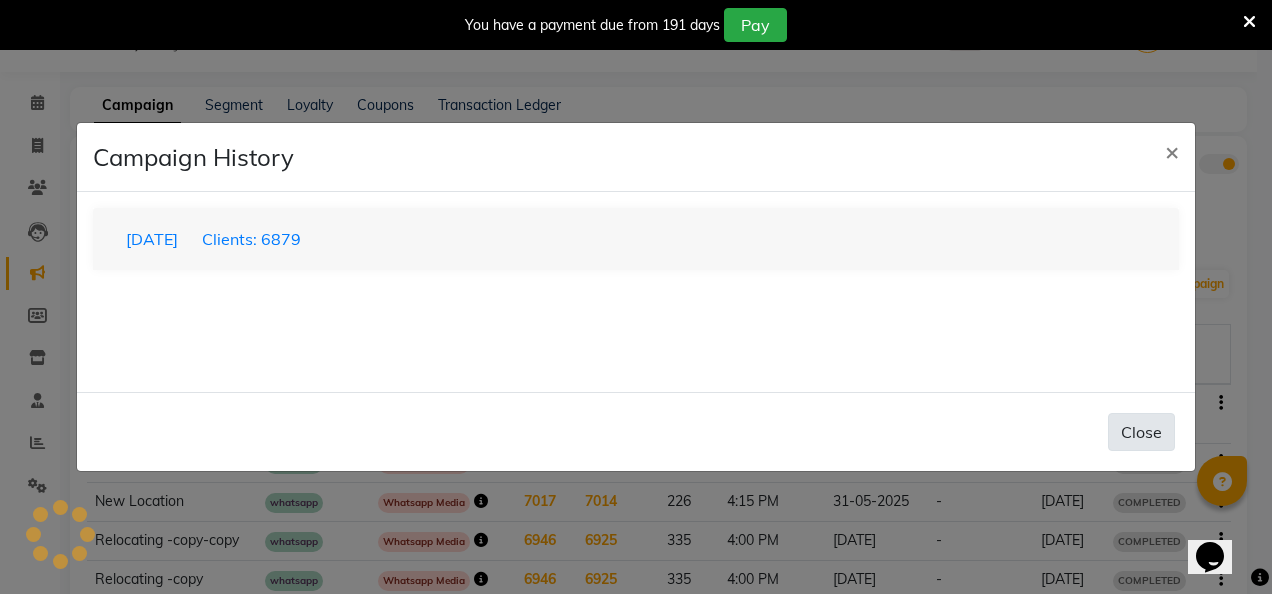 click on "Close" 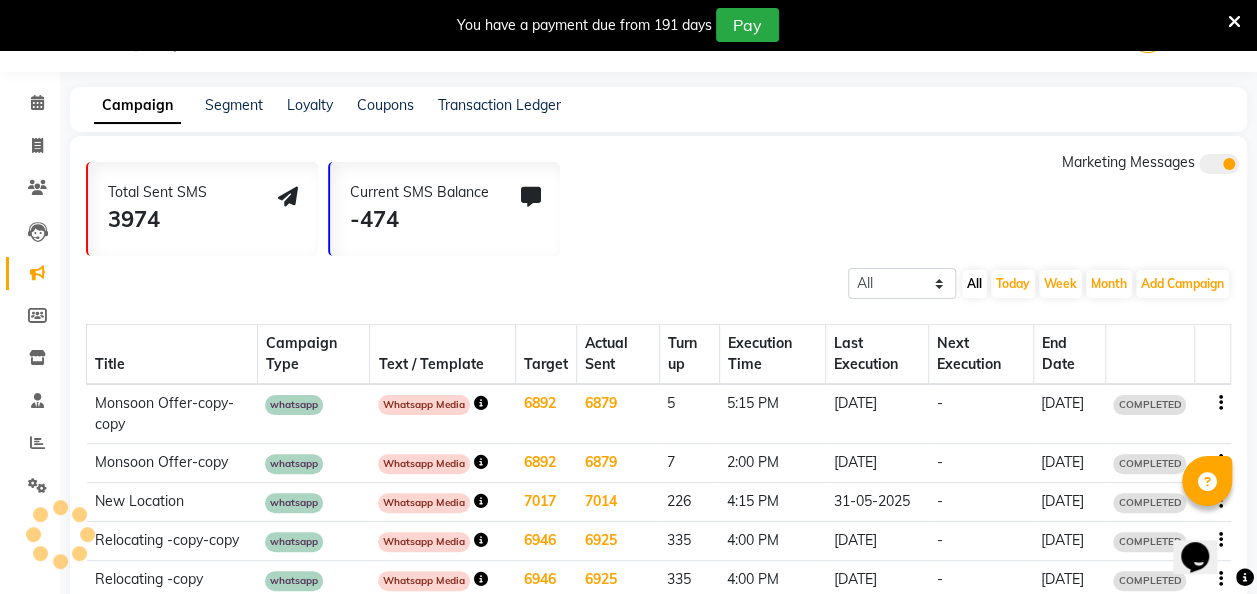 click on "[DATE]" 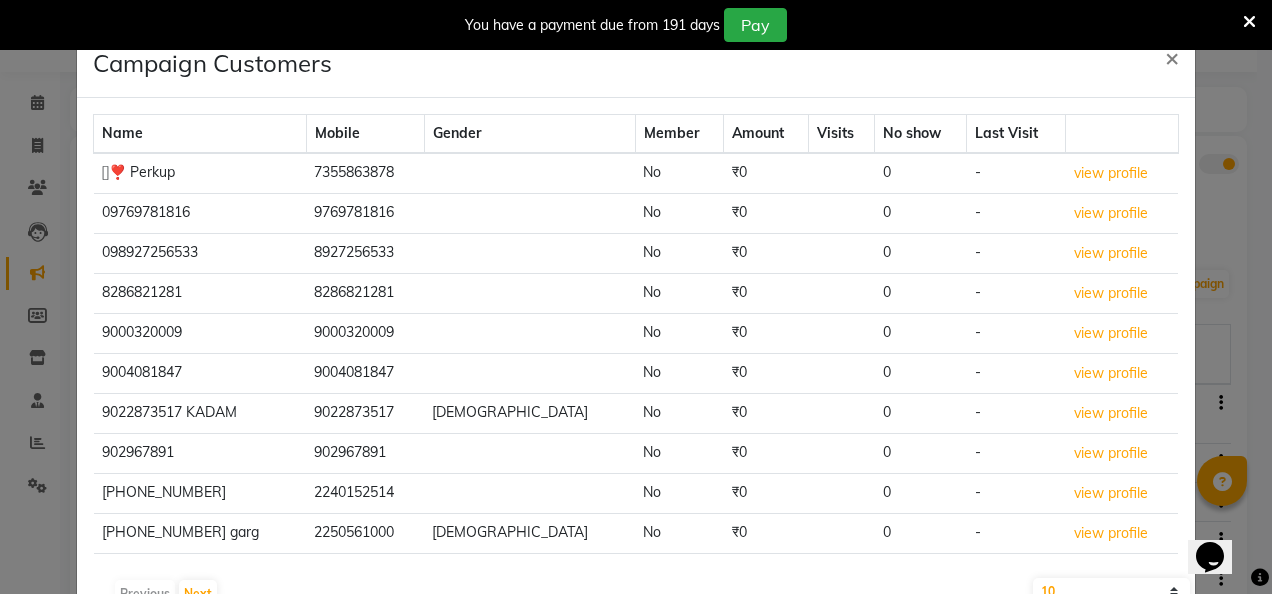 click on "Campaign Customers × Name Mobile Gender Member Amount Visits No show Last Visit 🫶❣️ Perkup 7355863878 No ₹0 0 - view profile  09769781816  9769781816 No ₹0 0 - view profile  098927256533  8927256533 No ₹0 0 - view profile  8286821281  8286821281 No ₹0 0 - view profile  9000320009  9000320009 No ₹0 0 - view profile  9004081847  9004081847 No ₹0 0 - view profile  9022873517 KADAM 9022873517 [DEMOGRAPHIC_DATA] No ₹0 0 - view profile  902967891  902967891 No ₹0 0 - view profile  [PHONE_NUMBER]  2240152514 No ₹0 0 - view profile  [PHONE_NUMBER] garg 2250561000 [DEMOGRAPHIC_DATA] No ₹0 0 - view profile   Previous   Next  10 50 100 500  Close" 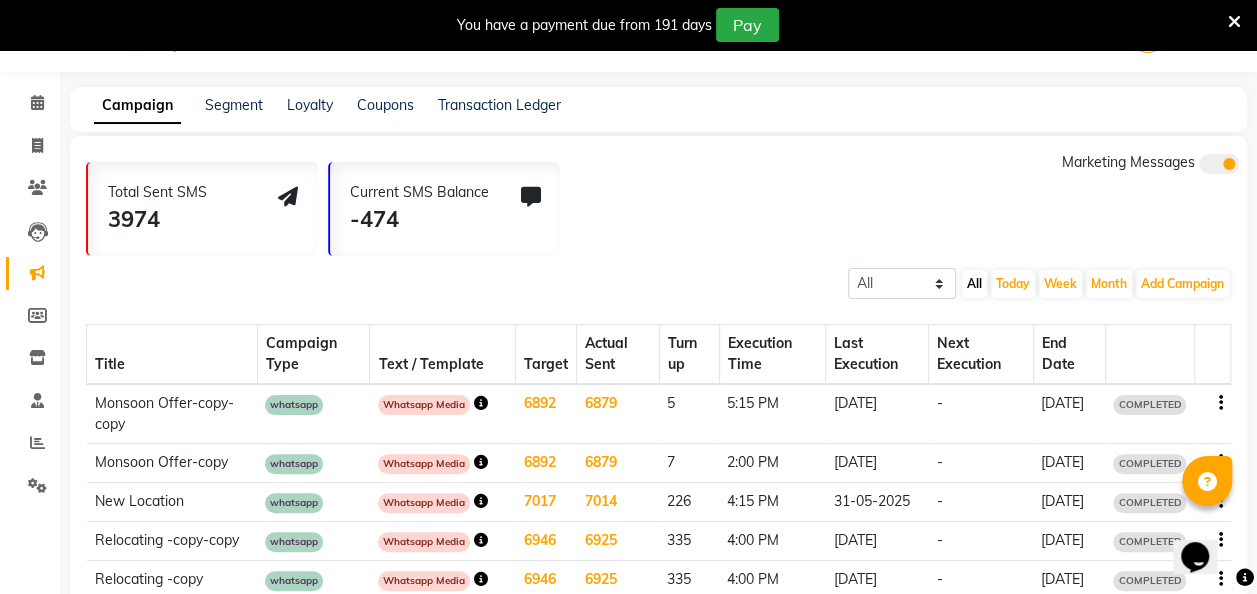 click 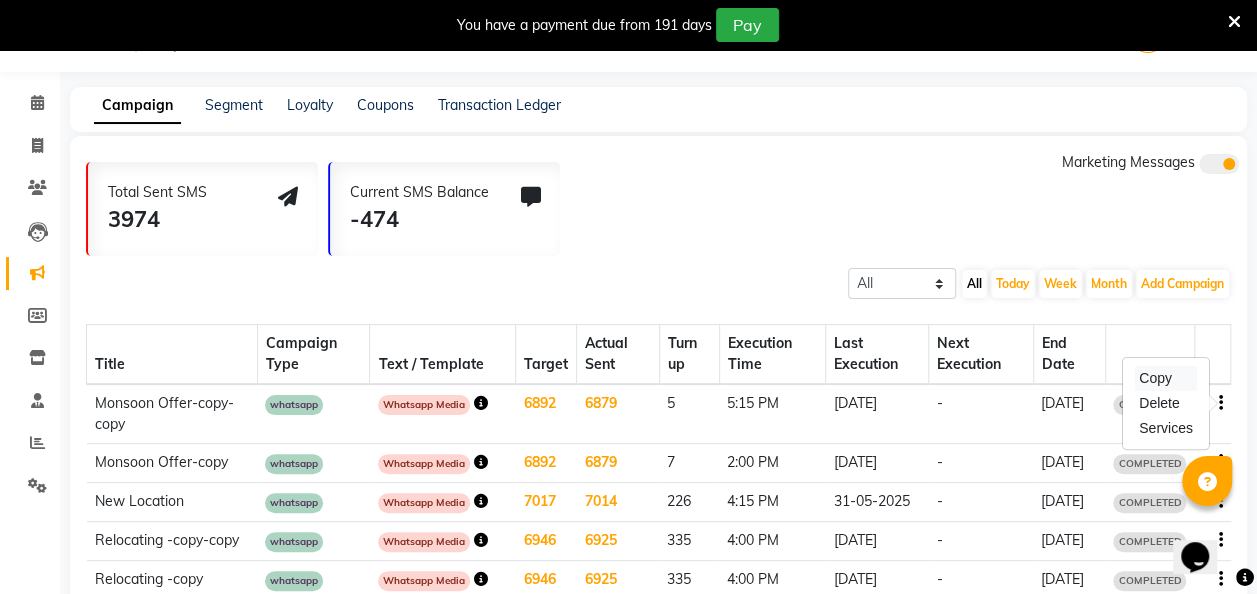 click on "Copy" at bounding box center (1166, 378) 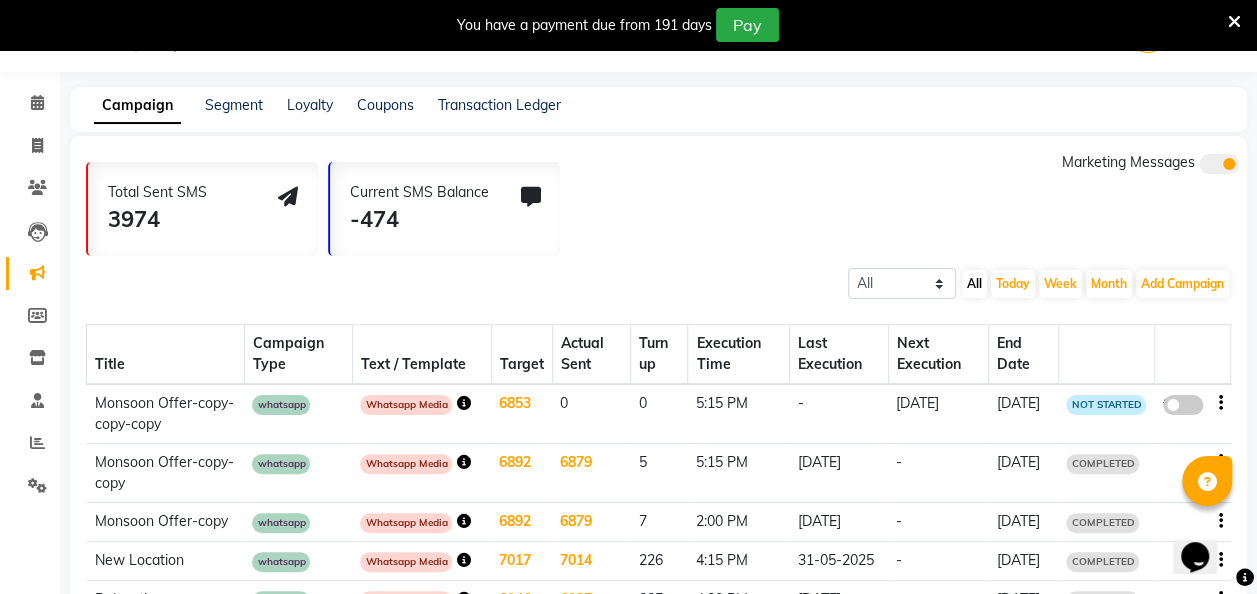 click 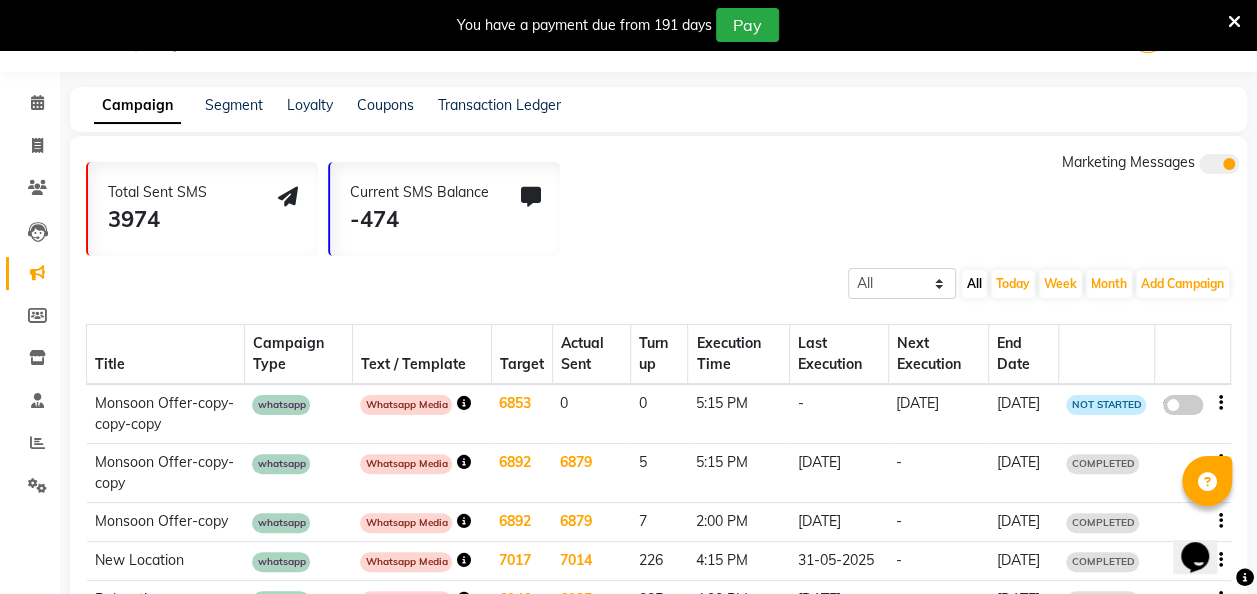 click on "false" 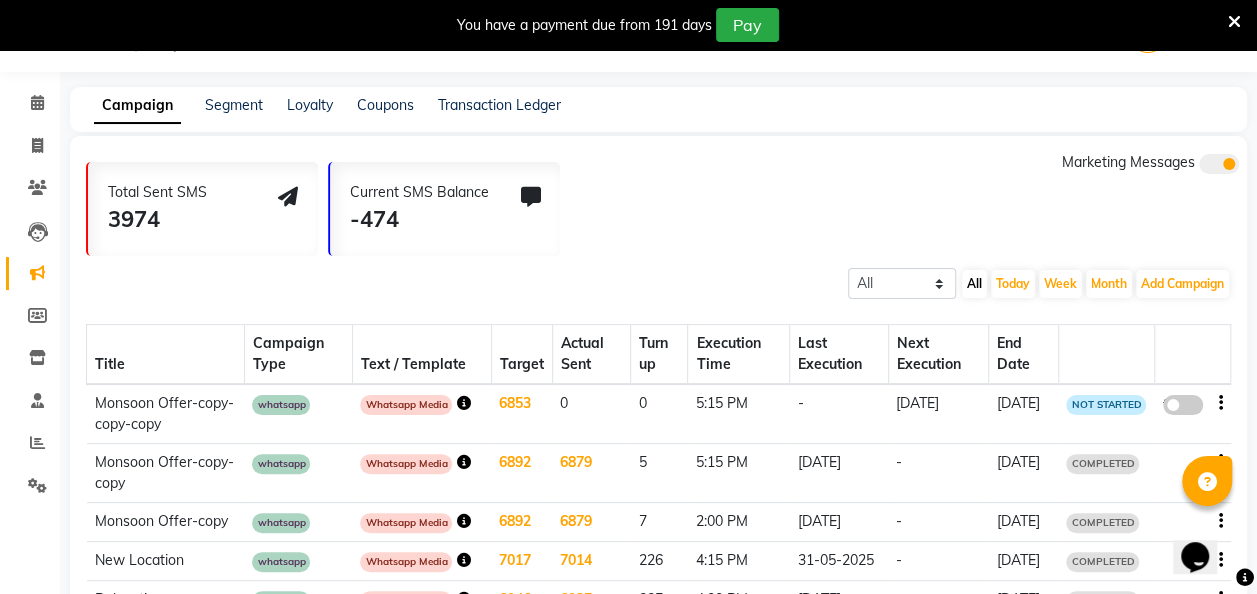 select on "3" 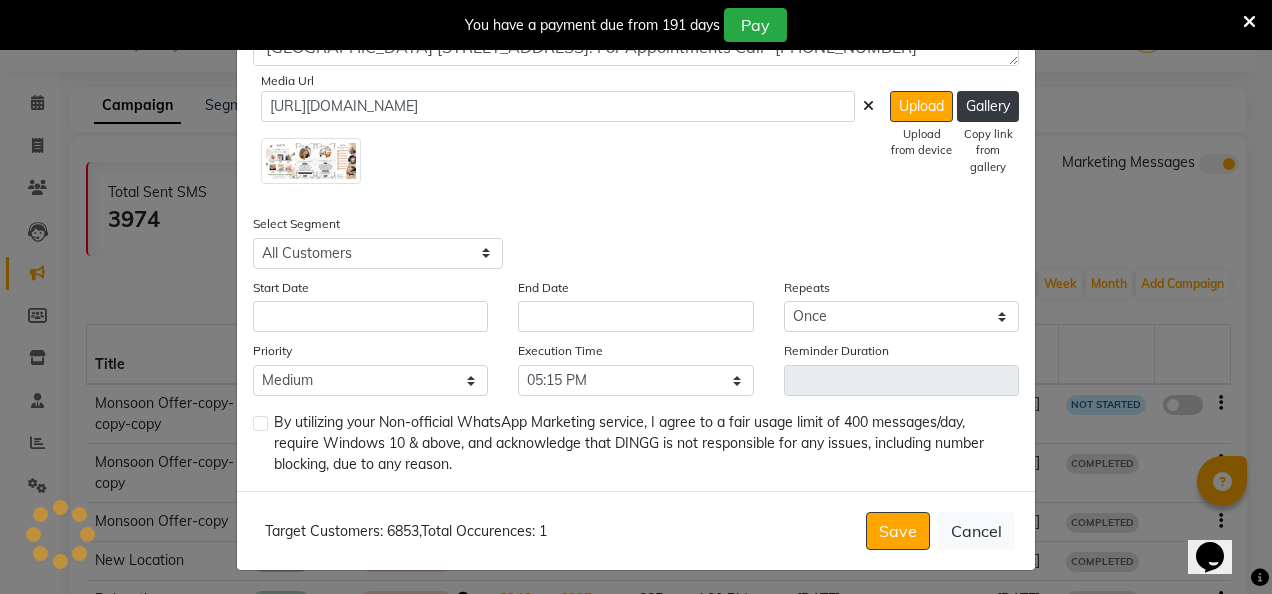 scroll, scrollTop: 0, scrollLeft: 0, axis: both 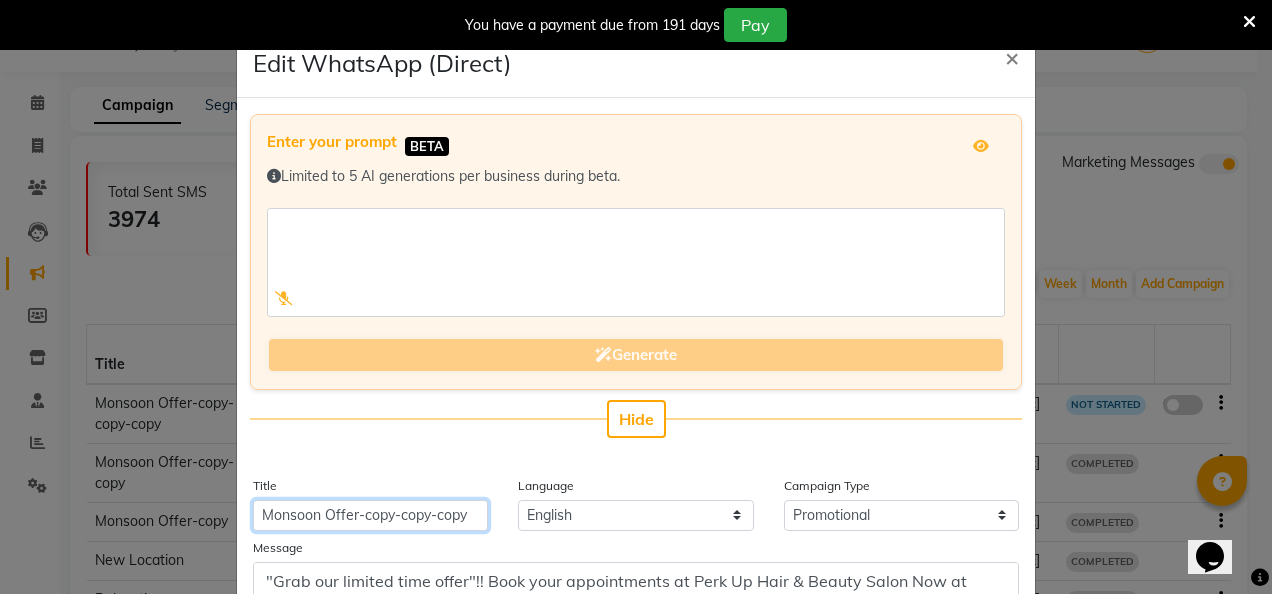 click on "Monsoon Offer-copy-copy-copy" at bounding box center (370, 515) 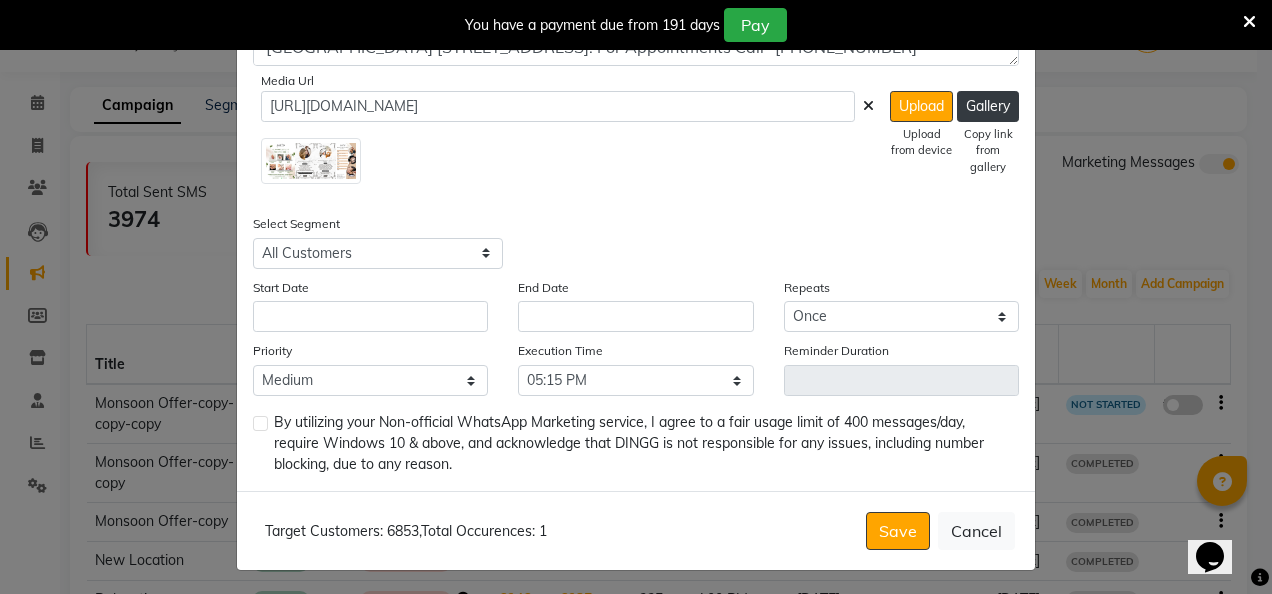 scroll, scrollTop: 0, scrollLeft: 0, axis: both 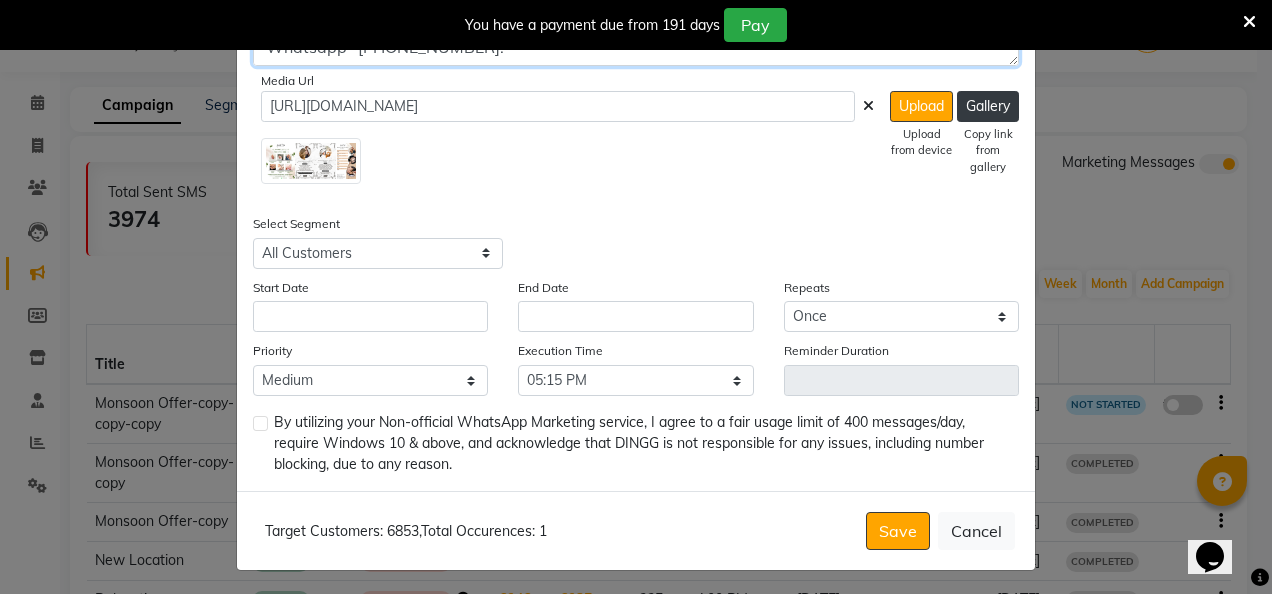 drag, startPoint x: 253, startPoint y: 580, endPoint x: 776, endPoint y: 51, distance: 743.8884 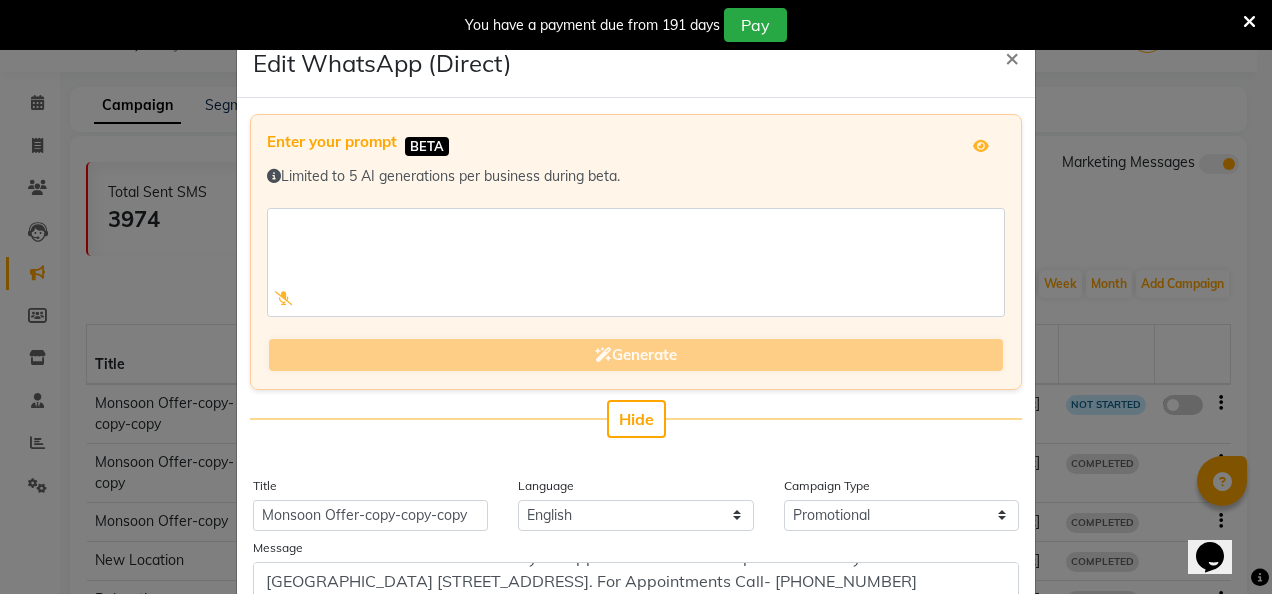 click on "Edit WhatsApp (Direct) × Enter your prompt BETA  Limited to 5 AI generations per business during beta.            Generate Hide Title Monsoon Offer-copy-copy-copy Language English Campaign Type Select Birthday Anniversary Promotional Service reminder Message "Grab our limited time offer"!! Book your appointments at Perk Up Hair & Beauty Salon Now at [GEOGRAPHIC_DATA] [STREET_ADDRESS]. For Appointments Call- [PHONE_NUMBER] Whatsapp- [PHONE_NUMBER]. Media Url [URL][DOMAIN_NAME]  Upload   Upload from device   Gallery   Copy link from gallery  Select Segment Select All Customers All [DEMOGRAPHIC_DATA] Customer All [DEMOGRAPHIC_DATA] Customer All Members All Customers Visited in last 30 days All Customers Visited in last 60 days but not in last 30 days Inactive/Lost Customers High Ticket Customers Low Ticket Customers Frequent Customers Regular Customers New Customers All Customers with Valid Birthdays All Customers with Valid Anniversary Never Visited Touch up" 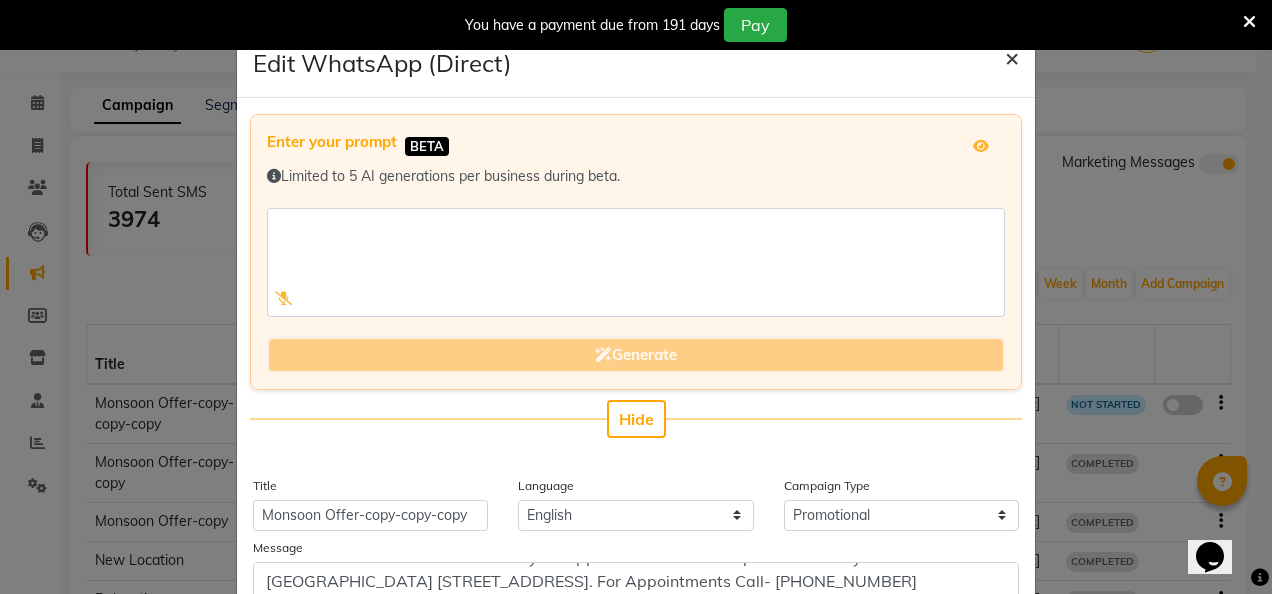 click on "×" 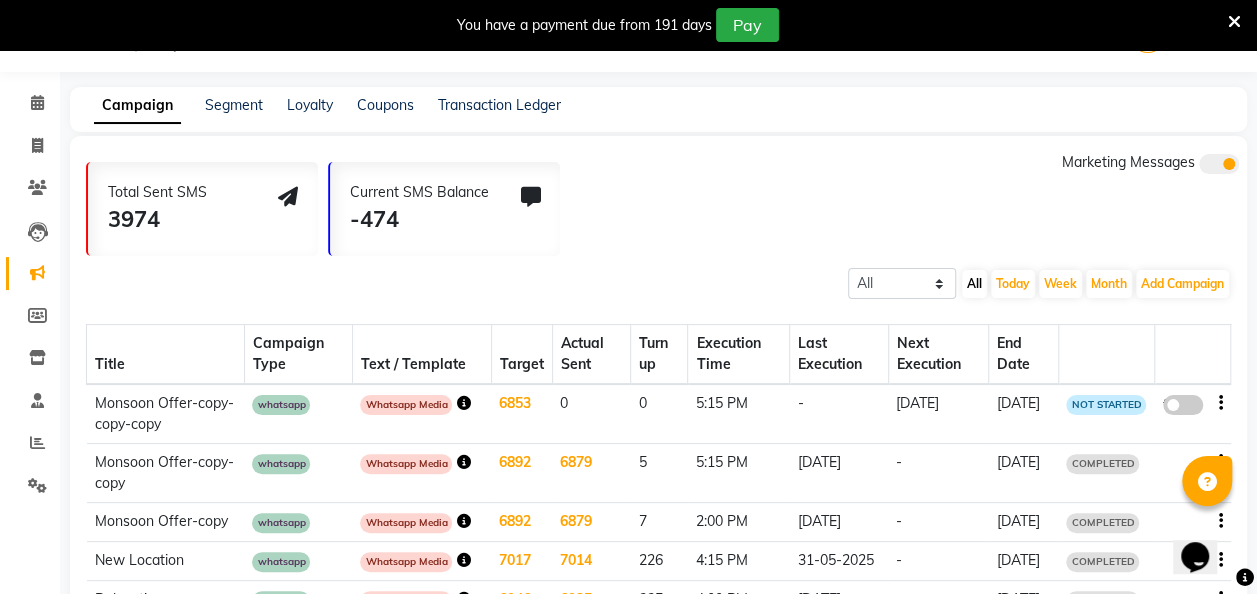 click 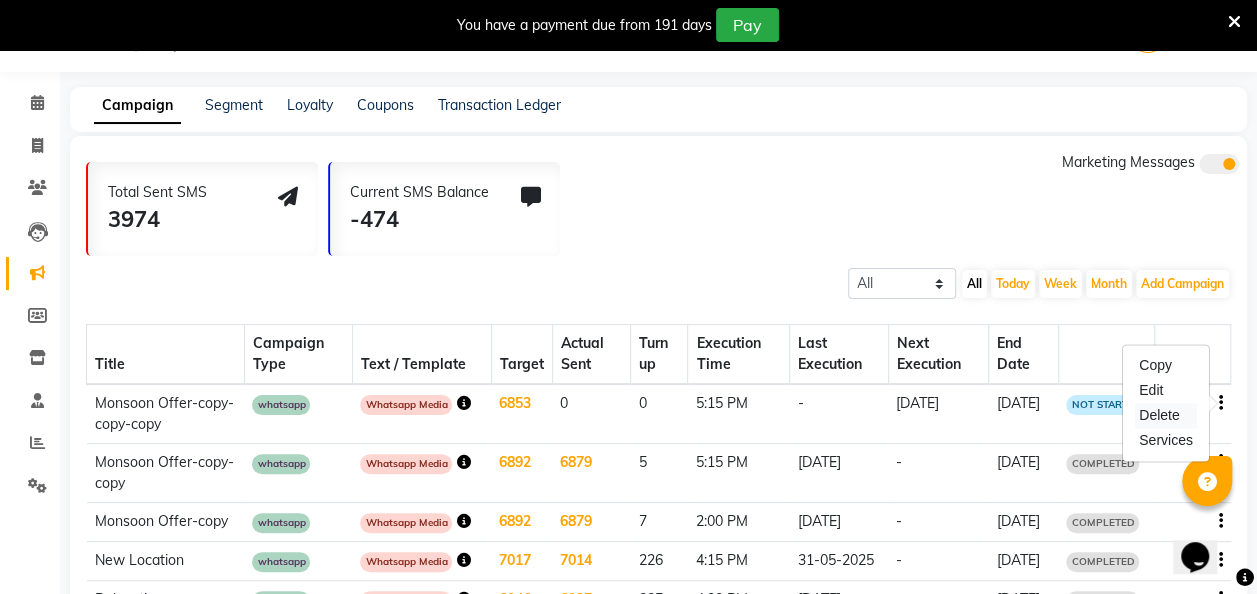 click on "Delete" at bounding box center [1166, 415] 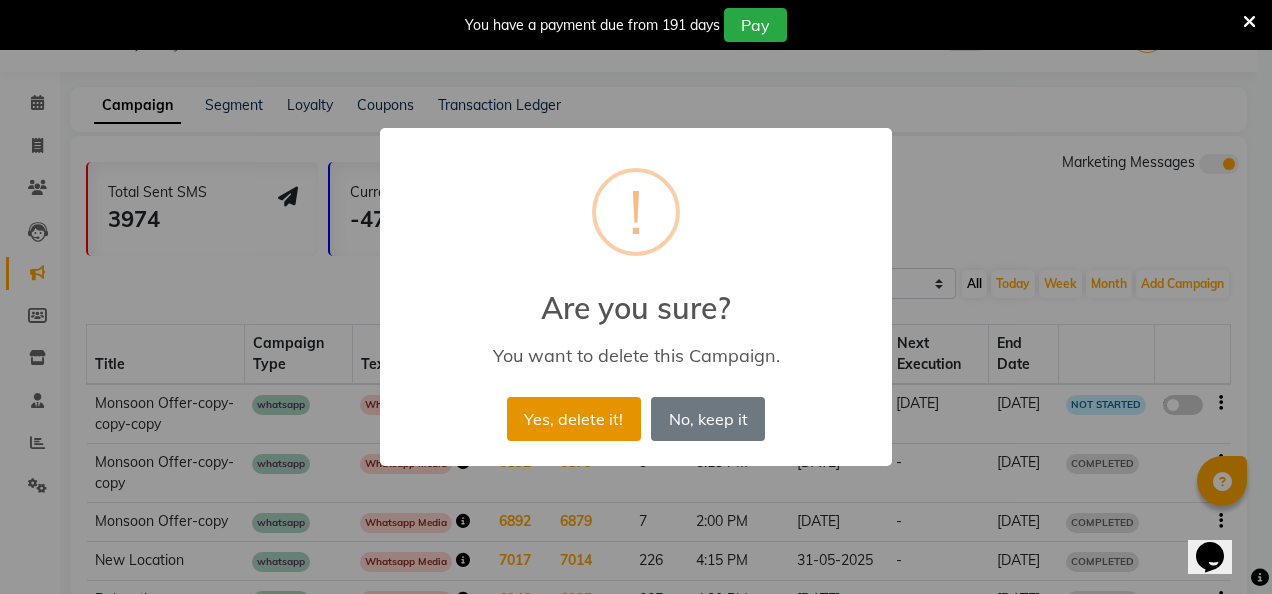 click on "Yes, delete it!" at bounding box center (574, 419) 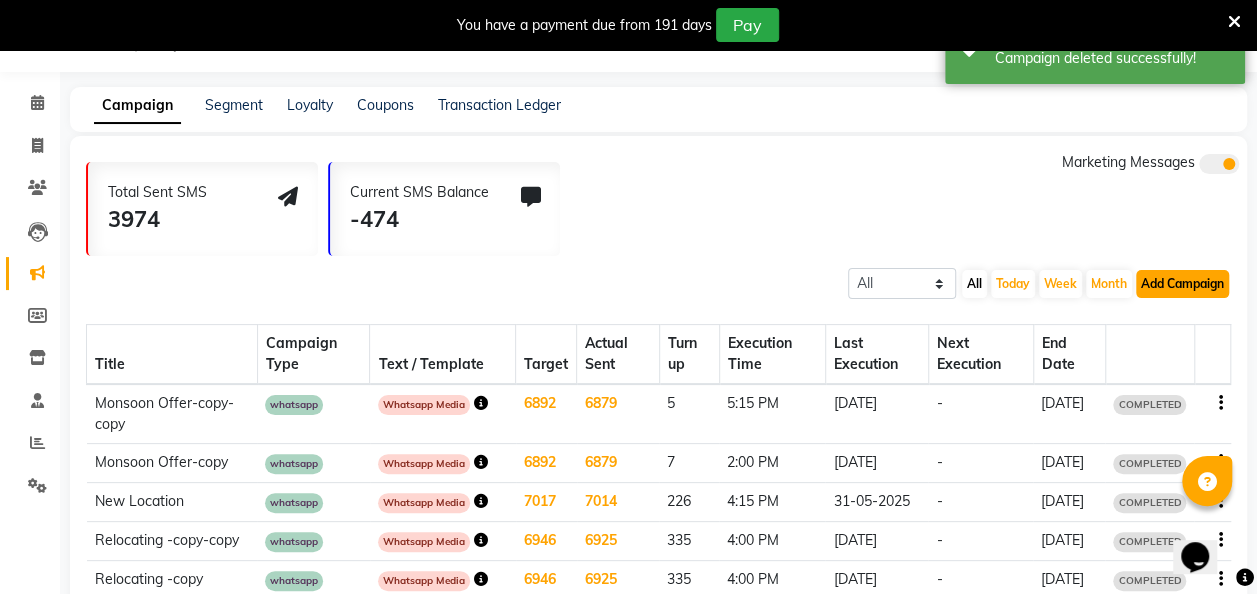 click on "Add Campaign" at bounding box center (1182, 284) 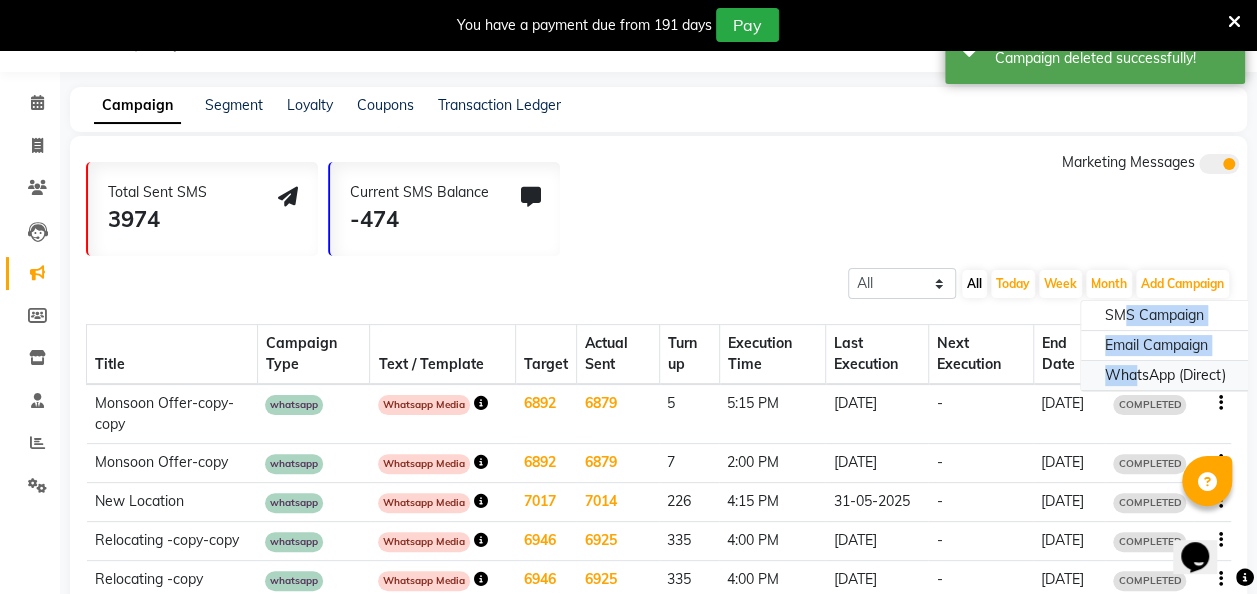 drag, startPoint x: 1126, startPoint y: 313, endPoint x: 1133, endPoint y: 364, distance: 51.47815 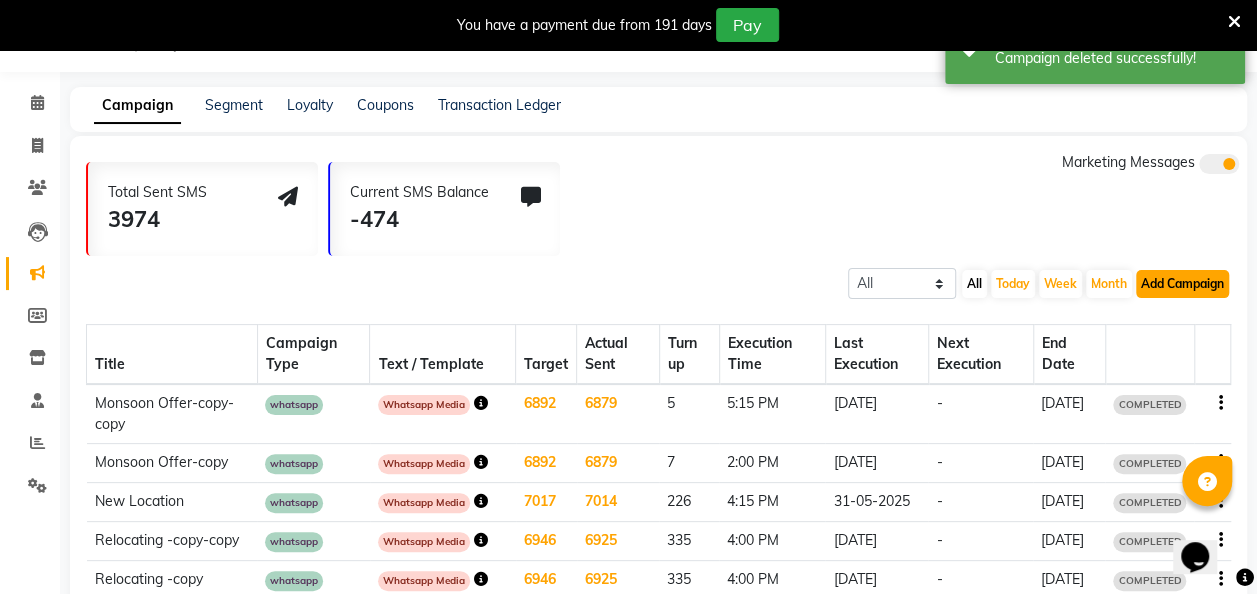 click on "Add Campaign" at bounding box center [1182, 284] 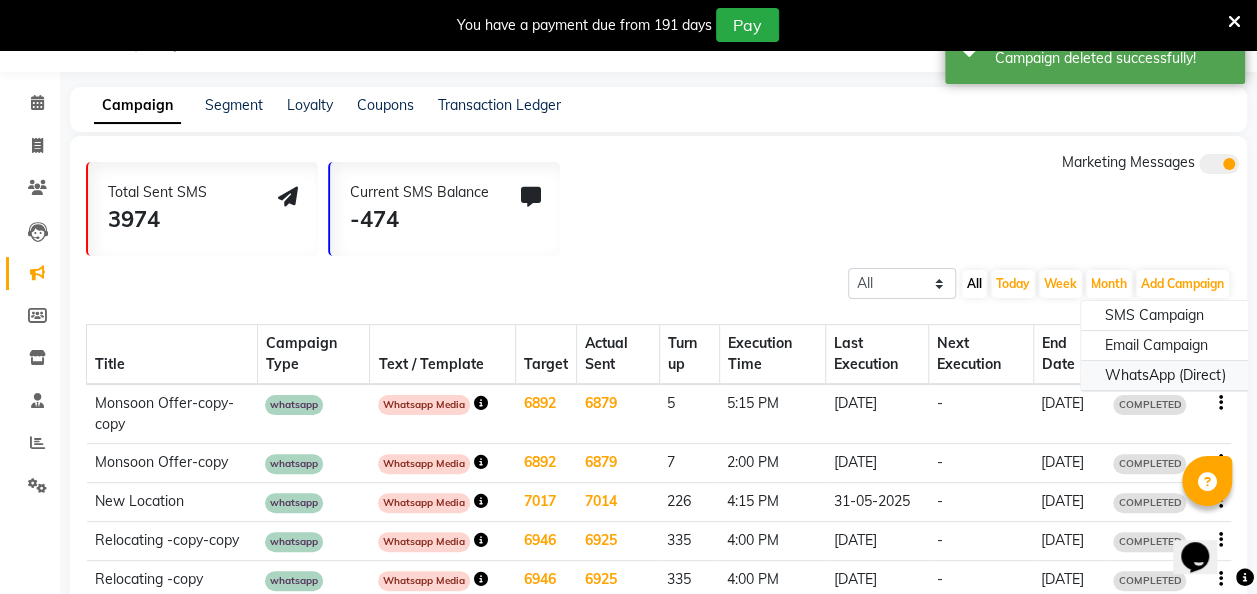 click on "WhatsApp (Direct)" 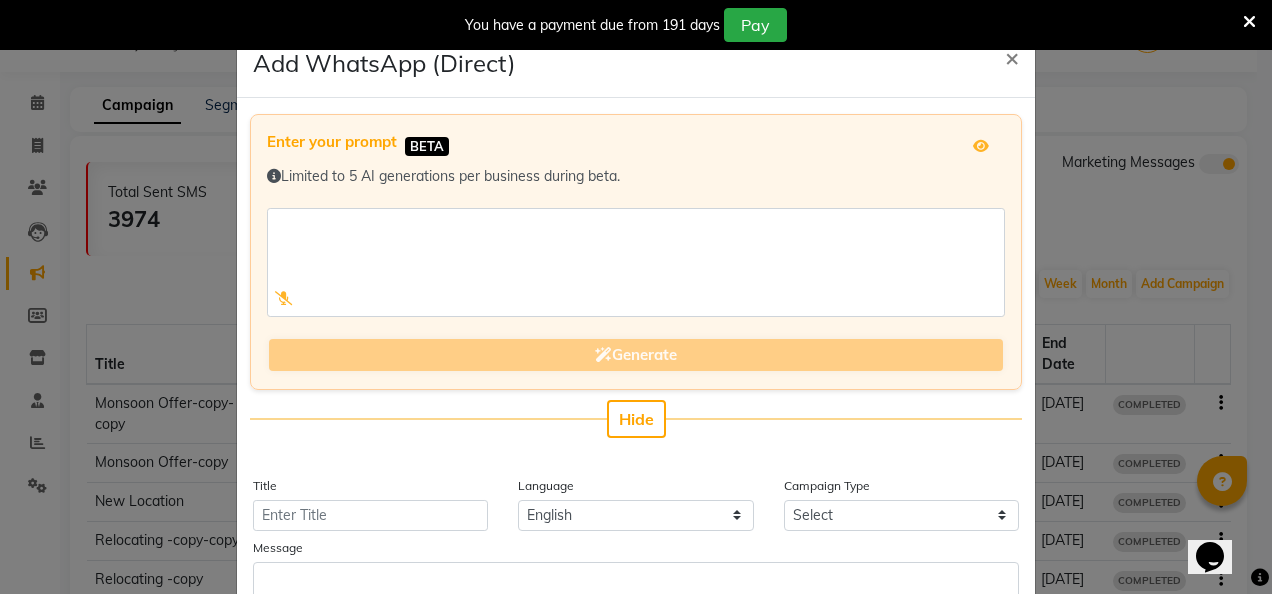 scroll, scrollTop: 462, scrollLeft: 0, axis: vertical 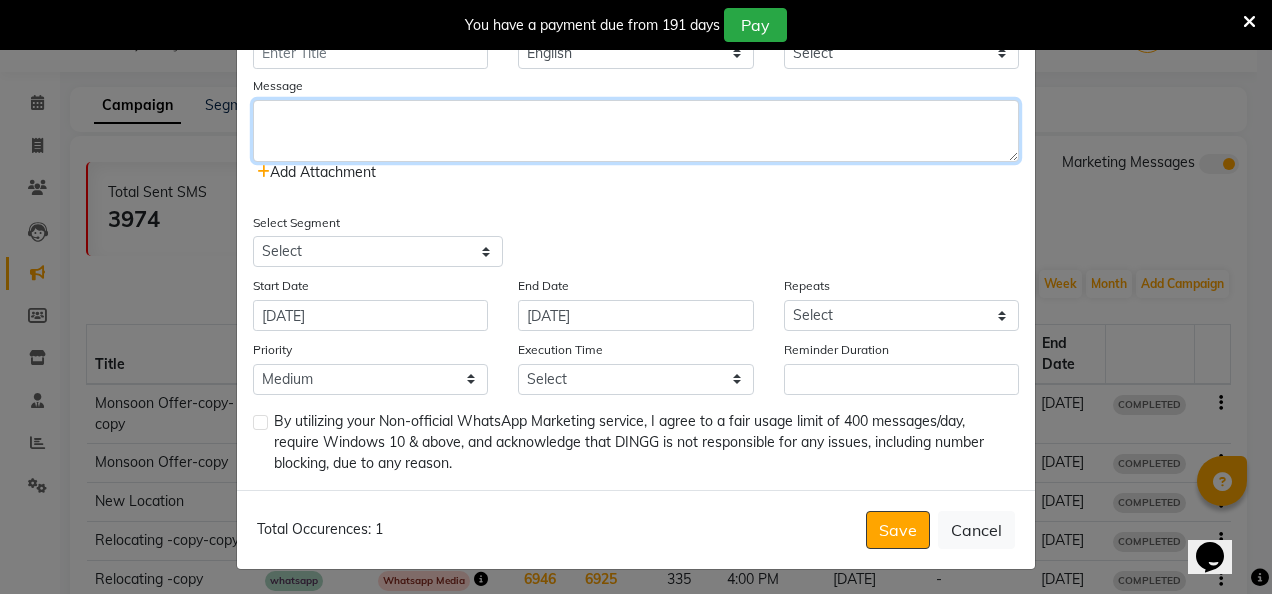 paste on ""Grab our limited time offer"!! Book your appointments at Perk Up Hair & Beauty Salon Now at [GEOGRAPHIC_DATA] [STREET_ADDRESS]. For Appointments Call- [PHONE_NUMBER] Whatsapp- [PHONE_NUMBER]." 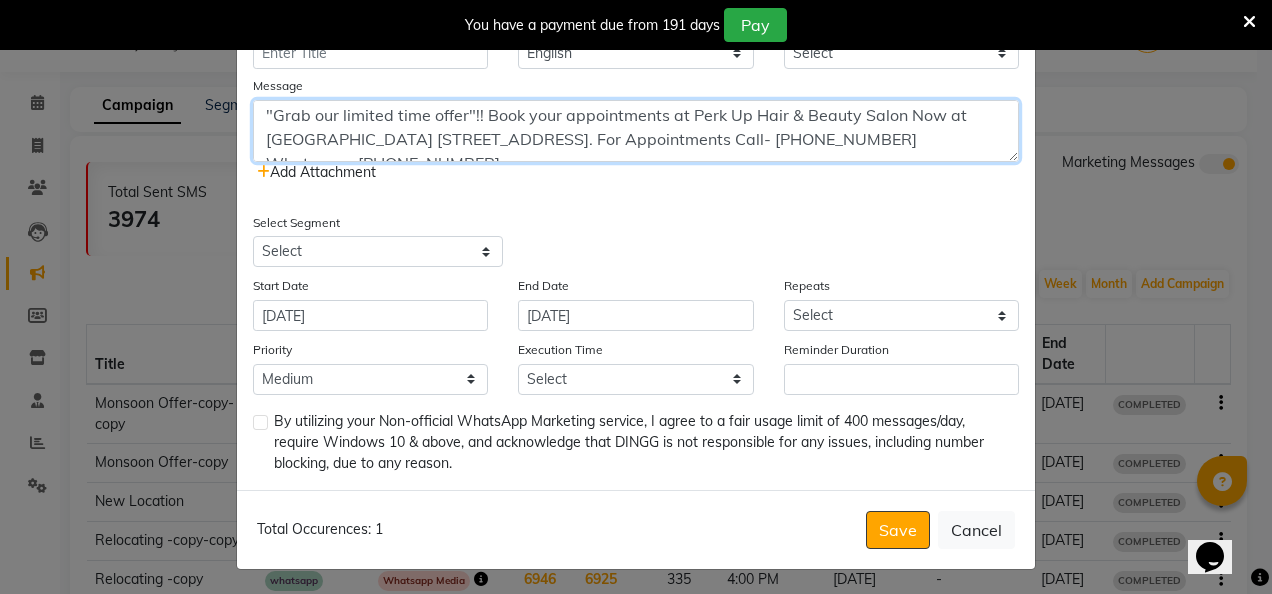 scroll, scrollTop: 0, scrollLeft: 0, axis: both 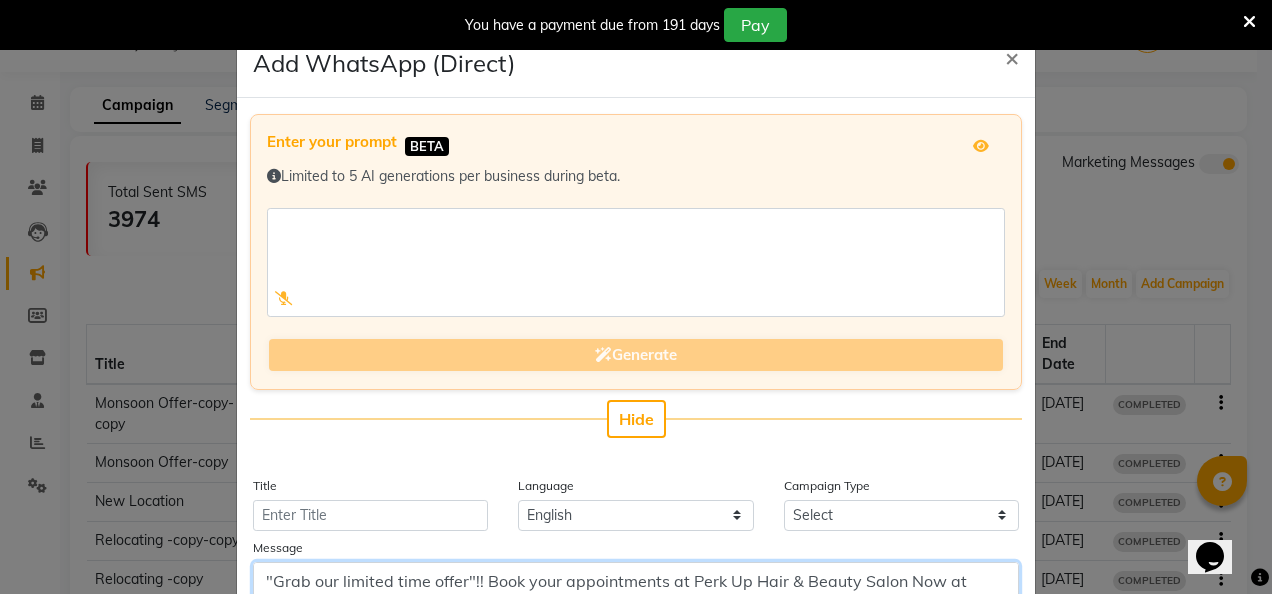 type on ""Grab our limited time offer"!! Book your appointments at Perk Up Hair & Beauty Salon Now at [GEOGRAPHIC_DATA] [STREET_ADDRESS]. For Appointments Call- [PHONE_NUMBER] Whatsapp- [PHONE_NUMBER]." 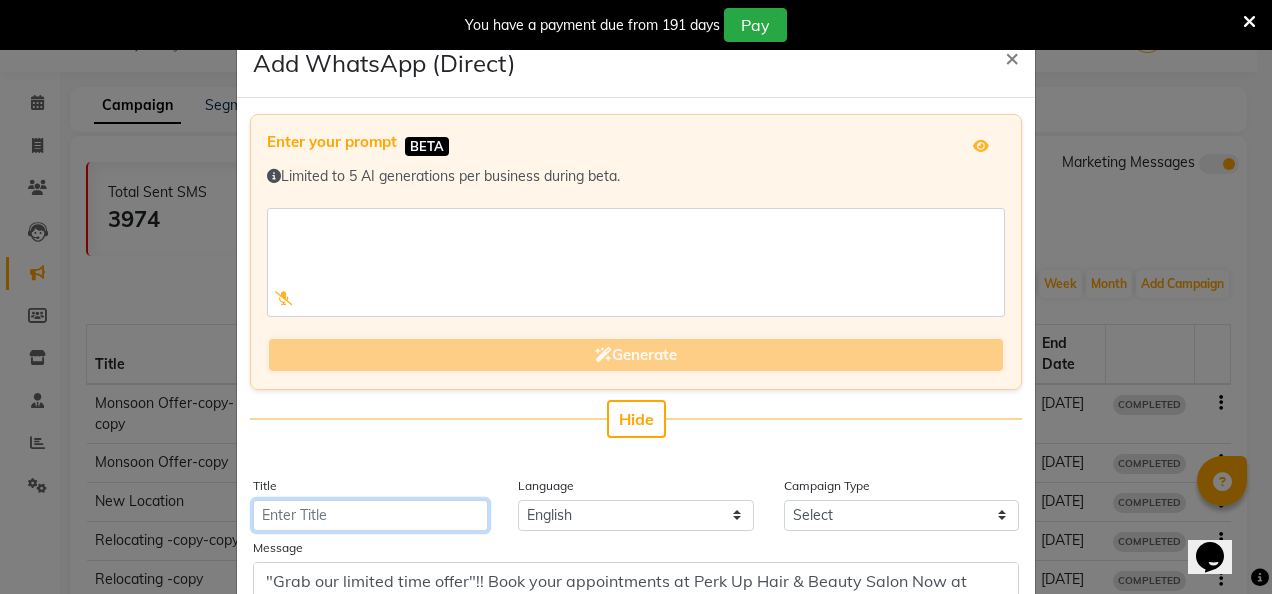 click on "Title" at bounding box center [370, 515] 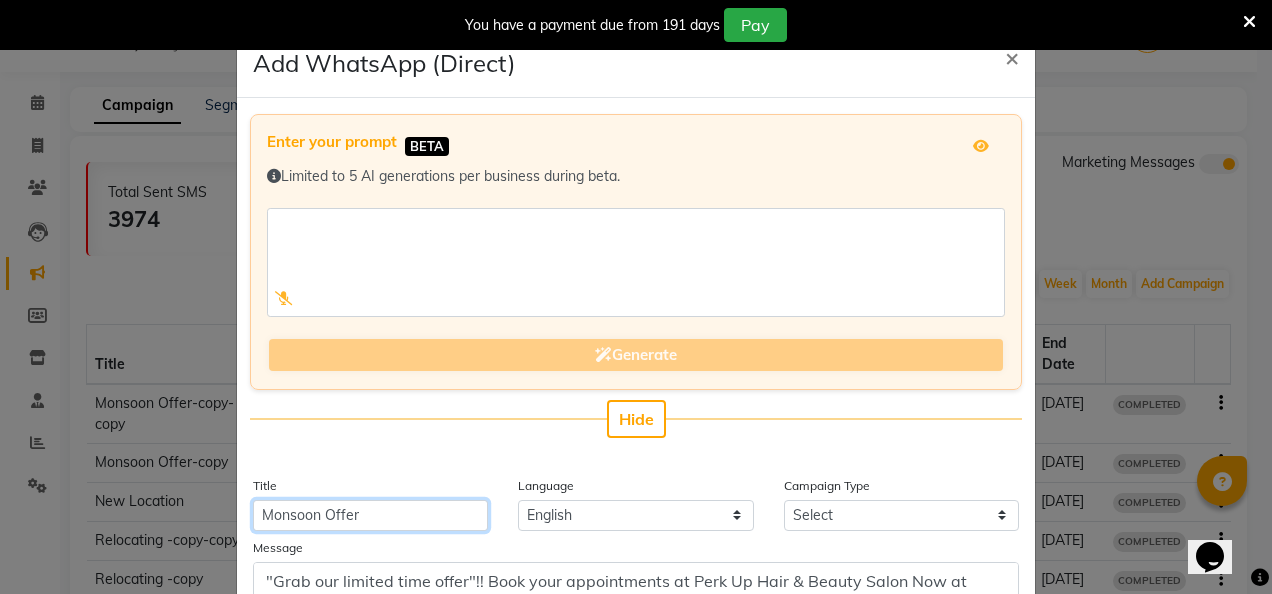 scroll, scrollTop: 462, scrollLeft: 0, axis: vertical 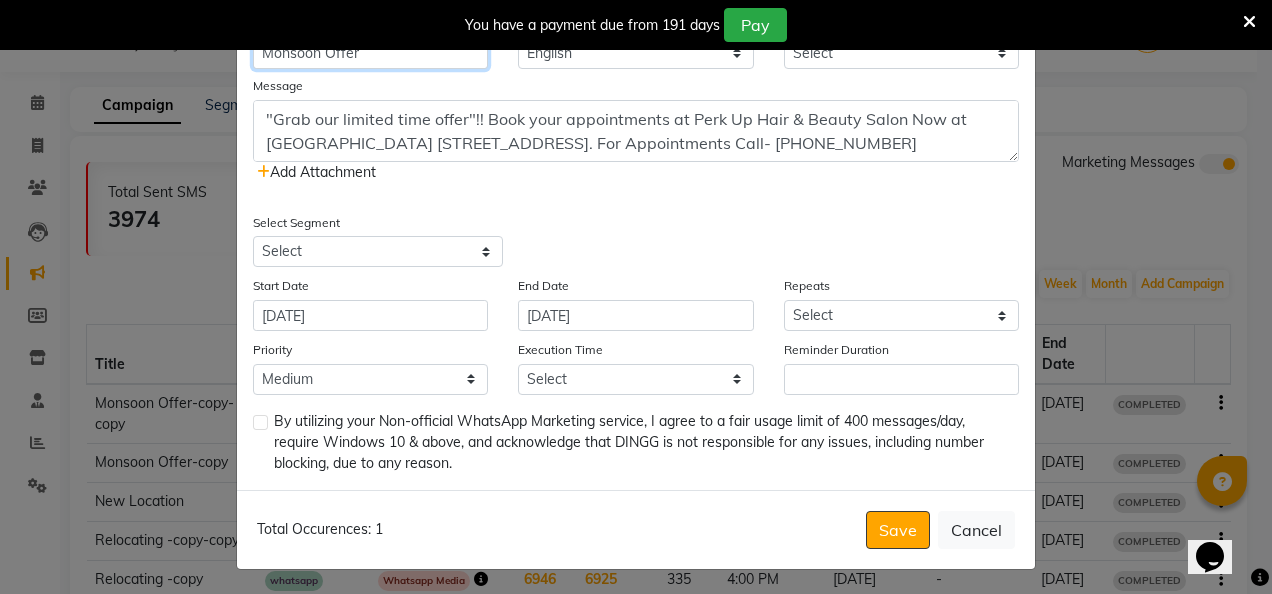 type on "Monsoon Offer" 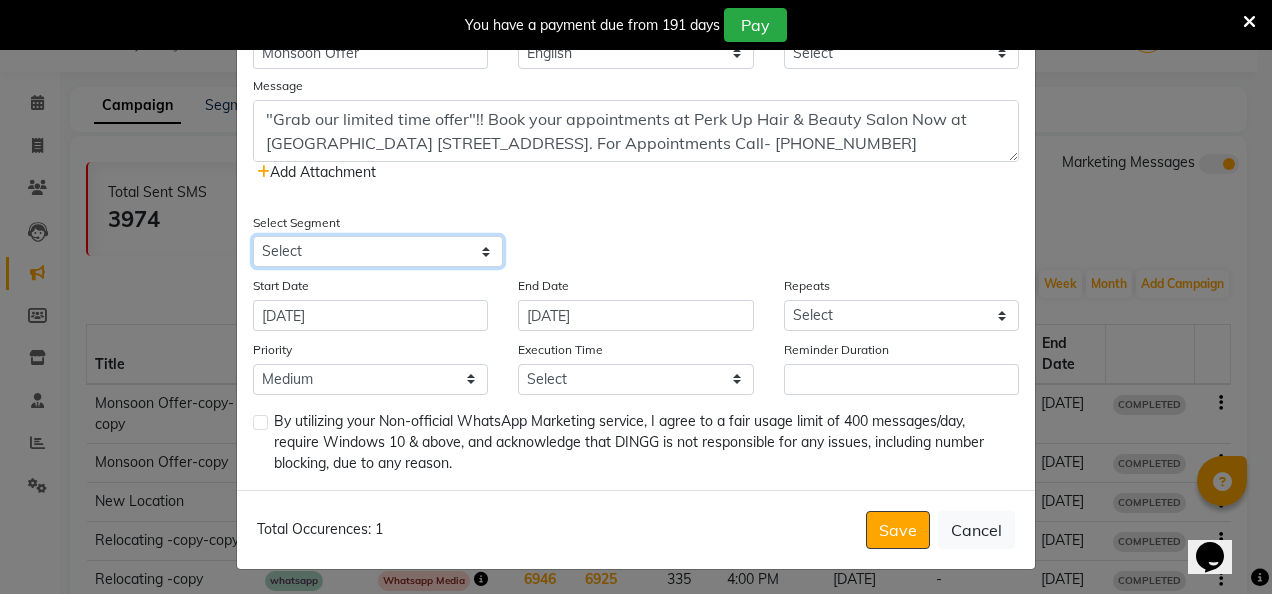 click on "Select All Customers All [DEMOGRAPHIC_DATA] Customer All [DEMOGRAPHIC_DATA] Customer All Members All Customers Visited in last 30 days All Customers Visited in last 60 days but not in last 30 days Inactive/Lost Customers High Ticket Customers Low Ticket Customers Frequent Customers Regular Customers New Customers All Customers with Valid Birthdays All Customers with Valid Anniversary All Customer Visited in [DATE] Never Visited Reminder Hair Spa  Membership Renewal Reminder Touch up Global Colour Reminder Waxing Reminder Facial Reminder" at bounding box center [378, 251] 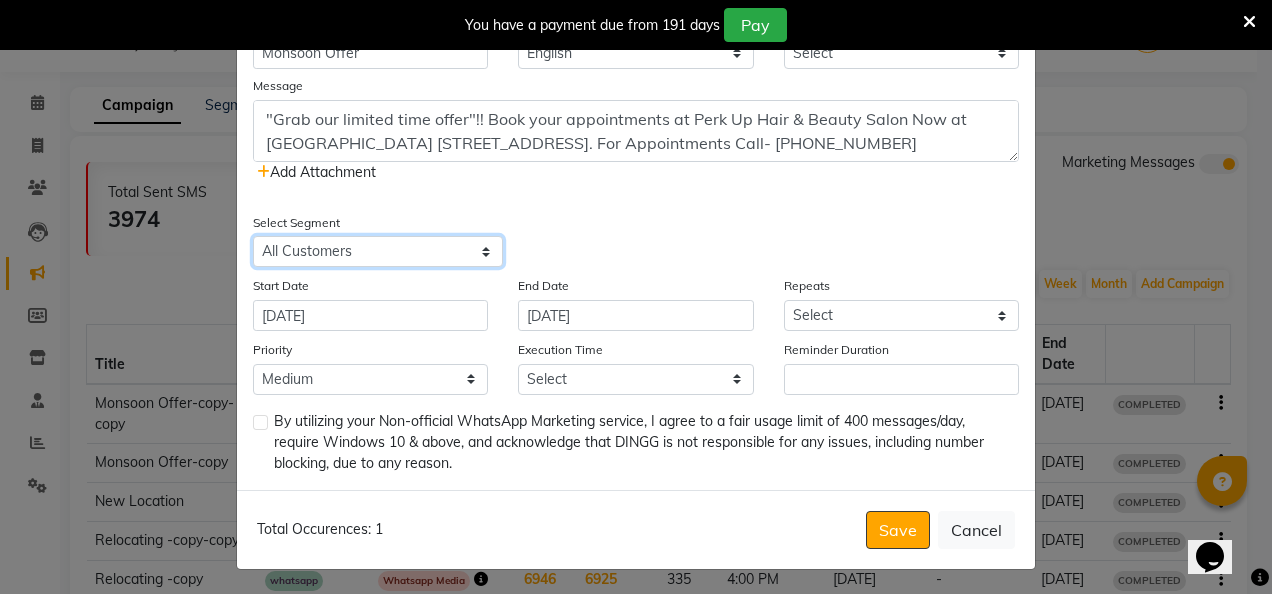 click on "Select All Customers All [DEMOGRAPHIC_DATA] Customer All [DEMOGRAPHIC_DATA] Customer All Members All Customers Visited in last 30 days All Customers Visited in last 60 days but not in last 30 days Inactive/Lost Customers High Ticket Customers Low Ticket Customers Frequent Customers Regular Customers New Customers All Customers with Valid Birthdays All Customers with Valid Anniversary All Customer Visited in [DATE] Never Visited Reminder Hair Spa  Membership Renewal Reminder Touch up Global Colour Reminder Waxing Reminder Facial Reminder" at bounding box center (378, 251) 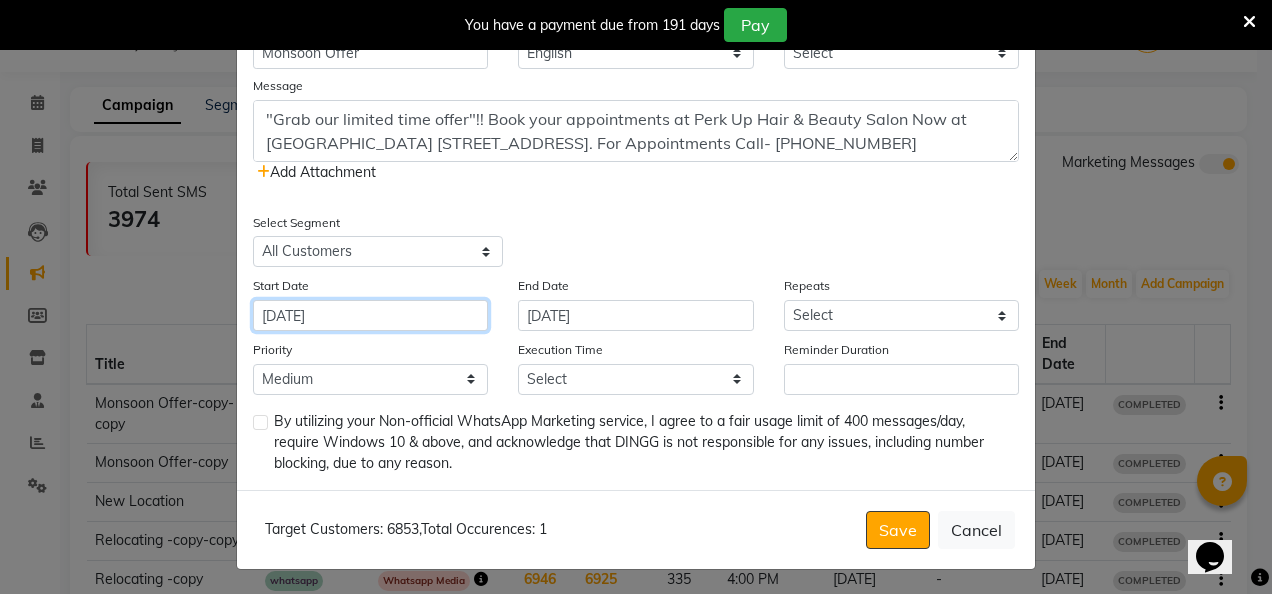 click on "[DATE]" 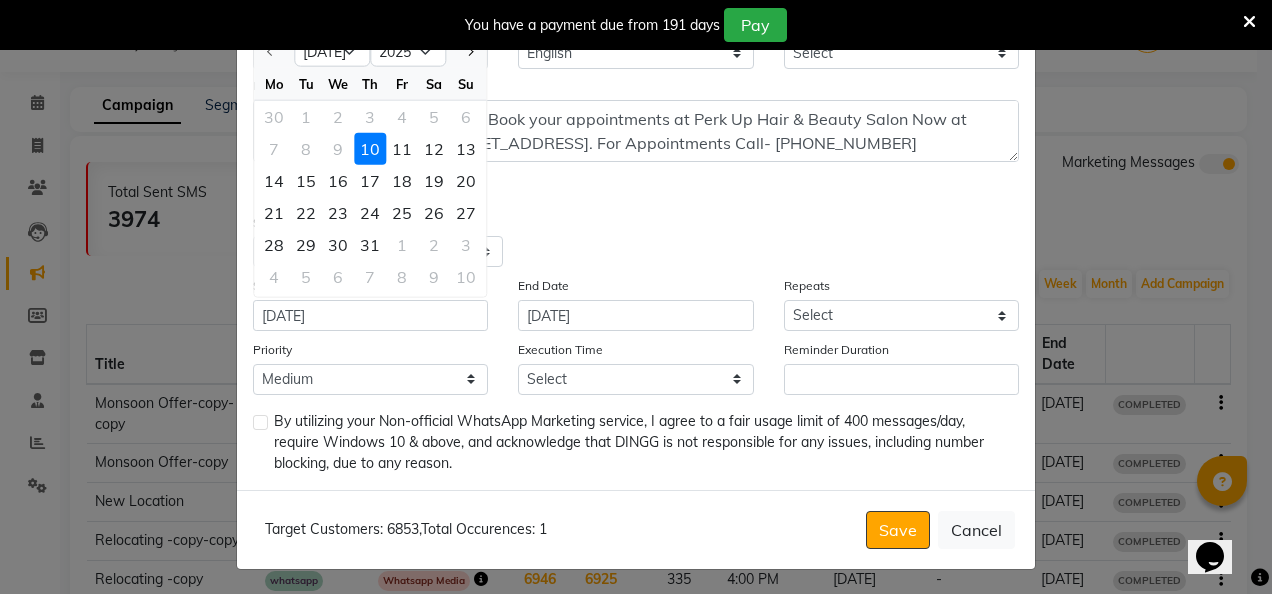 click on "10" 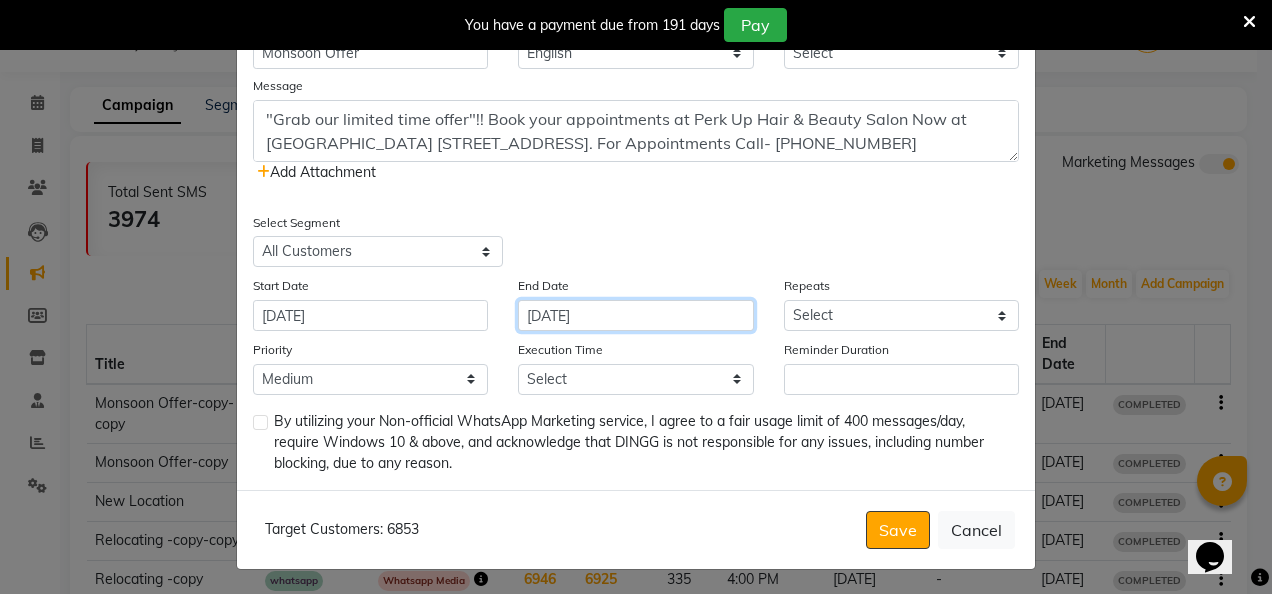 click on "[DATE]" 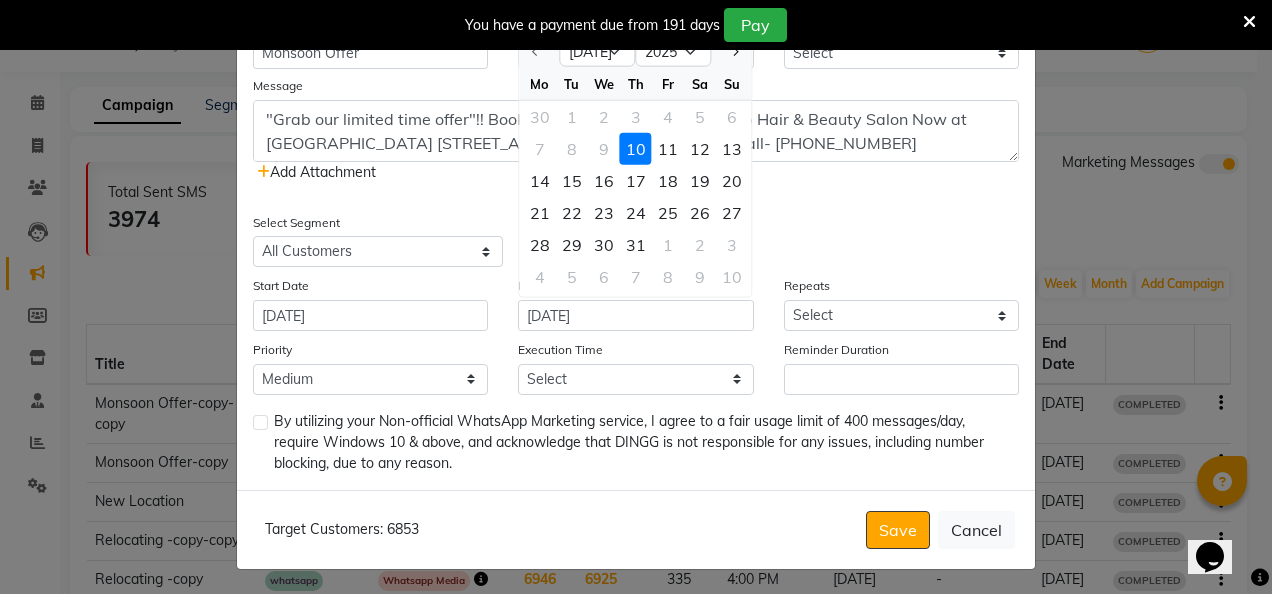 click on "10" 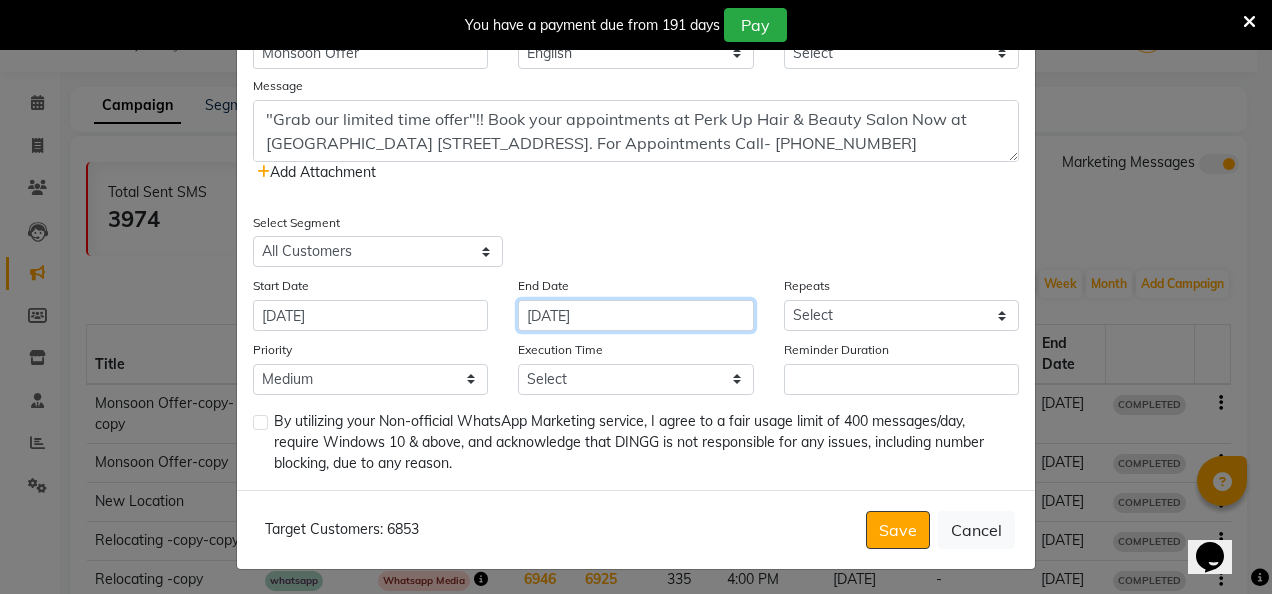 click on "[DATE]" 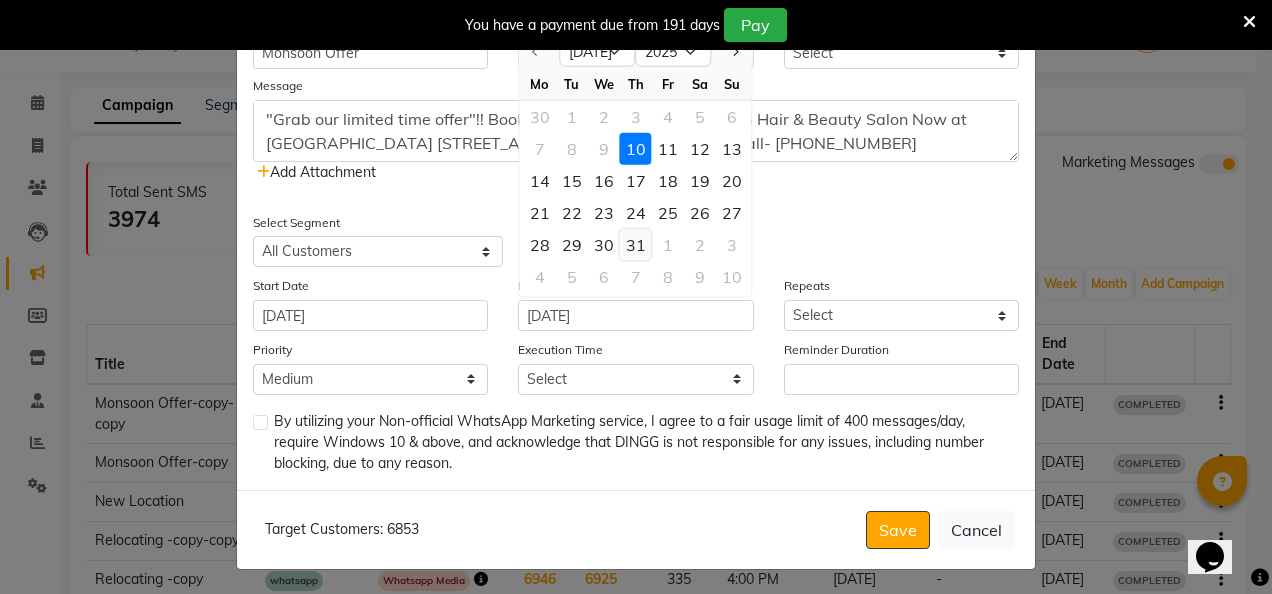 click on "31" 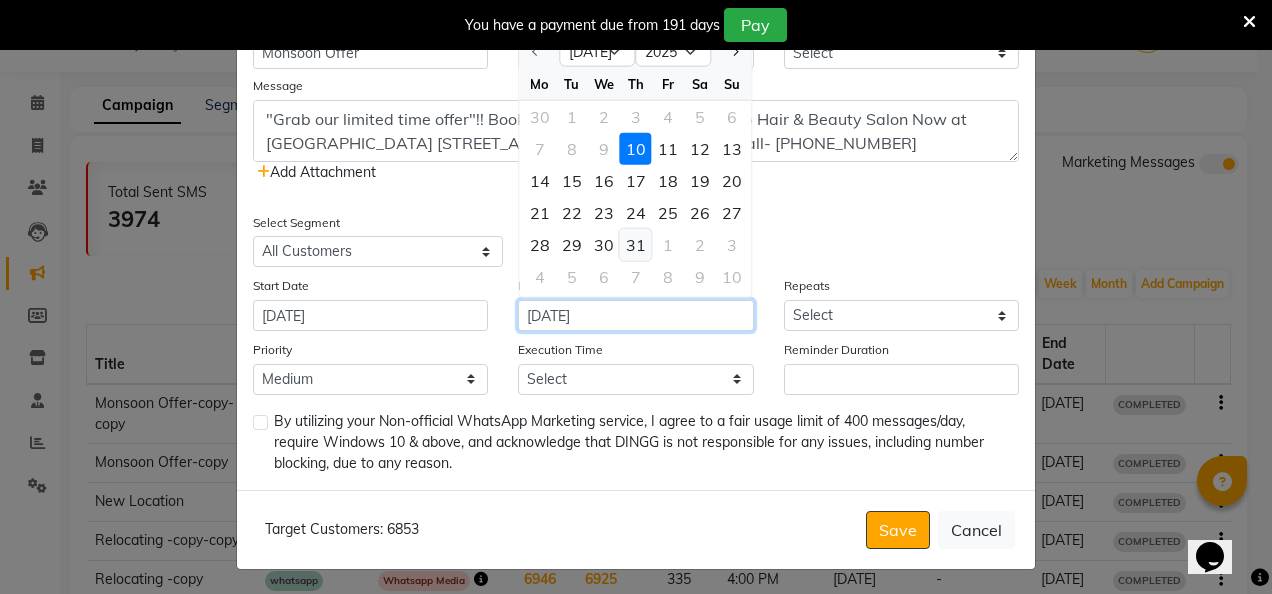 type on "[DATE]" 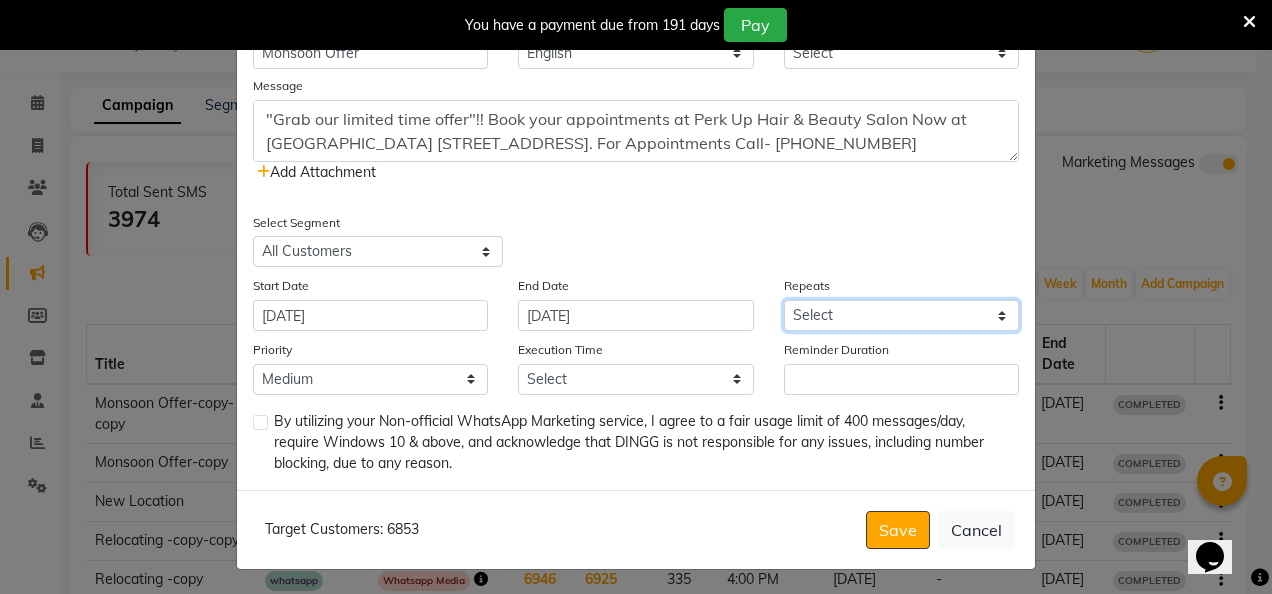 click on "Select Once Daily Alternate Day Weekly Monthly Yearly" at bounding box center [901, 315] 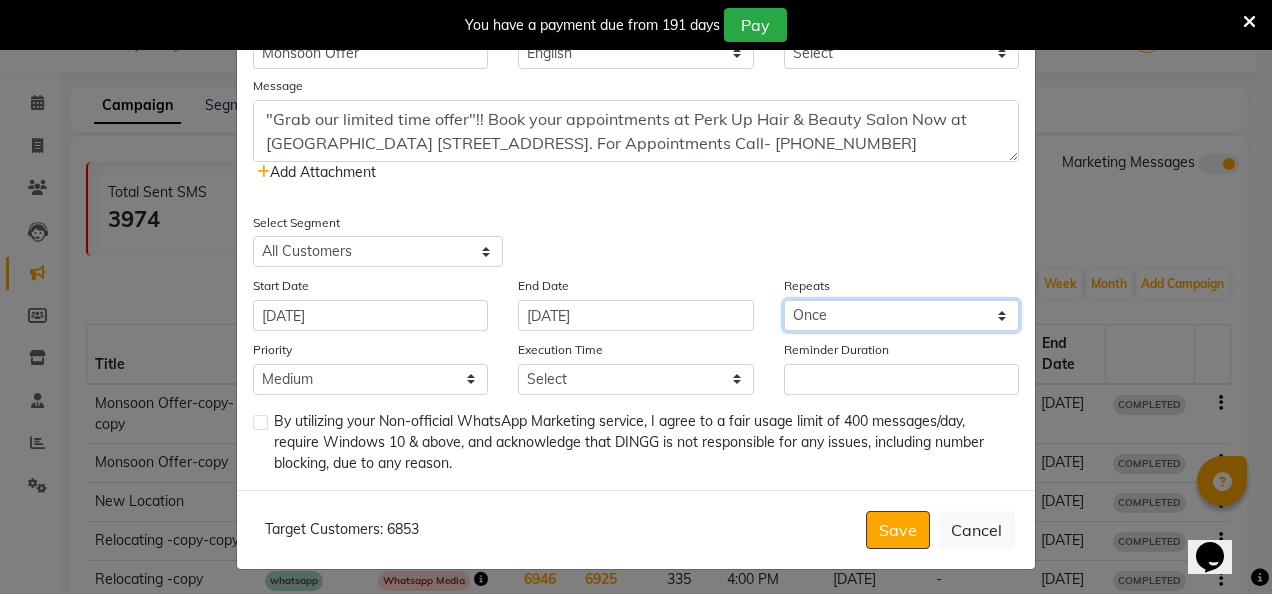 click on "Select Once Daily Alternate Day Weekly Monthly Yearly" at bounding box center [901, 315] 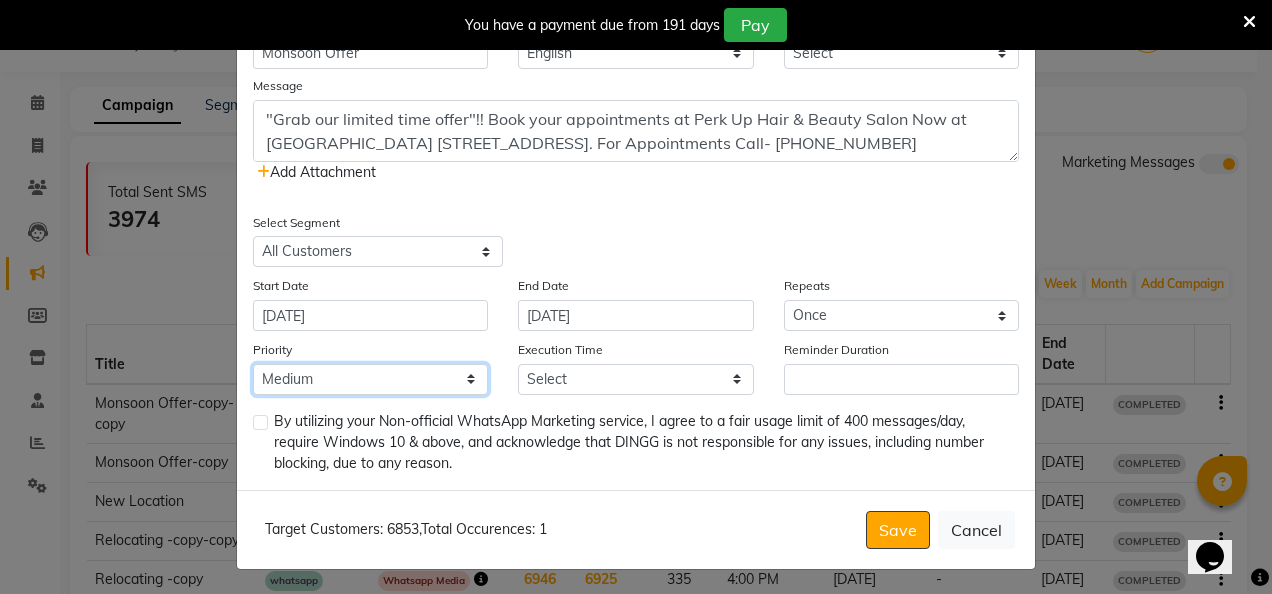 click on "Low Medium High" at bounding box center [370, 379] 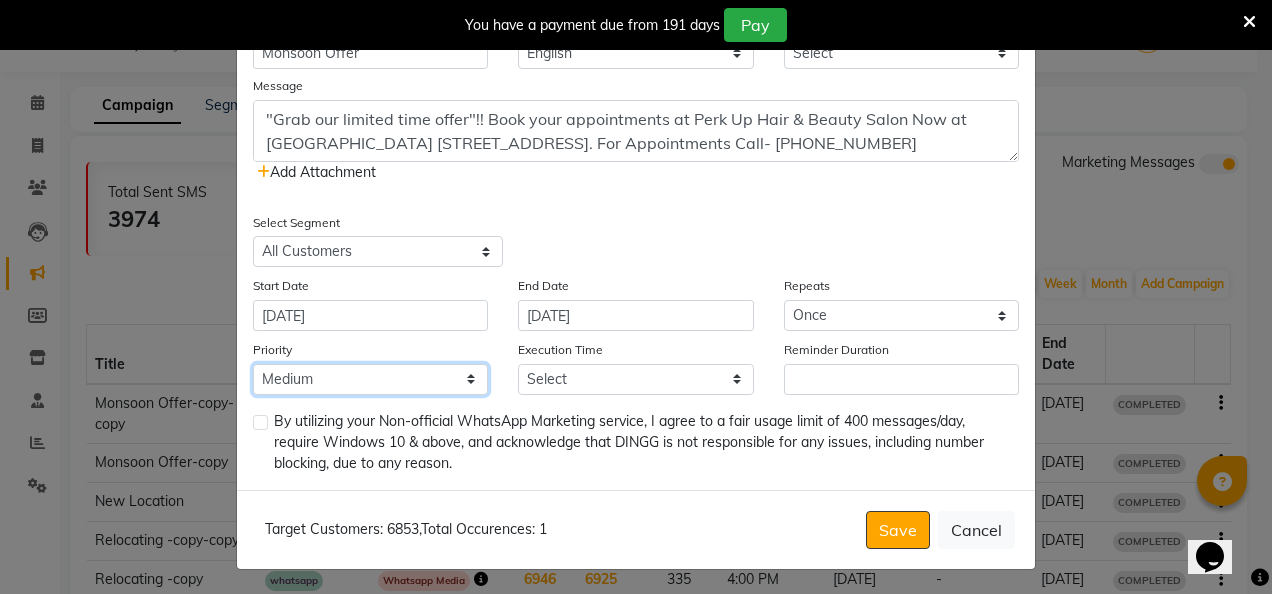 click on "Low Medium High" at bounding box center (370, 379) 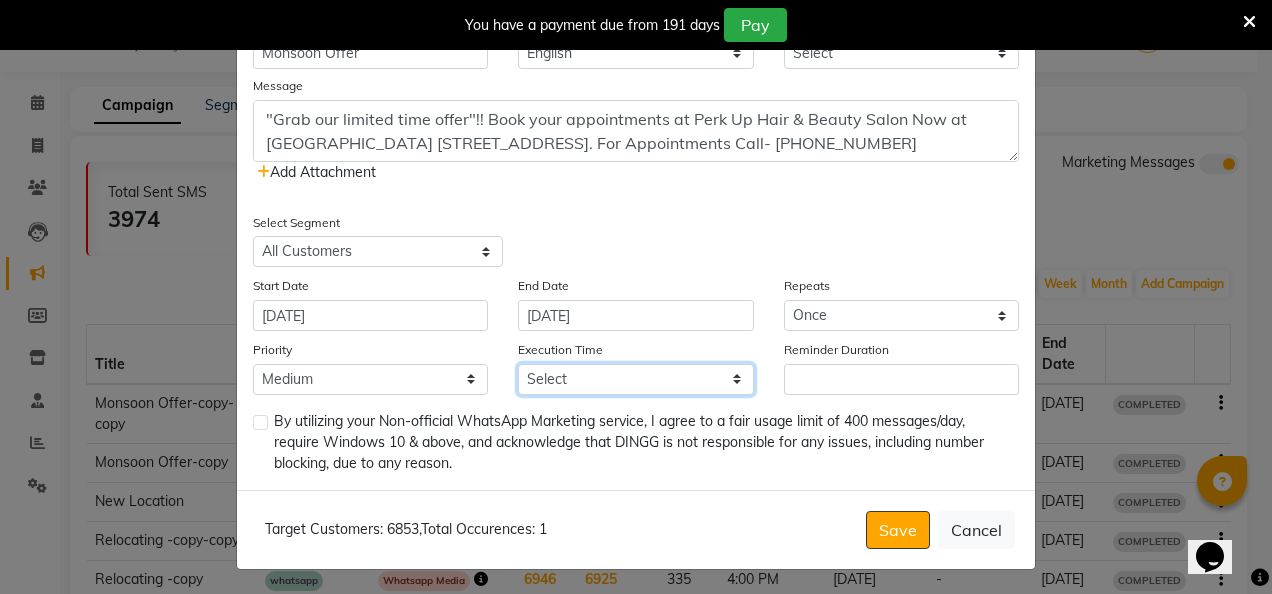 click on "Select 09:00 AM 09:15 AM 09:30 AM 09:45 AM 10:00 AM 10:15 AM 10:30 AM 10:45 AM 11:00 AM 11:15 AM 11:30 AM 11:45 AM 12:00 PM 12:15 PM 12:30 PM 12:45 PM 01:00 PM 01:15 PM 01:30 PM 01:45 PM 02:00 PM 02:15 PM 02:30 PM 02:45 PM 03:00 PM 03:15 PM 03:30 PM 03:45 PM 04:00 PM 04:15 PM 04:30 PM 04:45 PM 05:00 PM 05:15 PM 05:30 PM 05:45 PM 06:00 PM 06:15 PM 06:30 PM 06:45 PM 07:00 PM 07:15 PM 07:30 PM 07:45 PM 08:00 PM 08:15 PM 08:30 PM 08:45 PM 09:00 PM 09:15 PM 09:30 PM 09:45 PM" at bounding box center [635, 379] 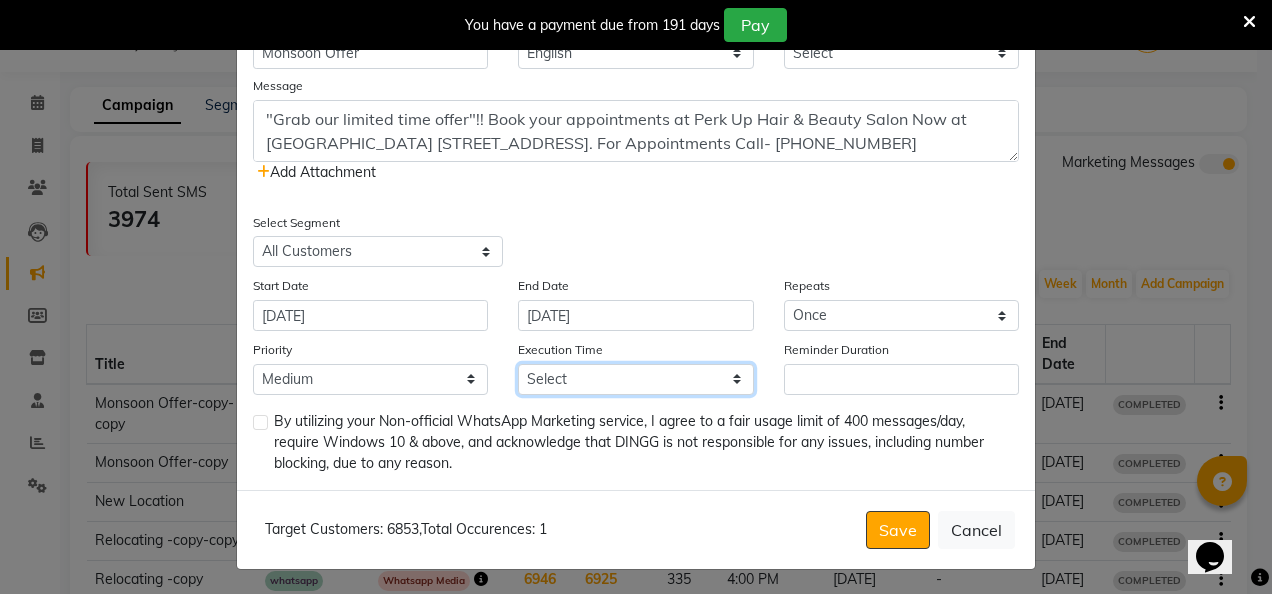 select on "825" 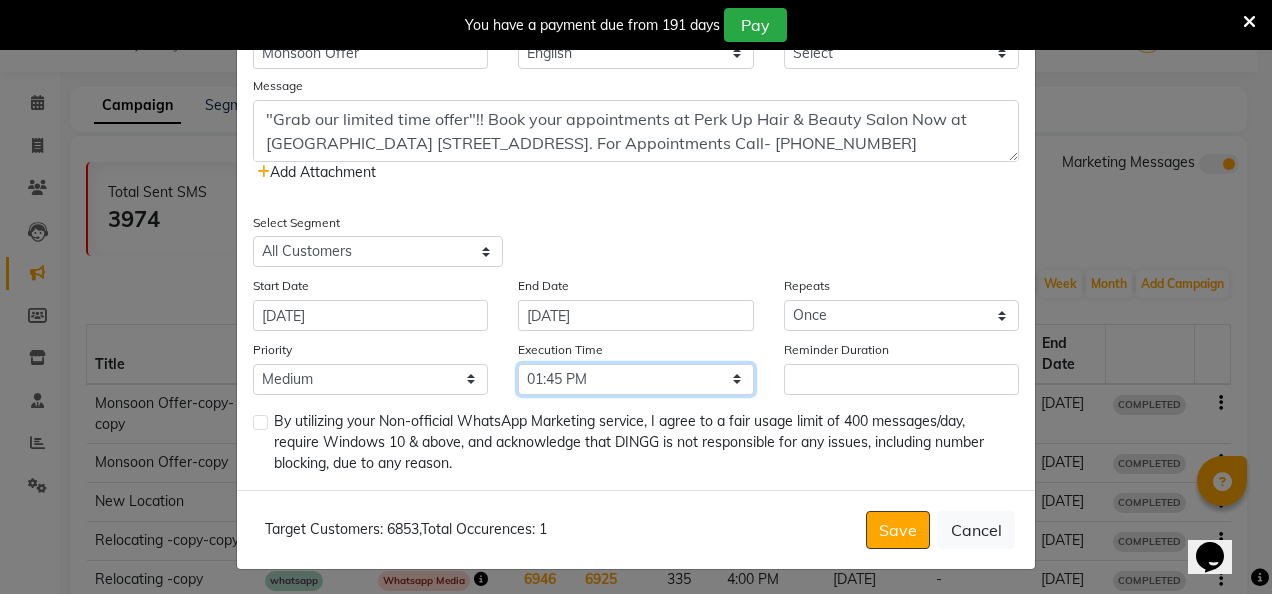 click on "Select 09:00 AM 09:15 AM 09:30 AM 09:45 AM 10:00 AM 10:15 AM 10:30 AM 10:45 AM 11:00 AM 11:15 AM 11:30 AM 11:45 AM 12:00 PM 12:15 PM 12:30 PM 12:45 PM 01:00 PM 01:15 PM 01:30 PM 01:45 PM 02:00 PM 02:15 PM 02:30 PM 02:45 PM 03:00 PM 03:15 PM 03:30 PM 03:45 PM 04:00 PM 04:15 PM 04:30 PM 04:45 PM 05:00 PM 05:15 PM 05:30 PM 05:45 PM 06:00 PM 06:15 PM 06:30 PM 06:45 PM 07:00 PM 07:15 PM 07:30 PM 07:45 PM 08:00 PM 08:15 PM 08:30 PM 08:45 PM 09:00 PM 09:15 PM 09:30 PM 09:45 PM" at bounding box center [635, 379] 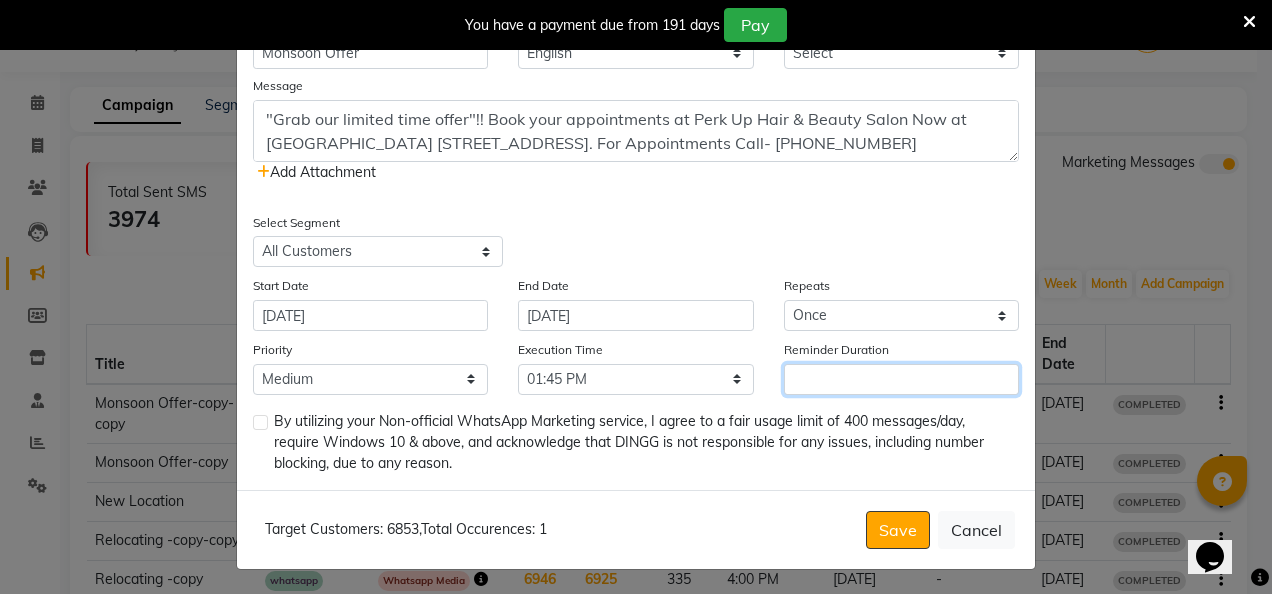click on "Reminder Duration" at bounding box center [901, 379] 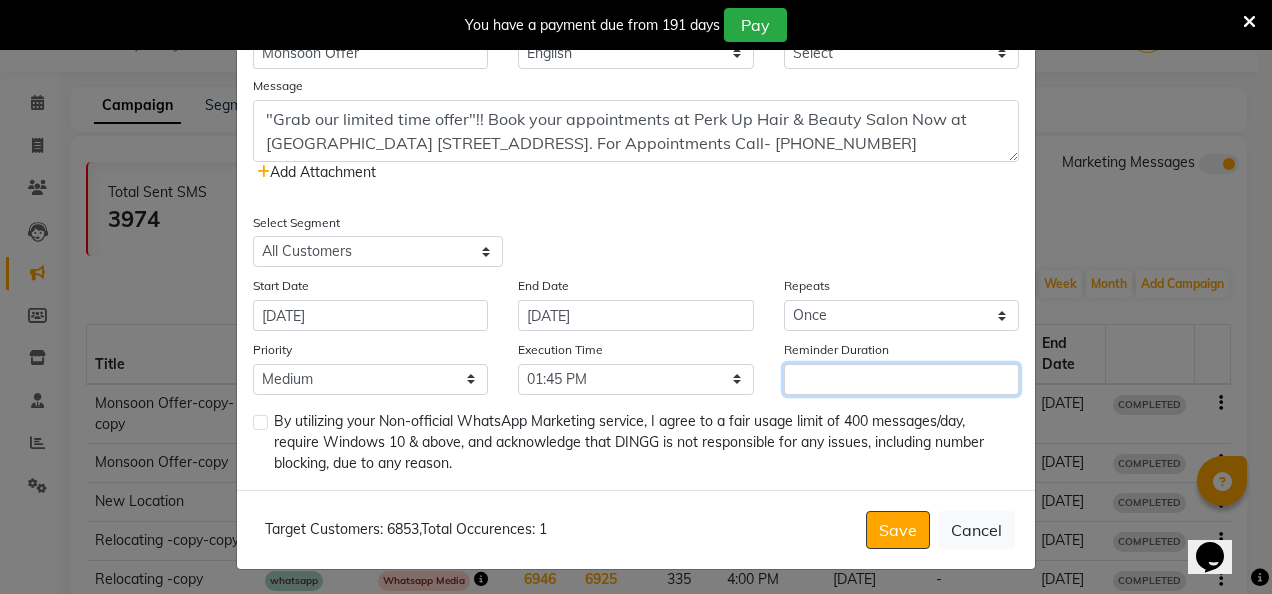 scroll, scrollTop: 0, scrollLeft: 0, axis: both 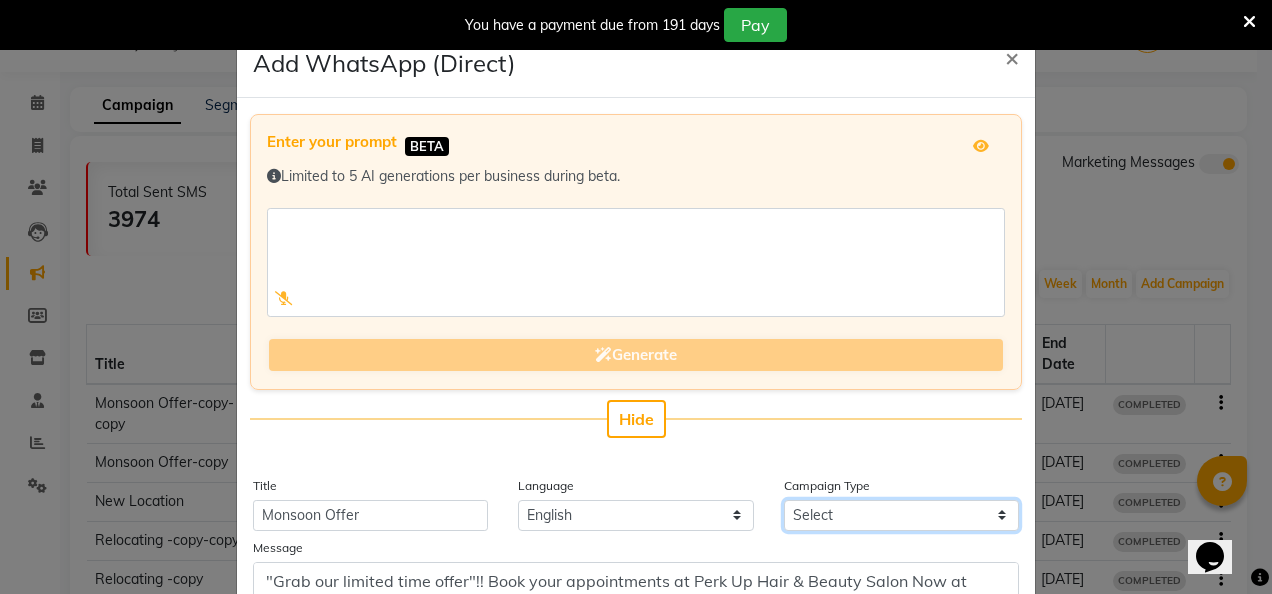 click on "Select Birthday Anniversary Promotional Service reminder" at bounding box center [901, 515] 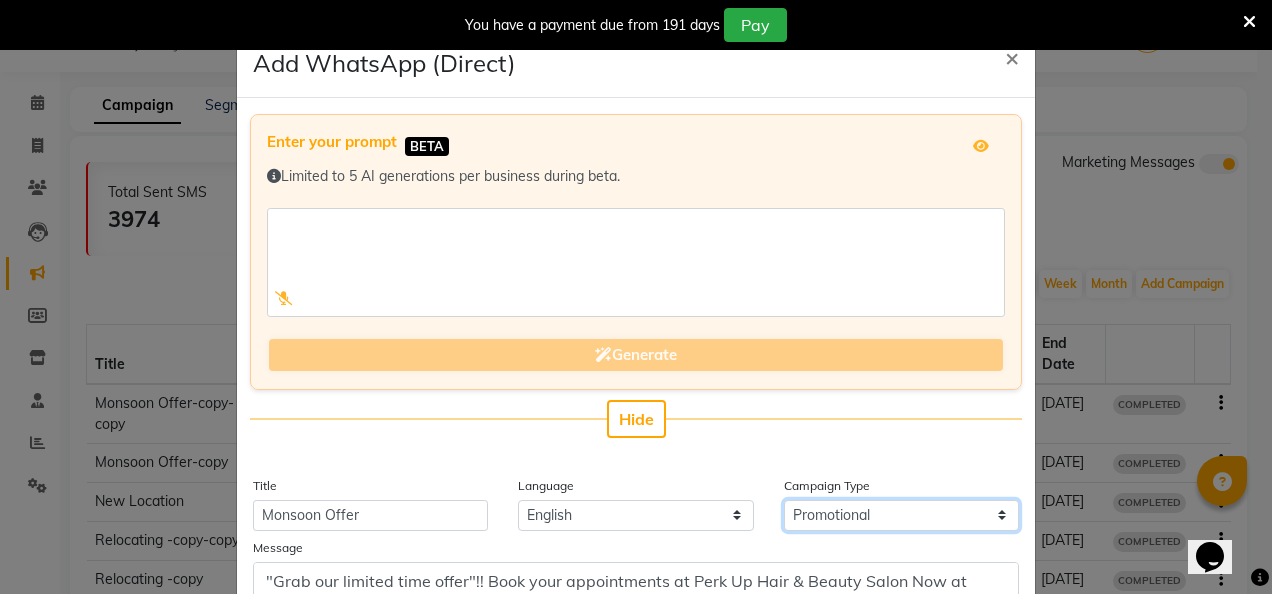 click on "Select Birthday Anniversary Promotional Service reminder" at bounding box center [901, 515] 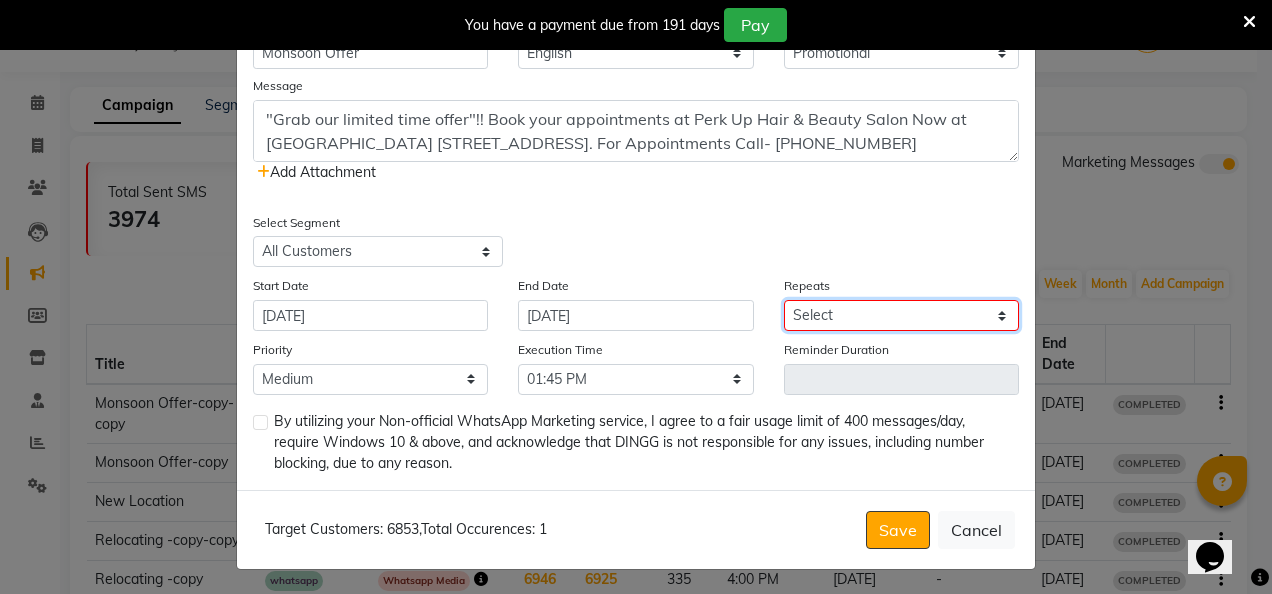 click on "Select Once Daily Alternate Day Weekly Monthly Yearly" at bounding box center (901, 315) 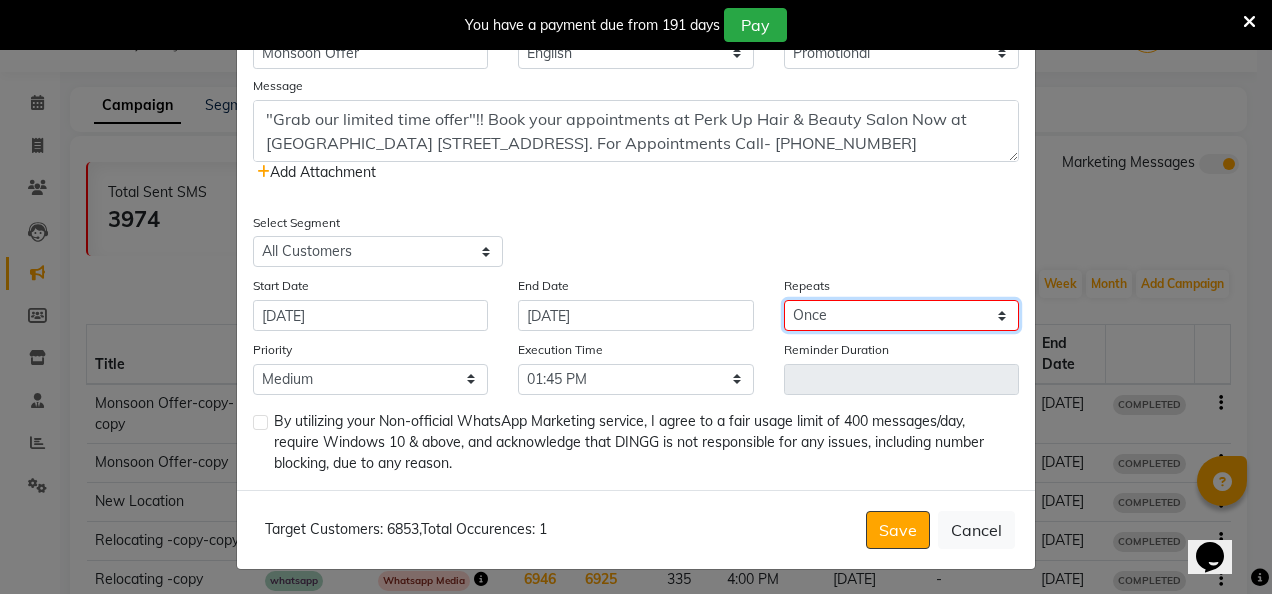 click on "Select Once Daily Alternate Day Weekly Monthly Yearly" at bounding box center (901, 315) 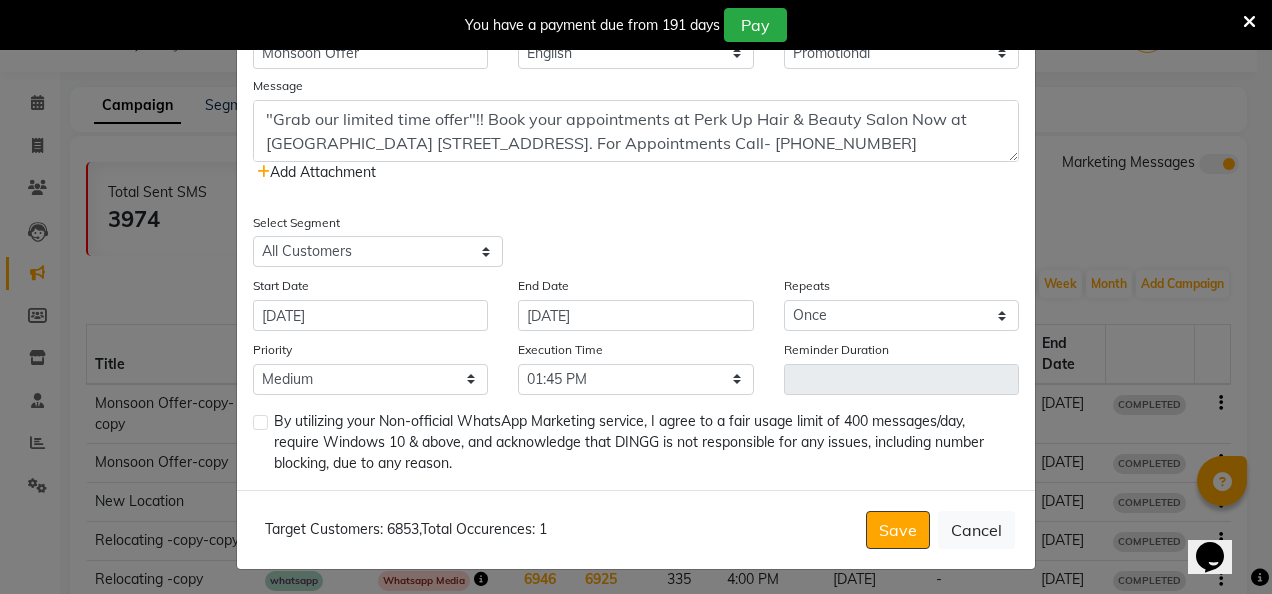 click on "Select Segment Select All Customers All [DEMOGRAPHIC_DATA] Customer All [DEMOGRAPHIC_DATA] Customer All Members All Customers Visited in last 30 days All Customers Visited in last 60 days but not in last 30 days Inactive/Lost Customers High Ticket Customers Low Ticket Customers Frequent Customers Regular Customers New Customers All Customers with Valid Birthdays All Customers with Valid Anniversary All Customer Visited in [DATE] Never Visited Reminder Hair Spa  Membership Renewal Reminder Touch up Global Colour Reminder Waxing Reminder Facial Reminder" 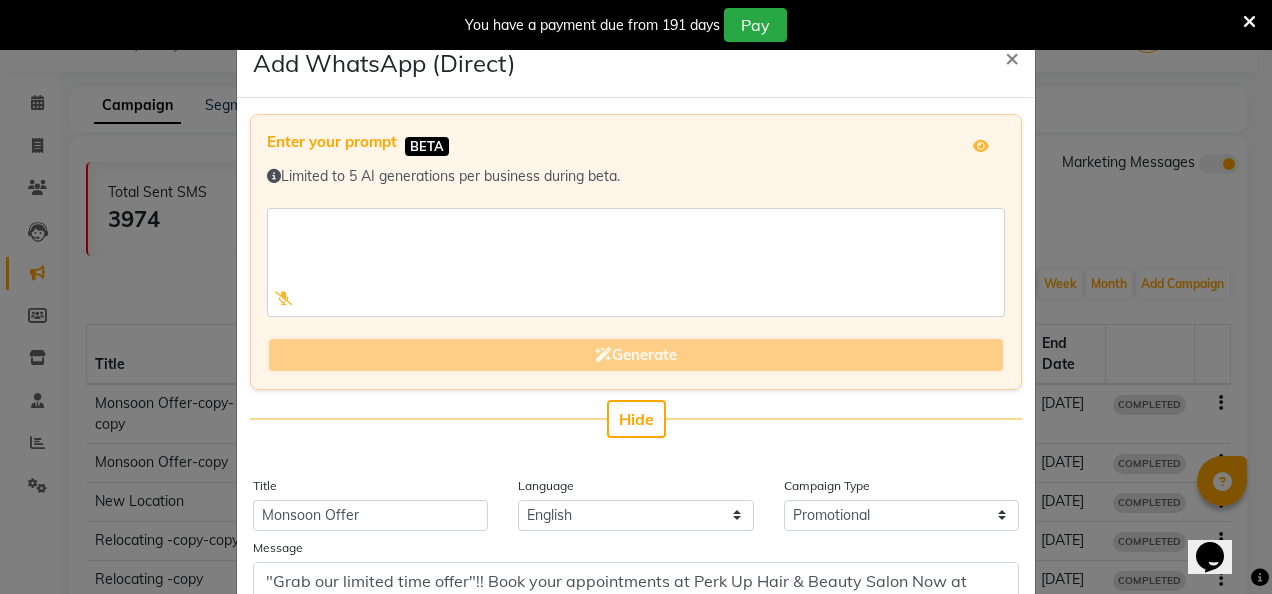 scroll, scrollTop: 462, scrollLeft: 0, axis: vertical 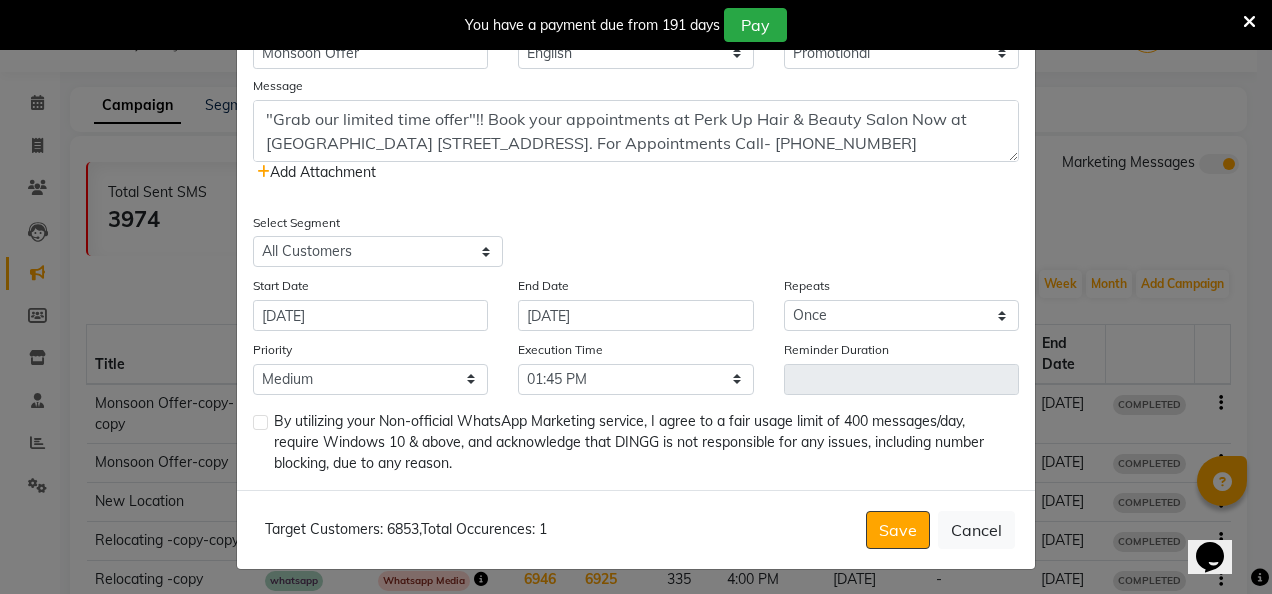 click 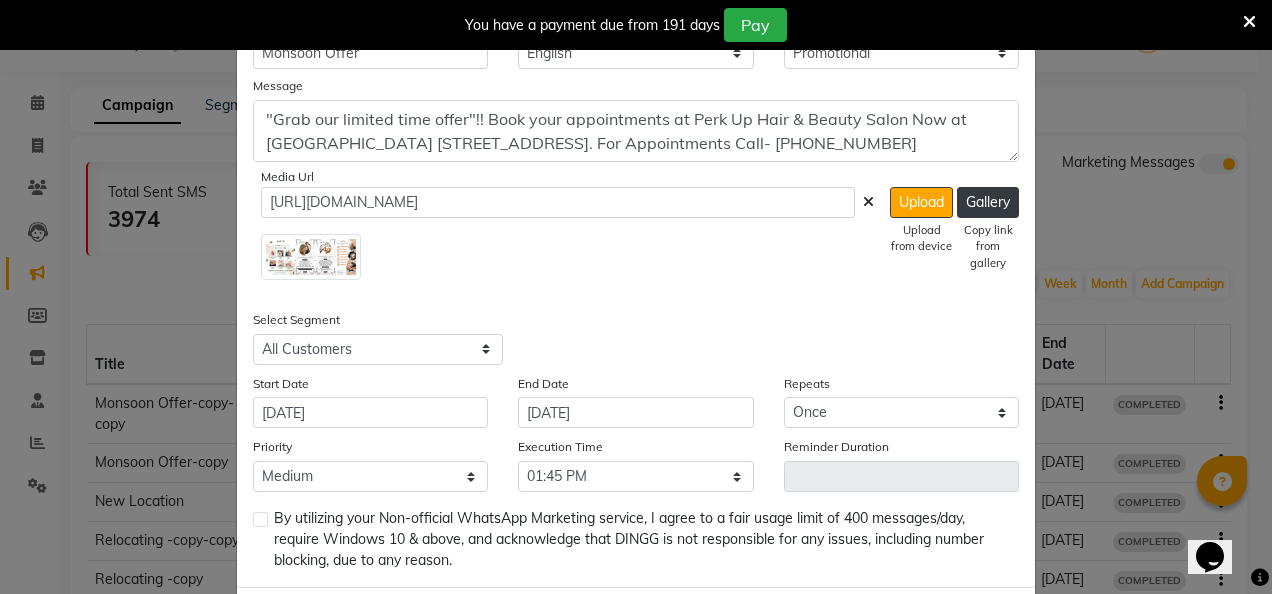 scroll, scrollTop: 558, scrollLeft: 0, axis: vertical 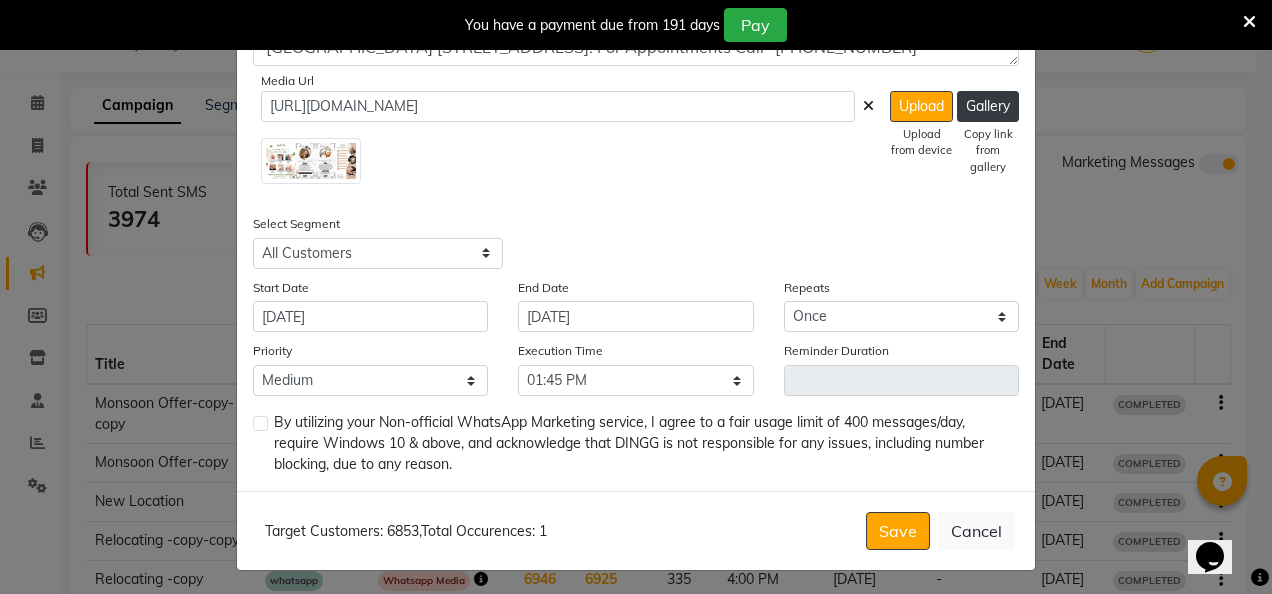 click 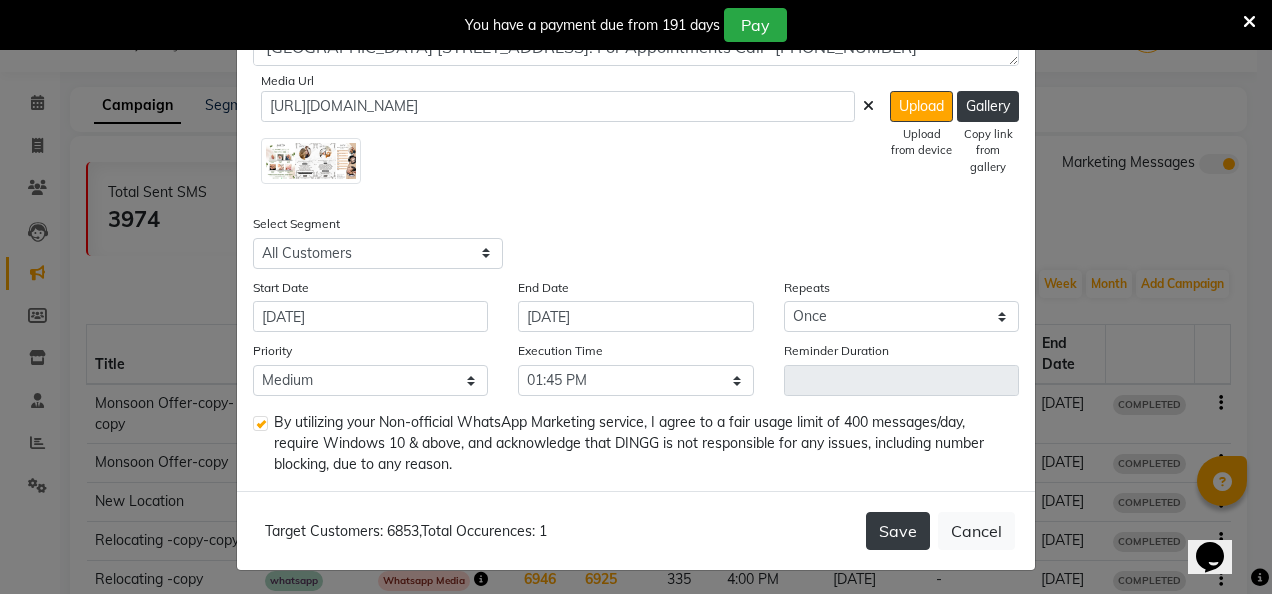 click on "Save" 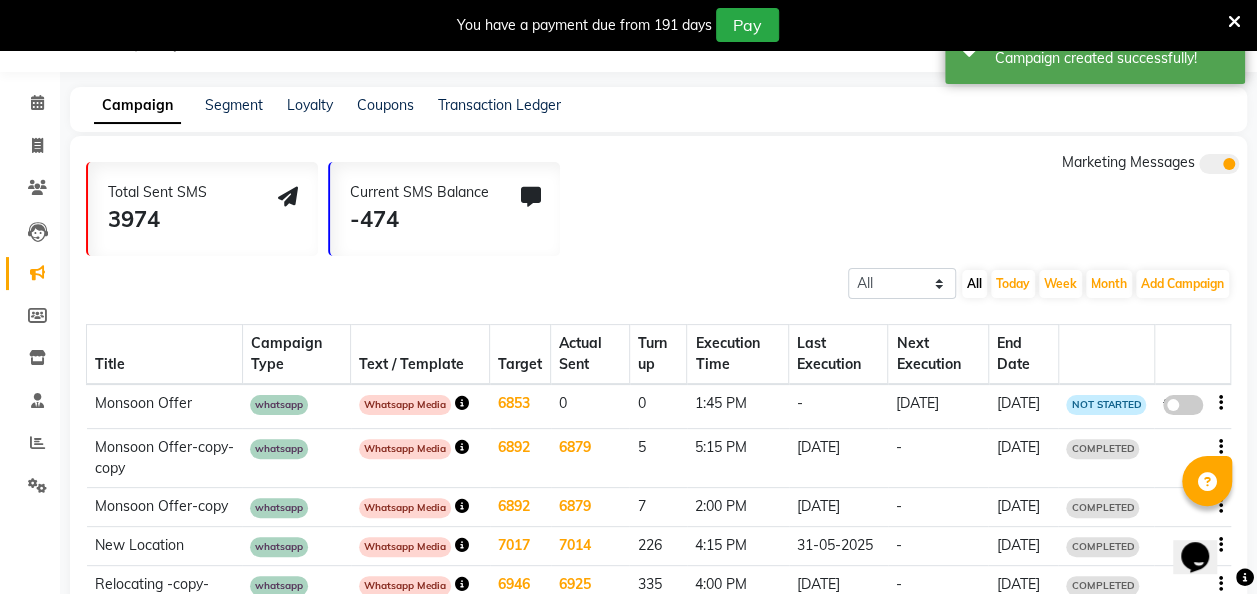 click 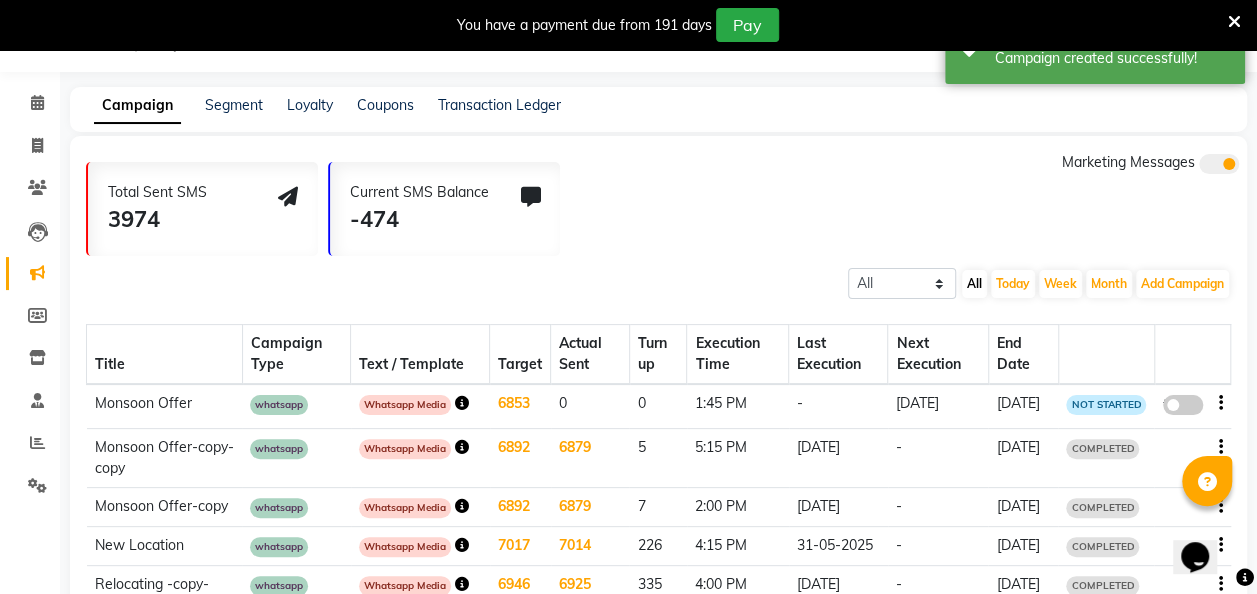 click on "false" 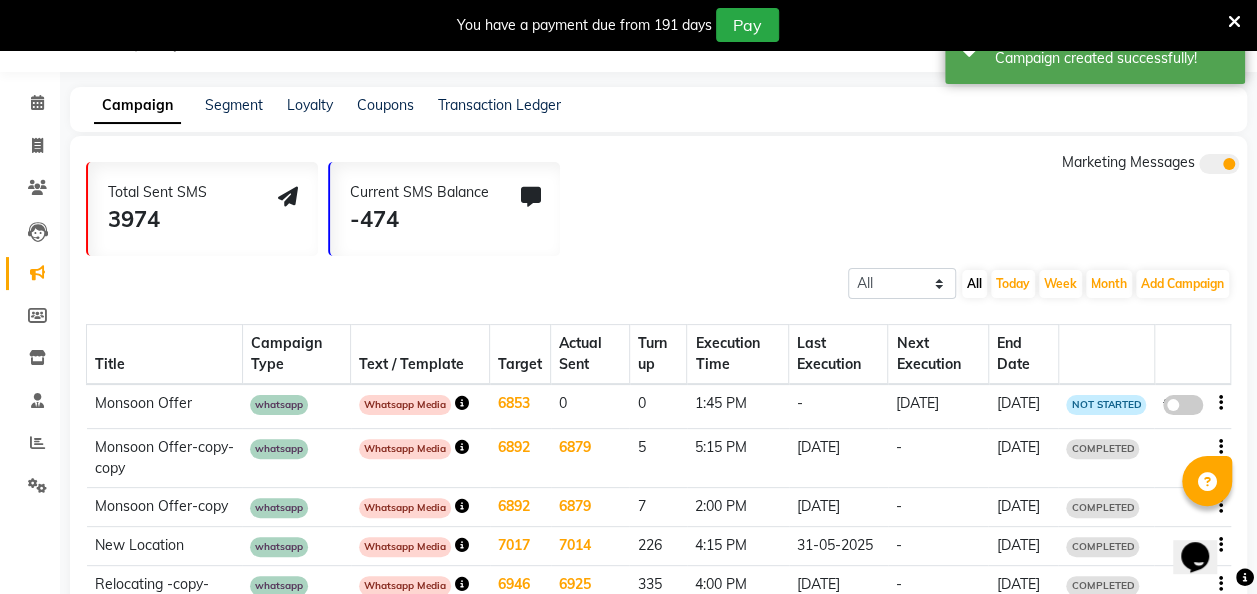 select on "3" 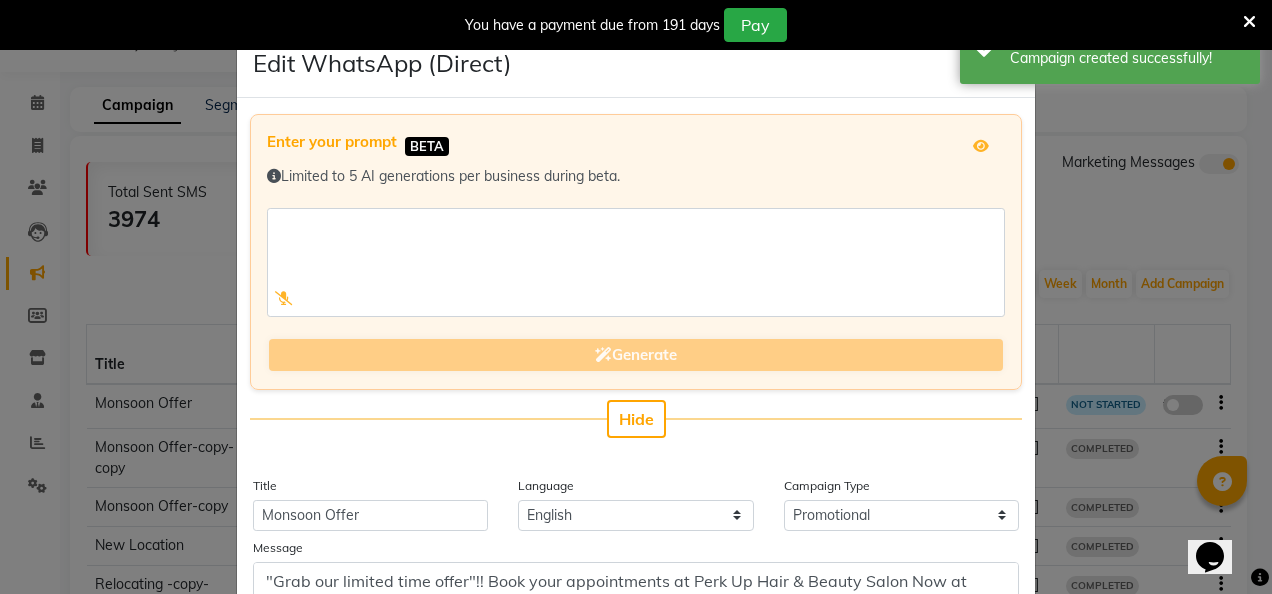 scroll, scrollTop: 558, scrollLeft: 0, axis: vertical 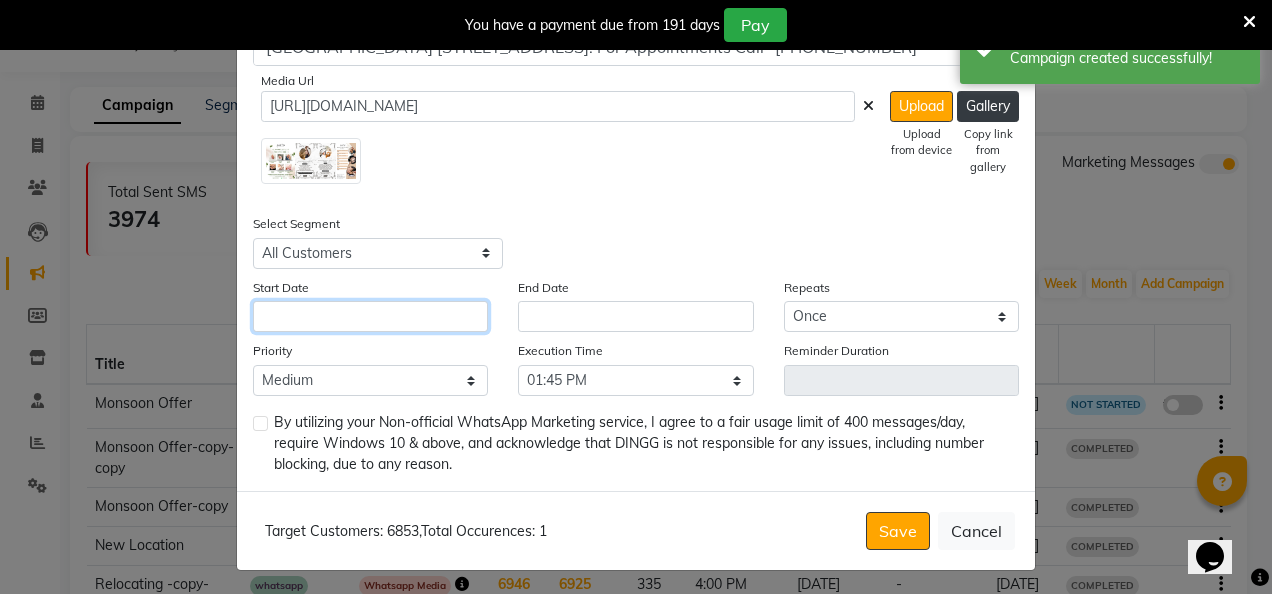 click 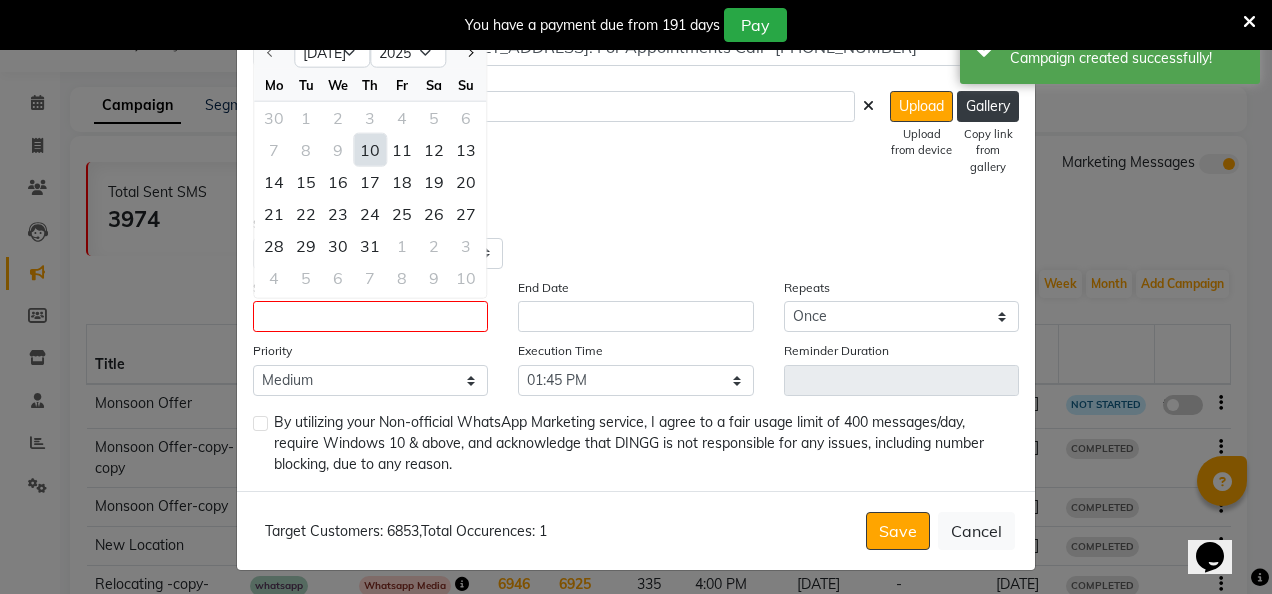 click on "10" 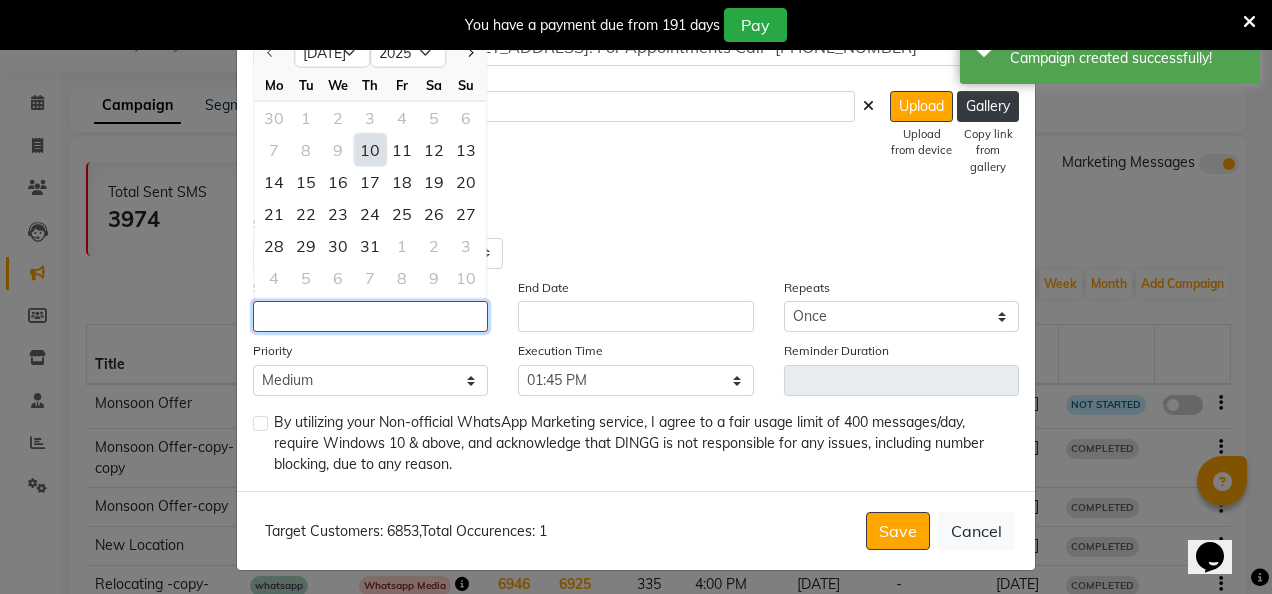 type on "[DATE]" 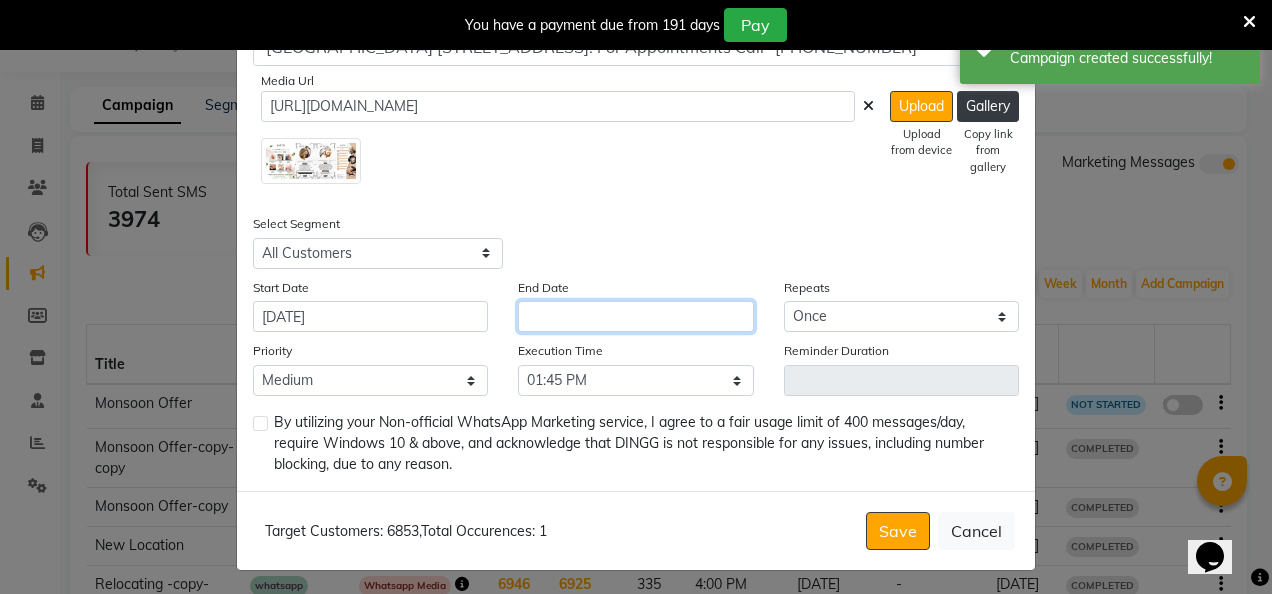 click 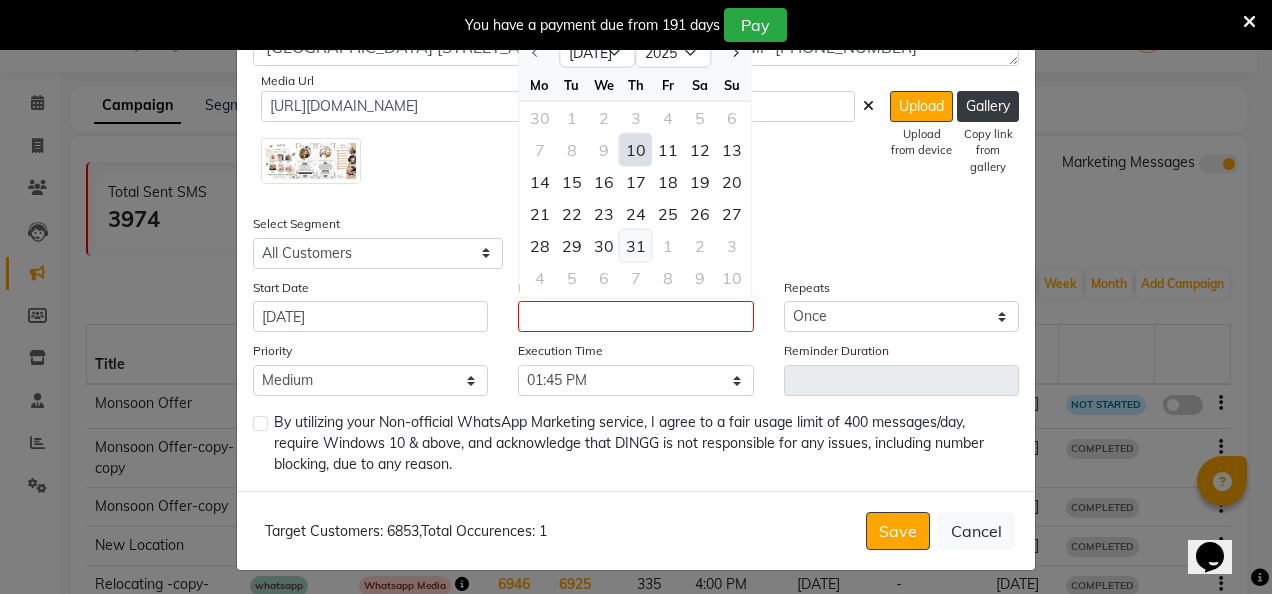 click on "31" 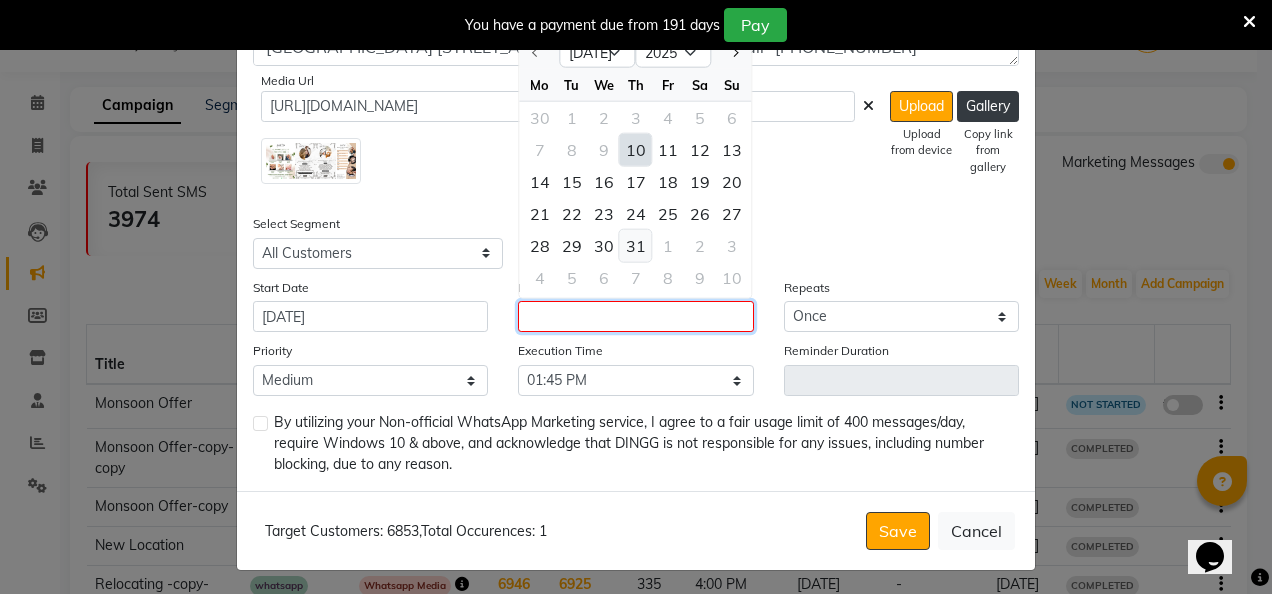 type on "[DATE]" 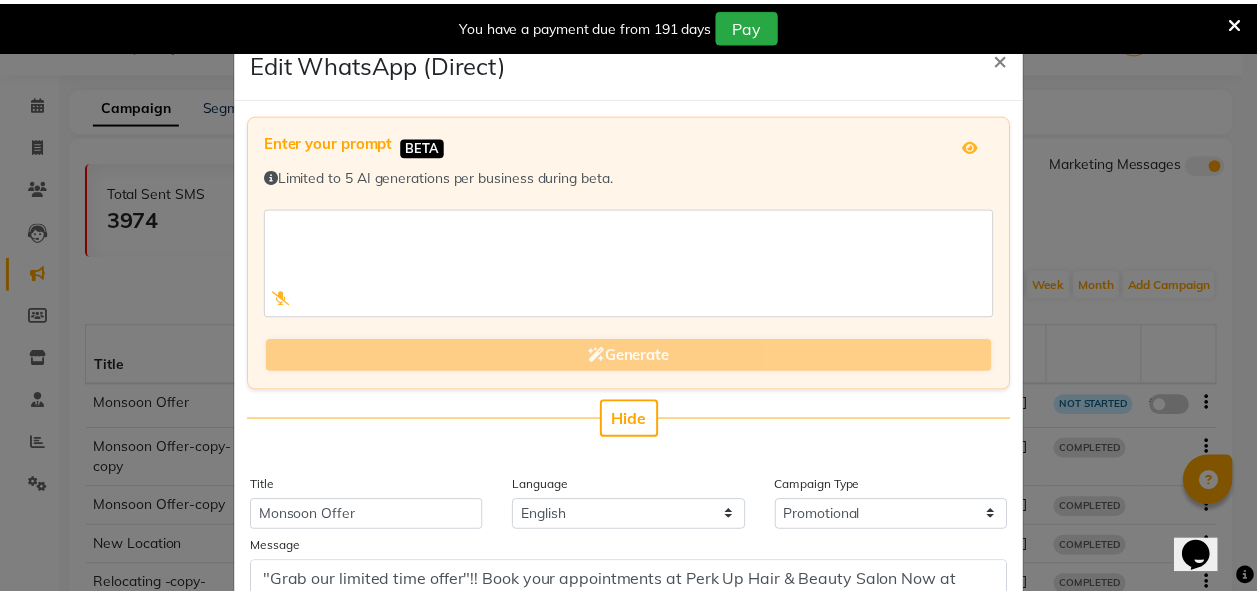 scroll, scrollTop: 558, scrollLeft: 0, axis: vertical 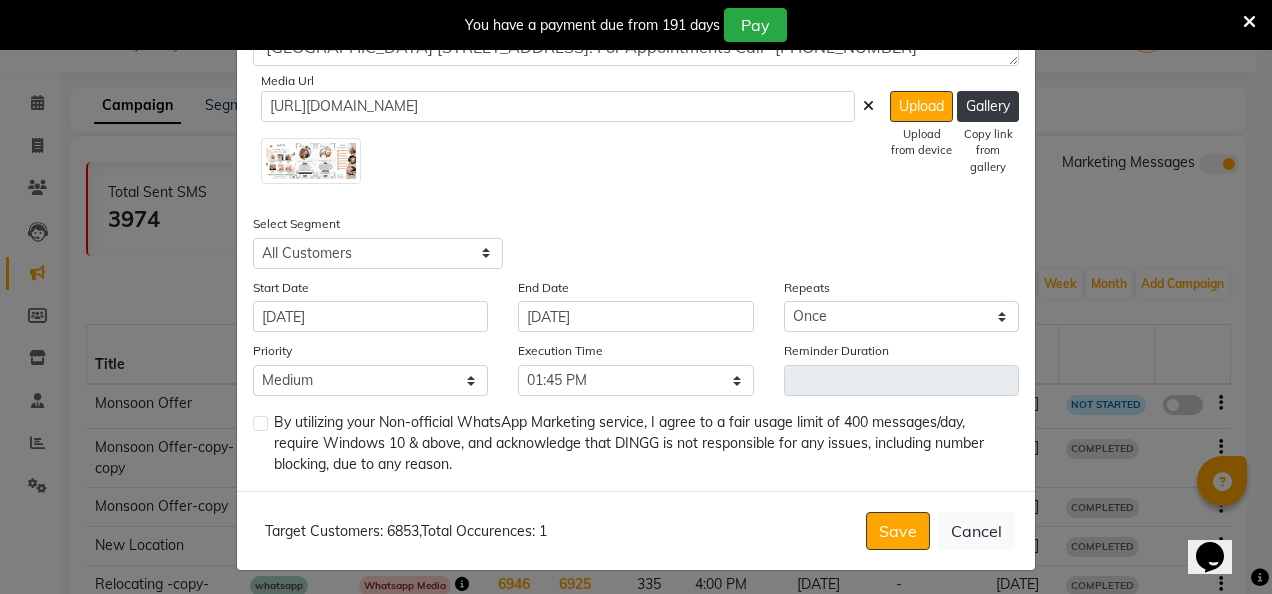 click 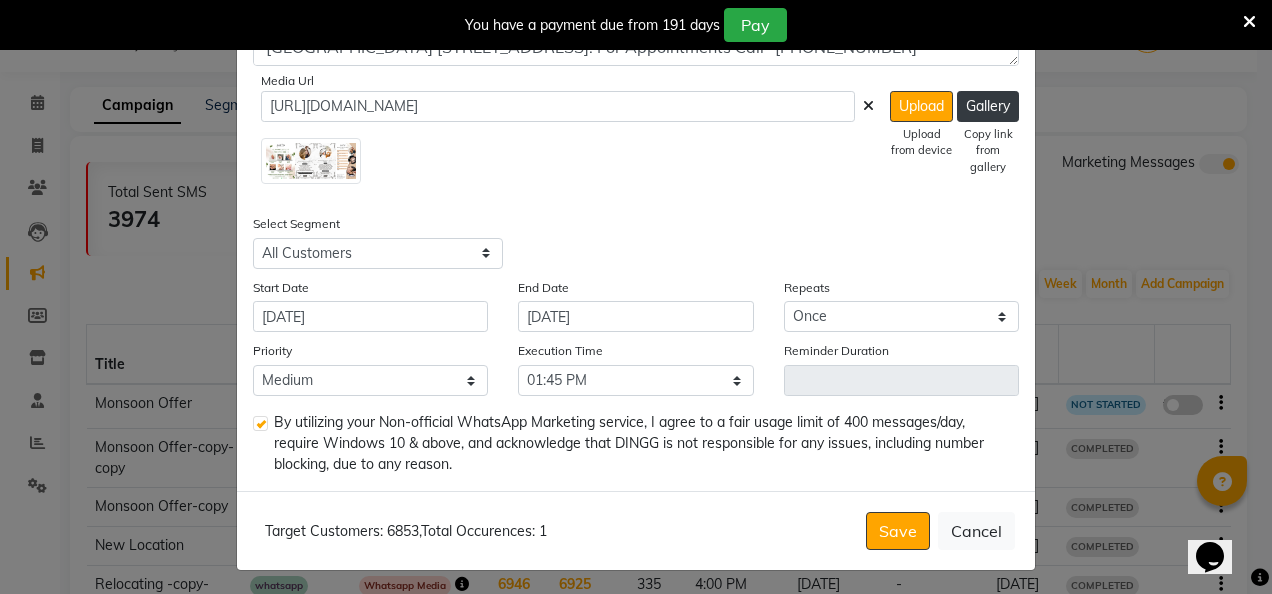 drag, startPoint x: 872, startPoint y: 535, endPoint x: 780, endPoint y: 480, distance: 107.18675 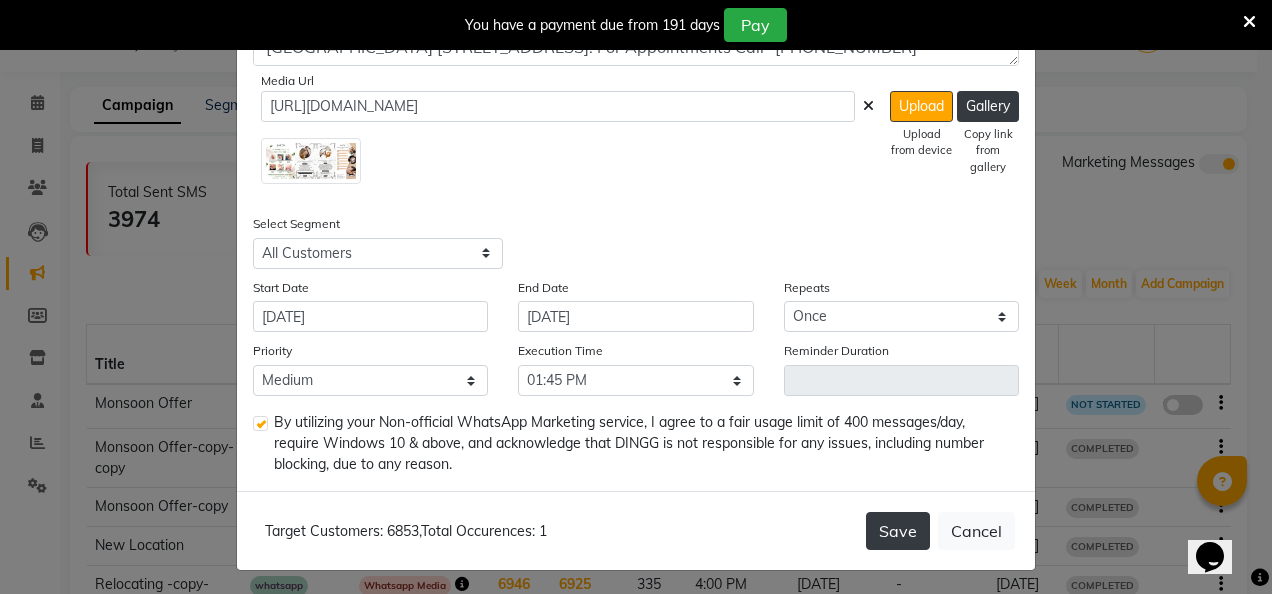click on "Save" 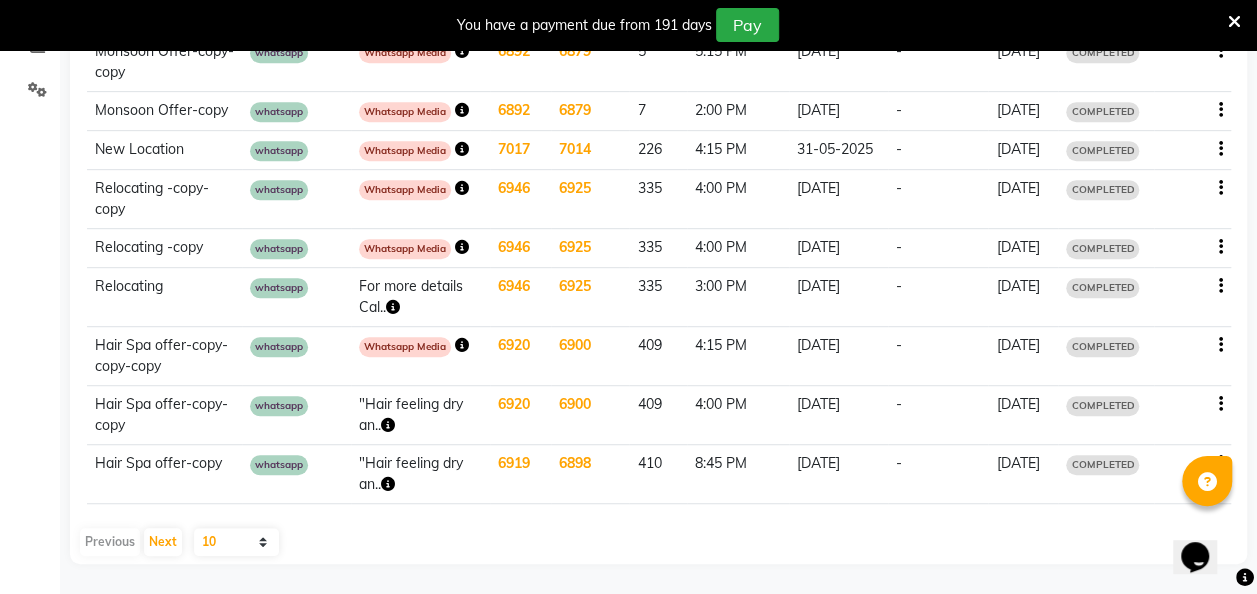 scroll, scrollTop: 0, scrollLeft: 0, axis: both 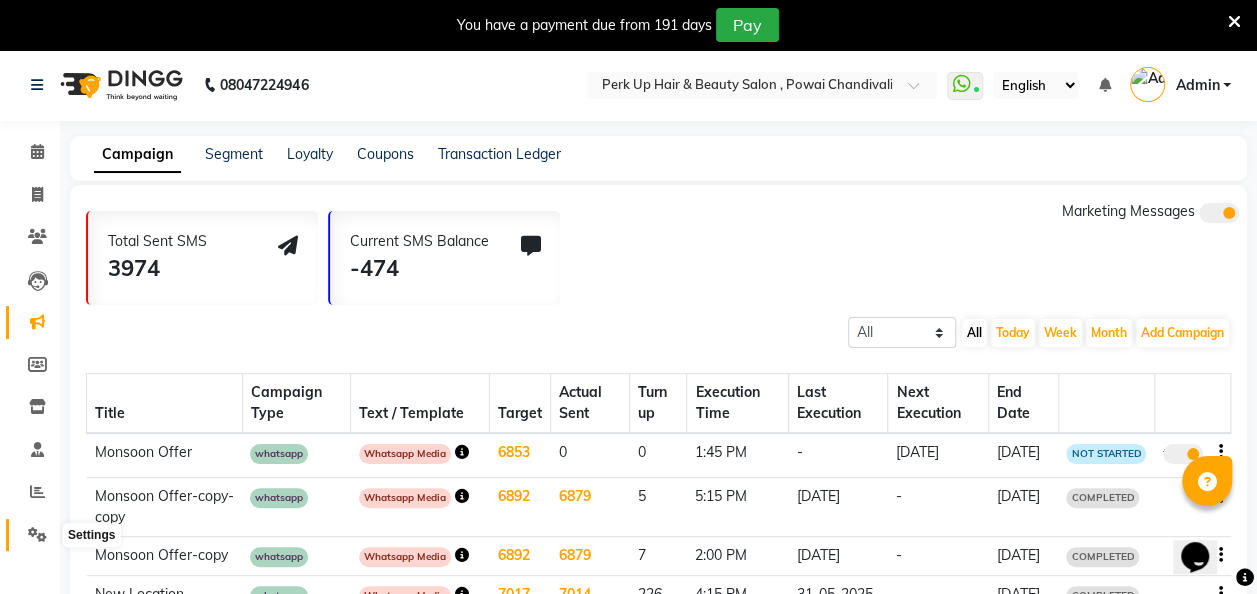 drag, startPoint x: 29, startPoint y: 528, endPoint x: 86, endPoint y: 557, distance: 63.953106 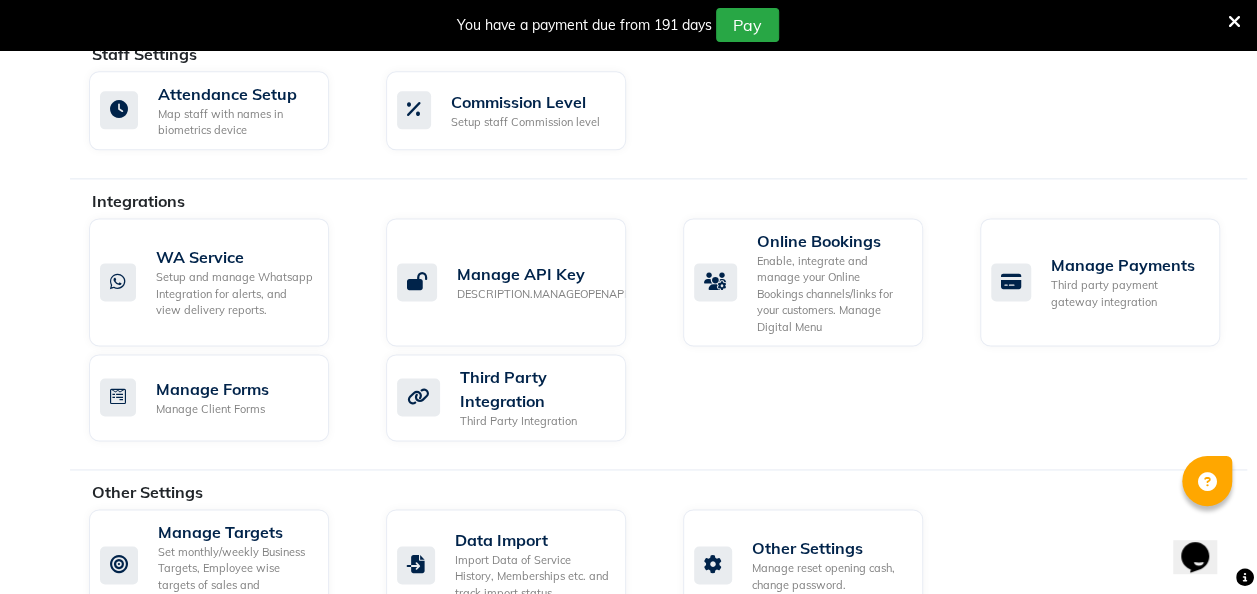scroll, scrollTop: 1244, scrollLeft: 0, axis: vertical 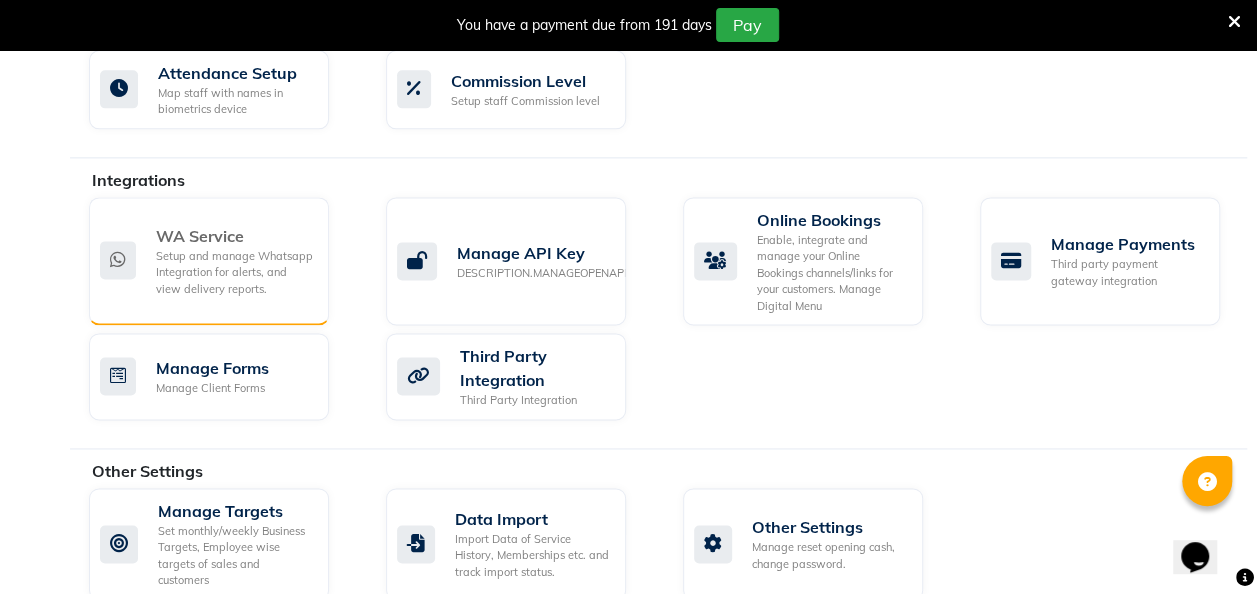click on "WA Service Setup and manage Whatsapp Integration for alerts, and view delivery reports." 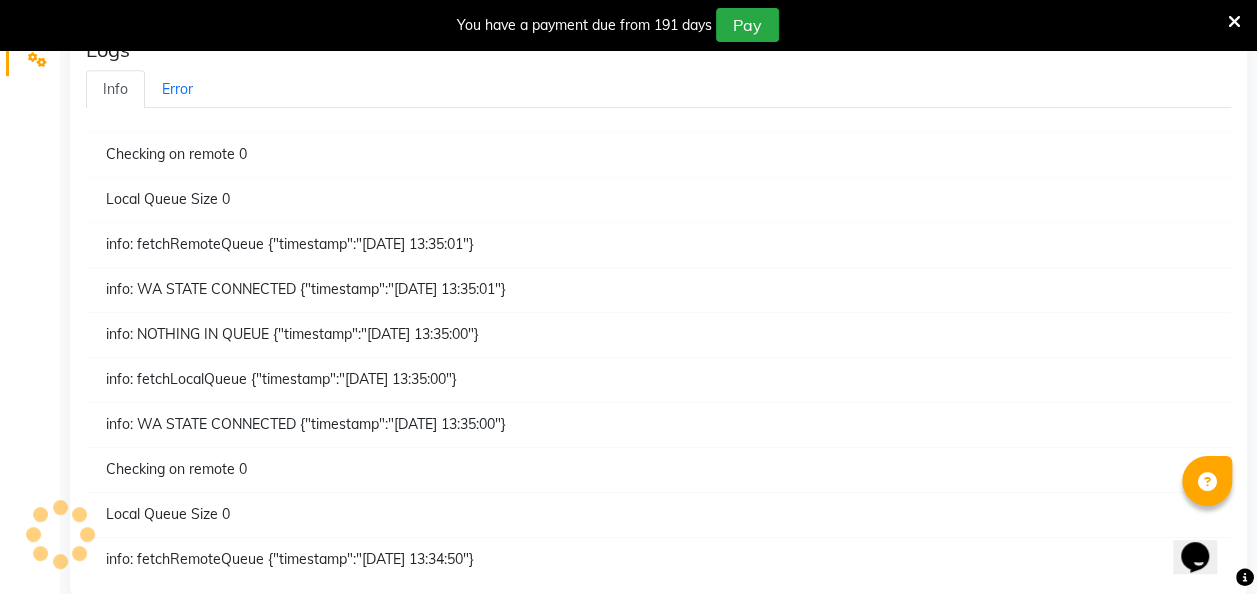 scroll, scrollTop: 0, scrollLeft: 0, axis: both 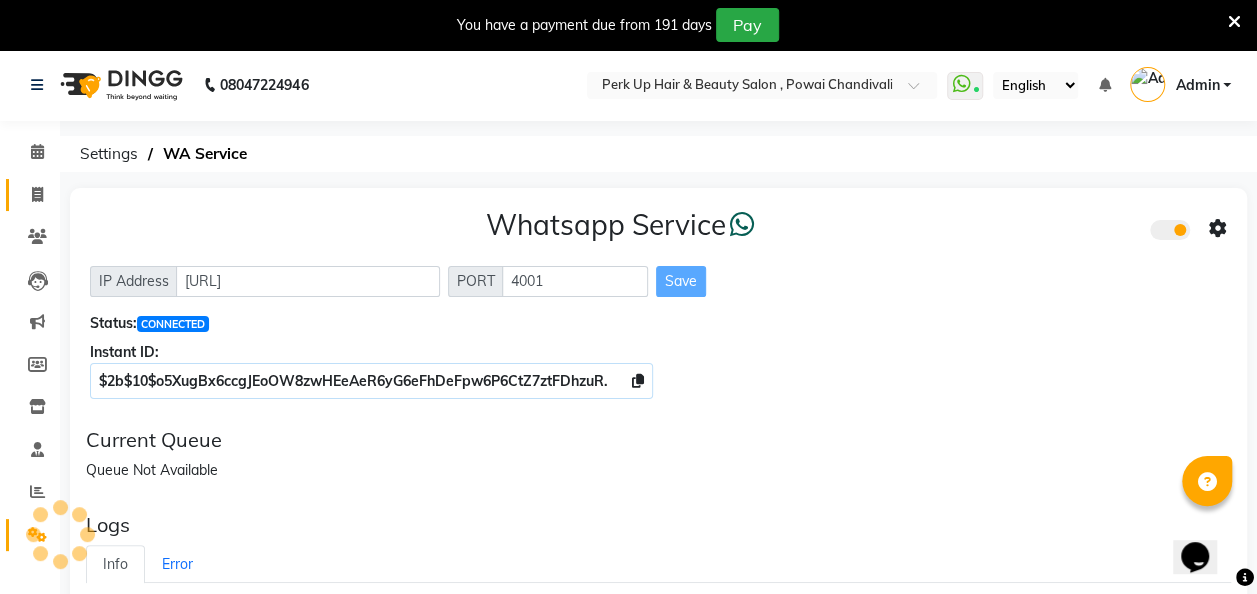 drag, startPoint x: 42, startPoint y: 214, endPoint x: 42, endPoint y: 202, distance: 12 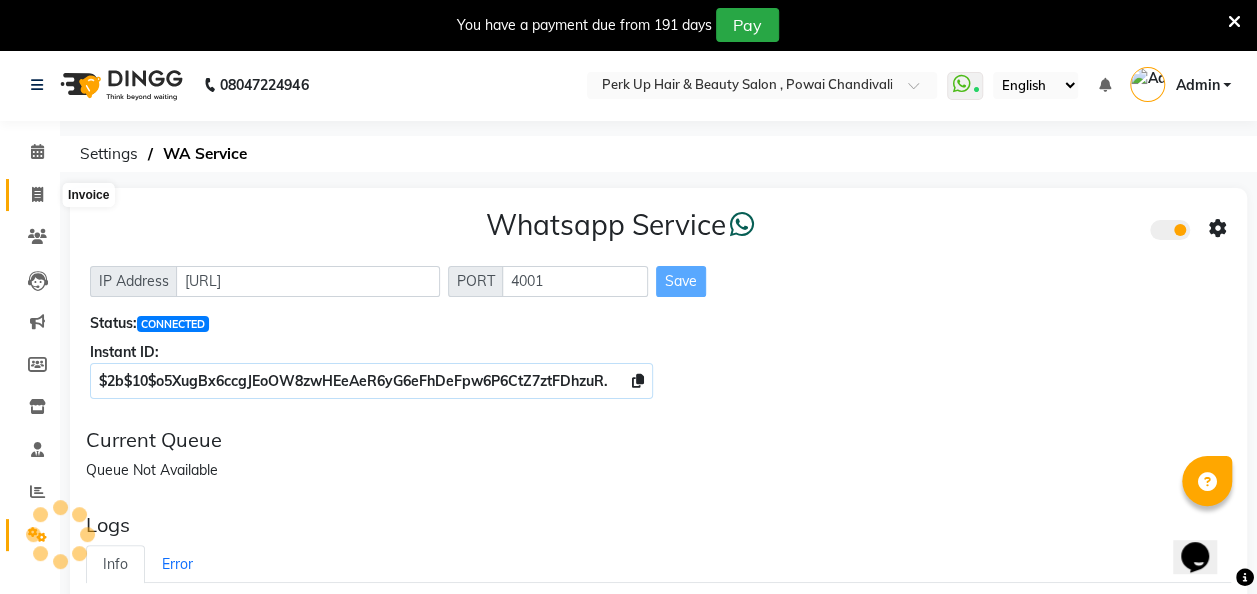 click 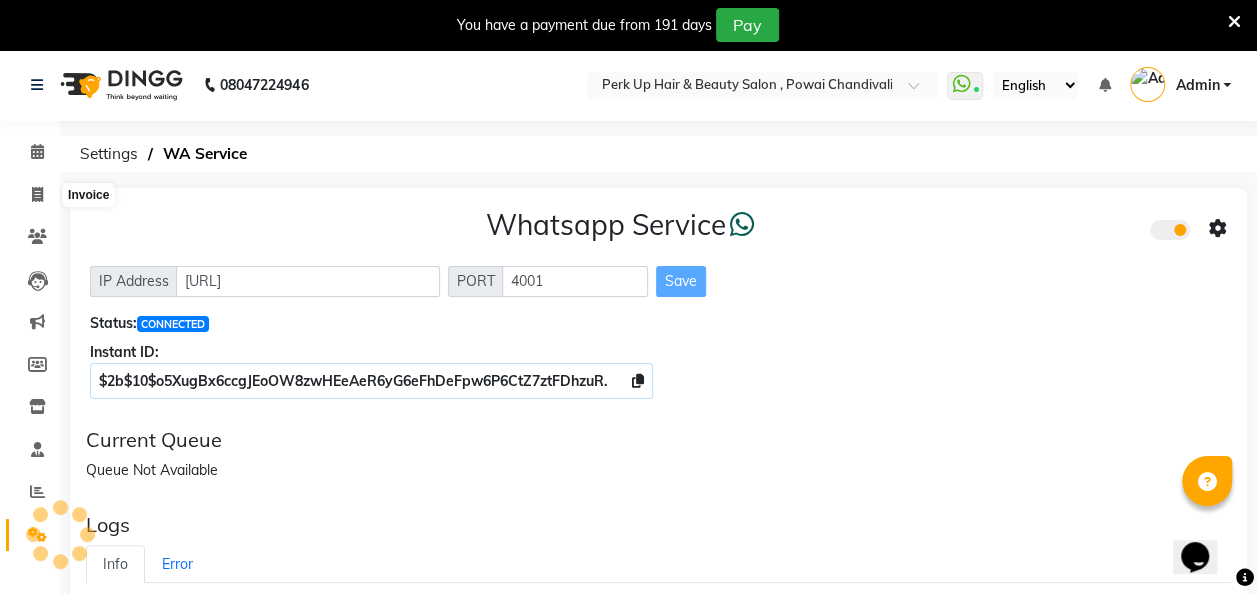 select on "5131" 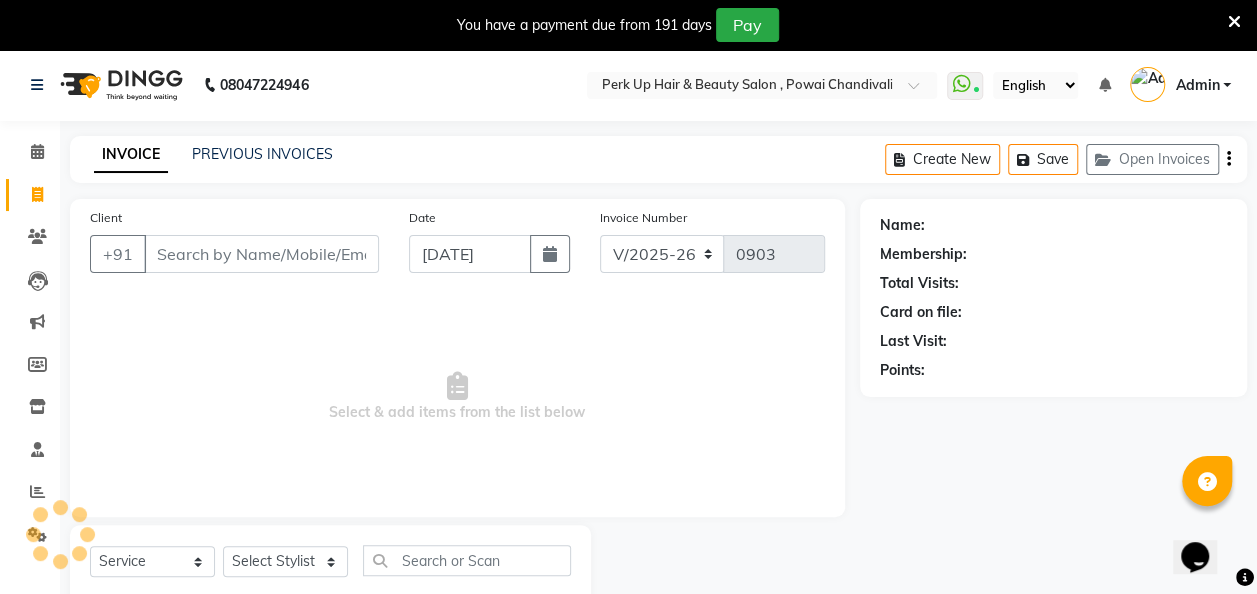 scroll, scrollTop: 55, scrollLeft: 0, axis: vertical 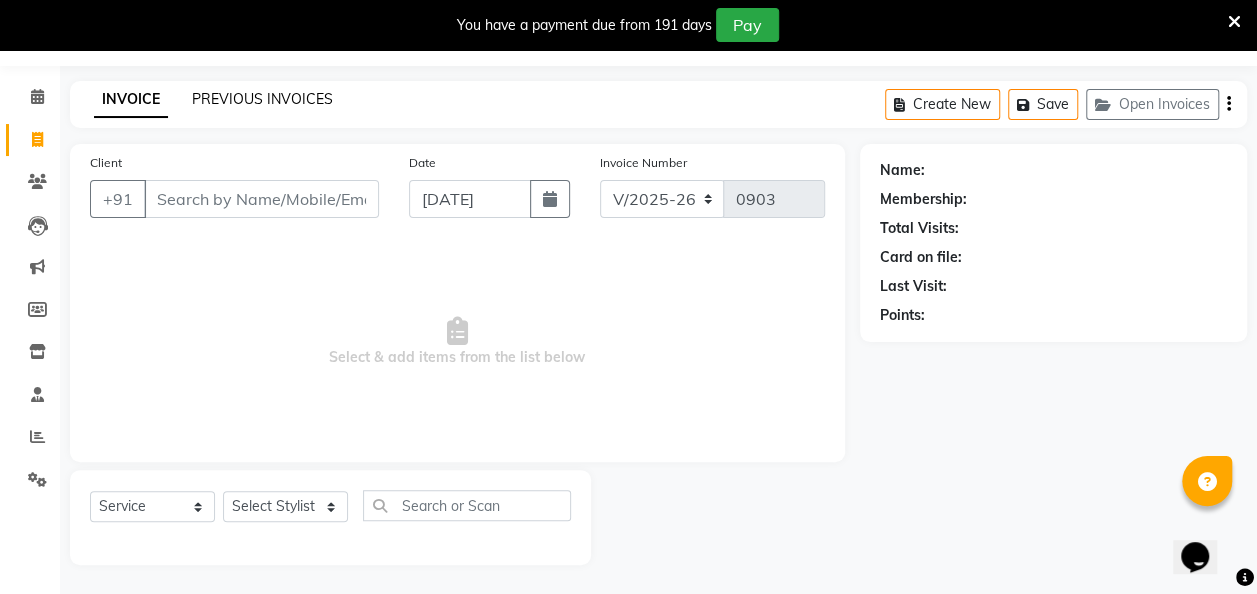 click on "PREVIOUS INVOICES" 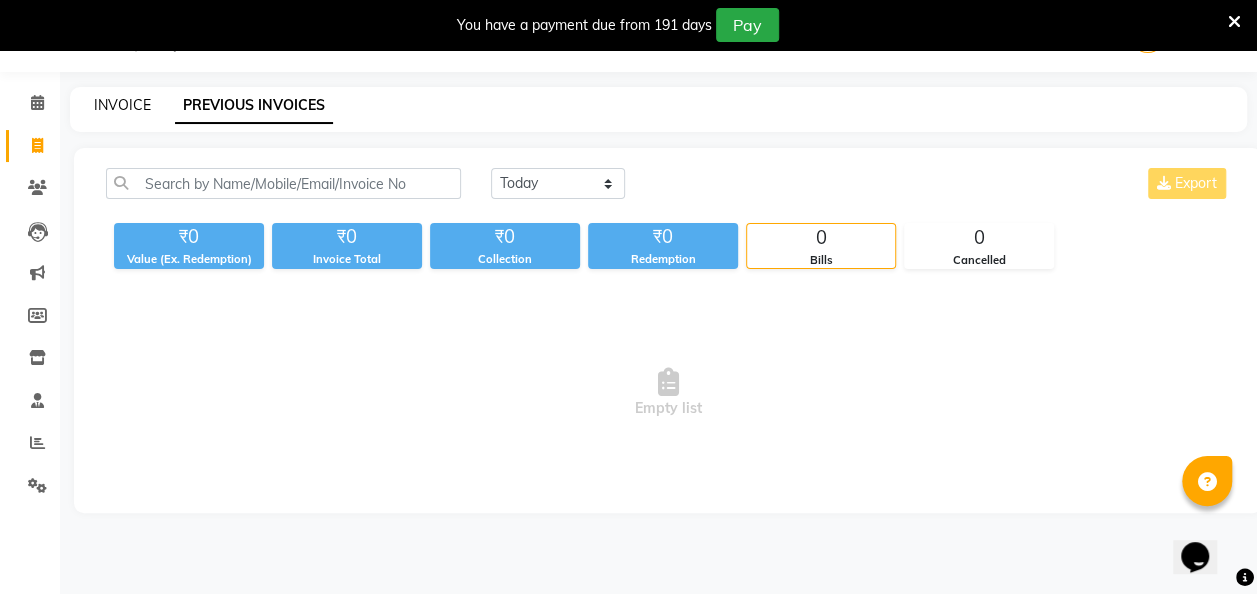 click on "INVOICE" 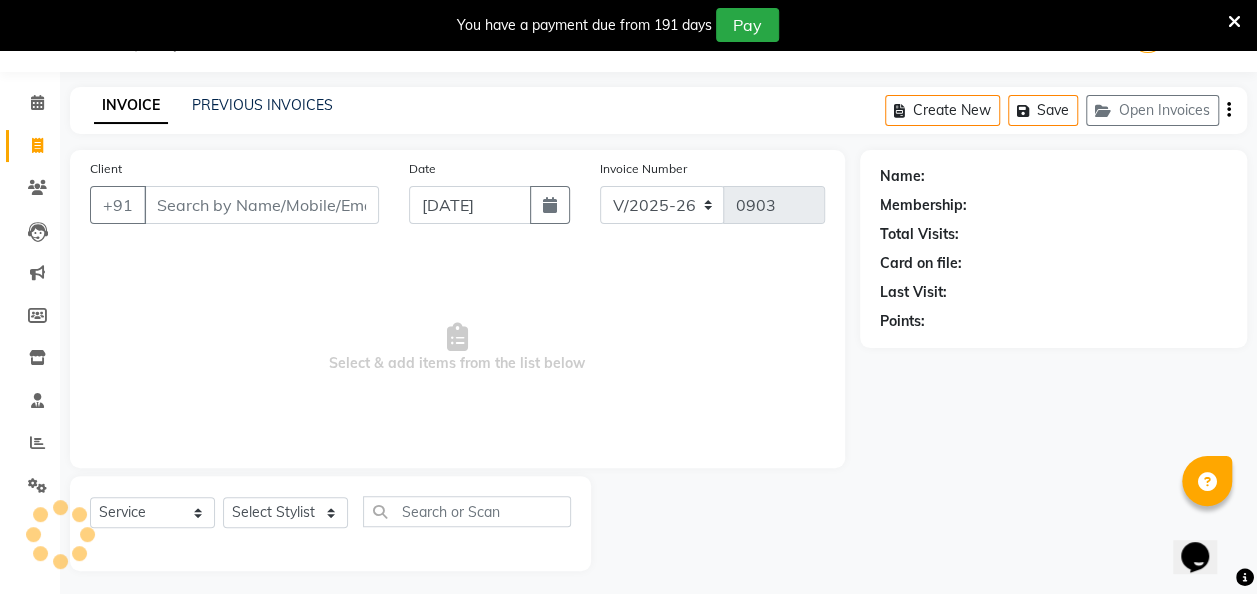 scroll, scrollTop: 55, scrollLeft: 0, axis: vertical 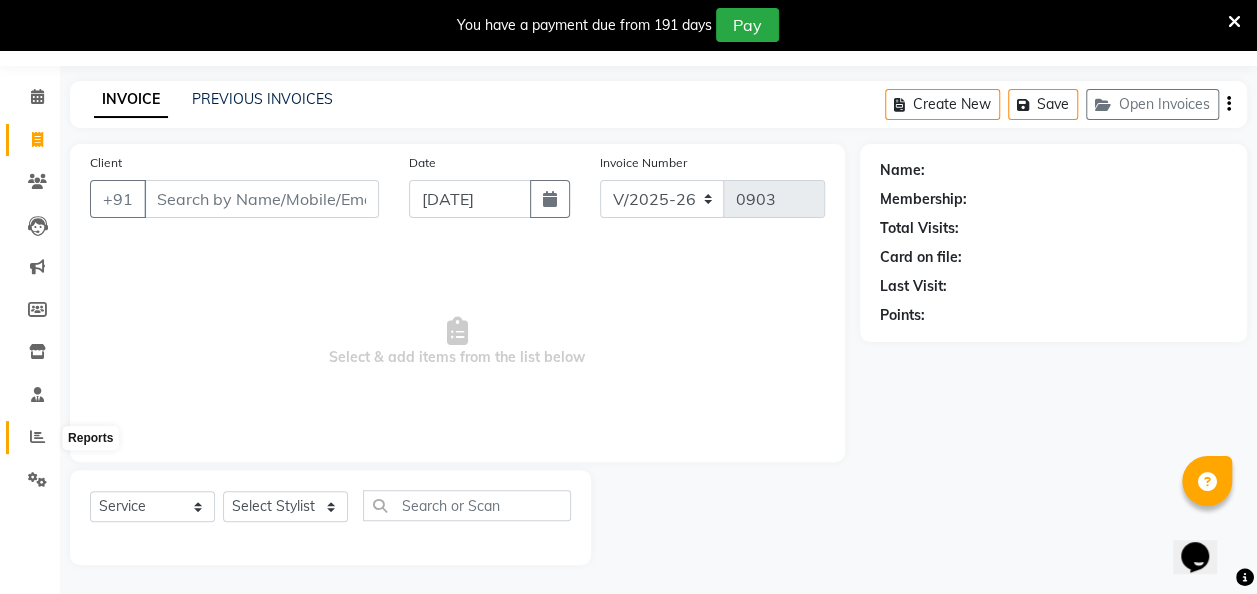 click 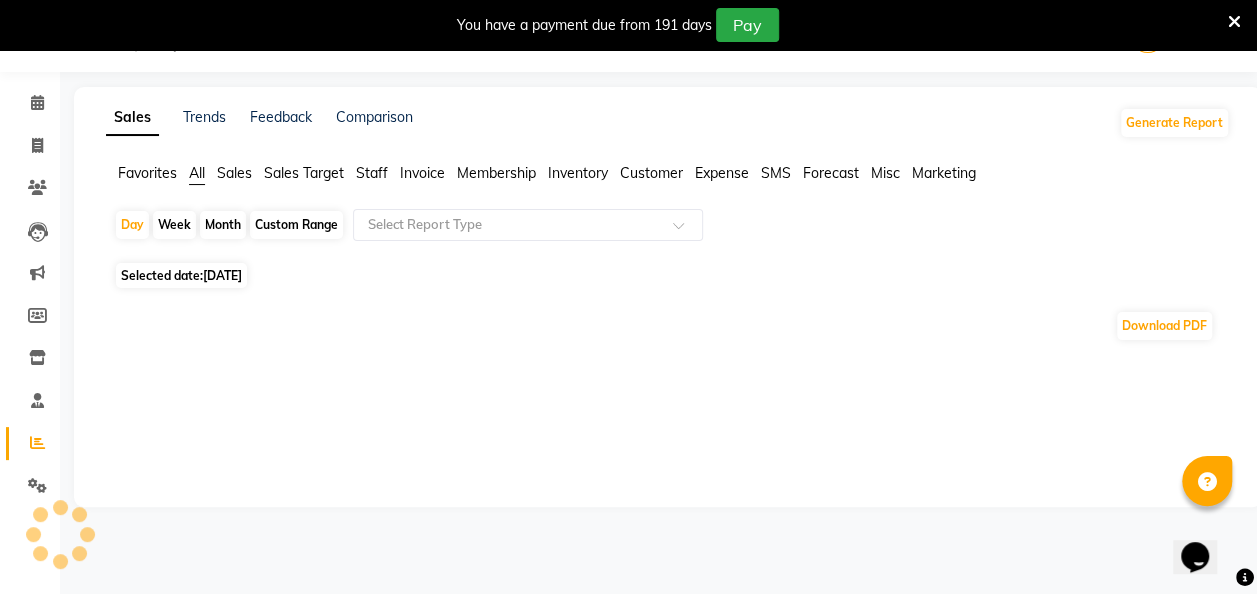 scroll, scrollTop: 55, scrollLeft: 0, axis: vertical 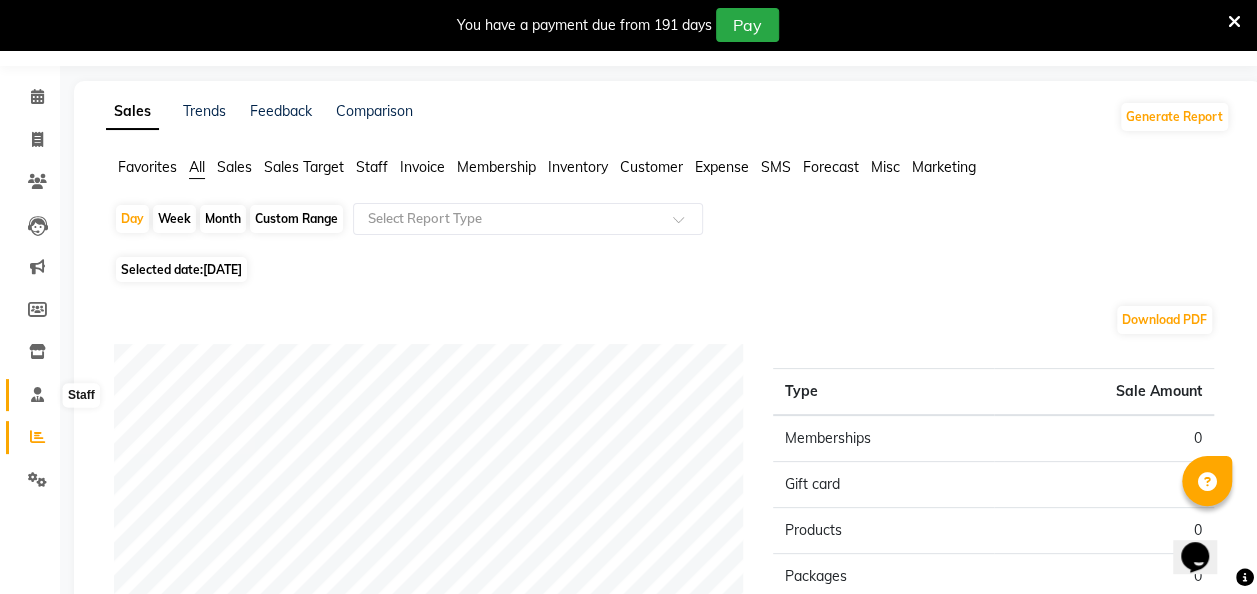 click 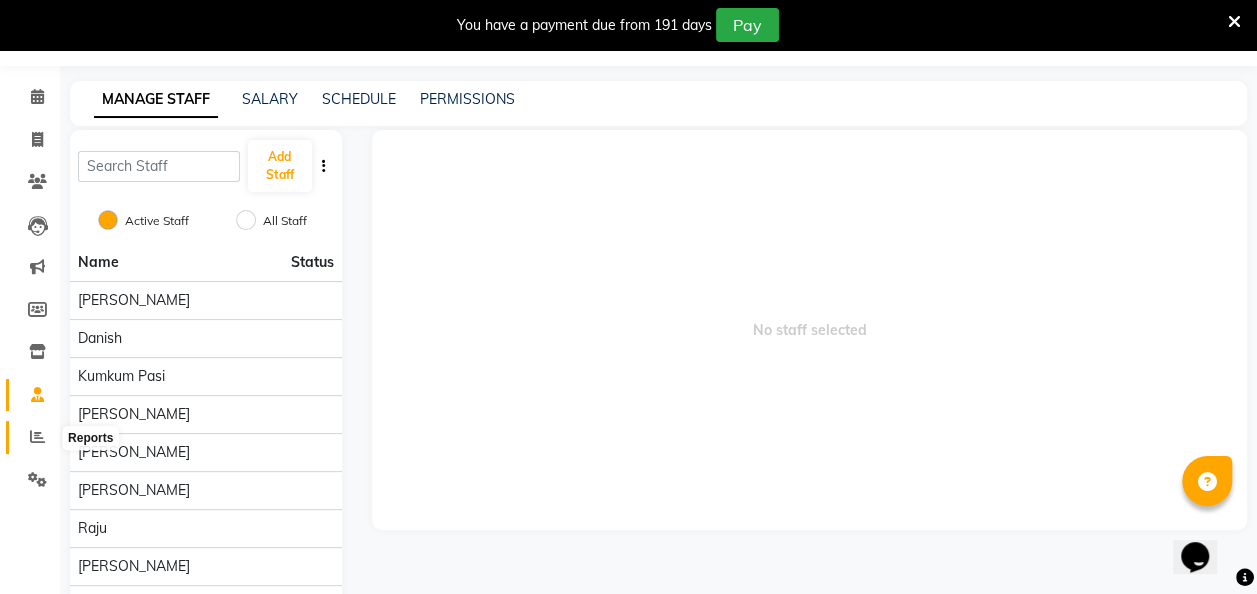 click 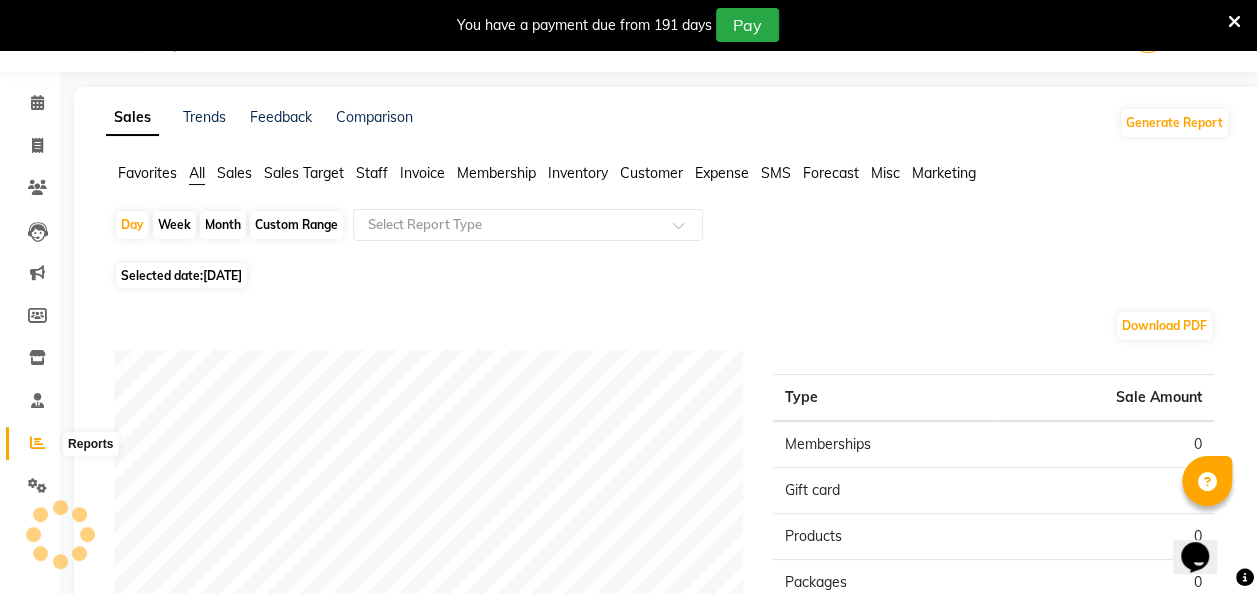 scroll, scrollTop: 55, scrollLeft: 0, axis: vertical 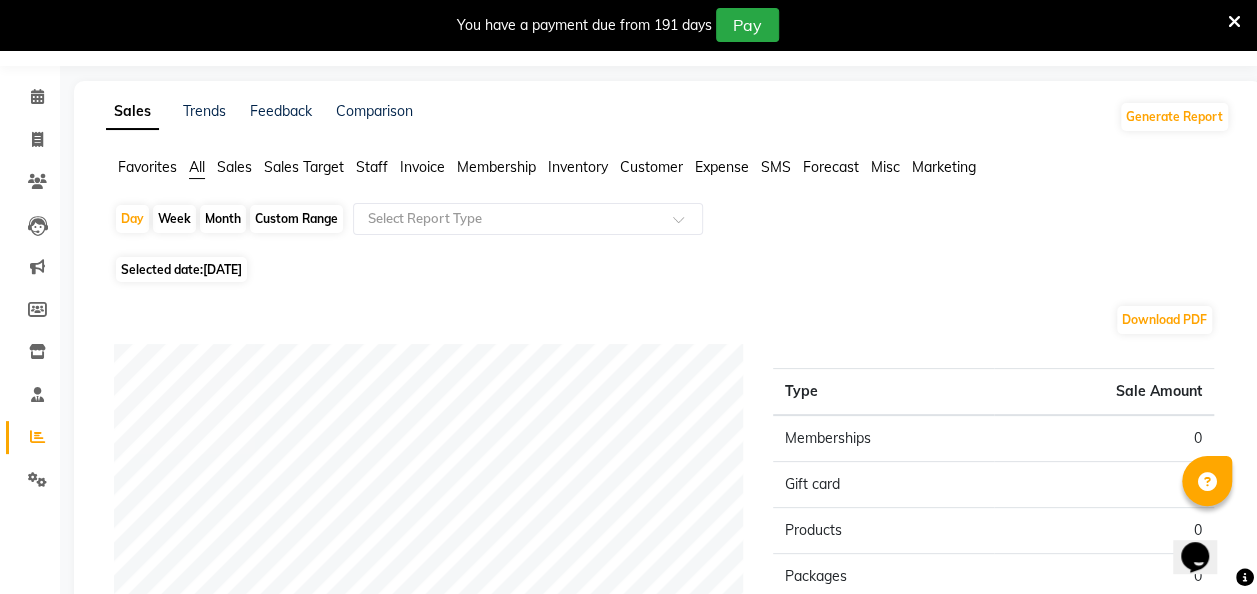click on "Sales" 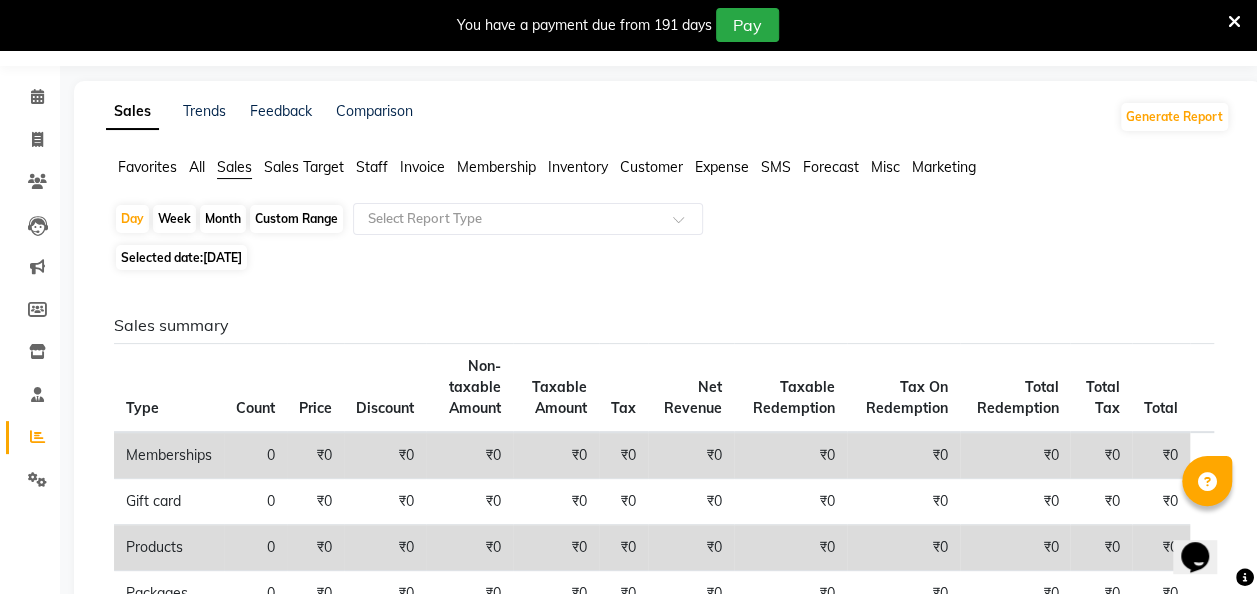 click on "Sales Target" 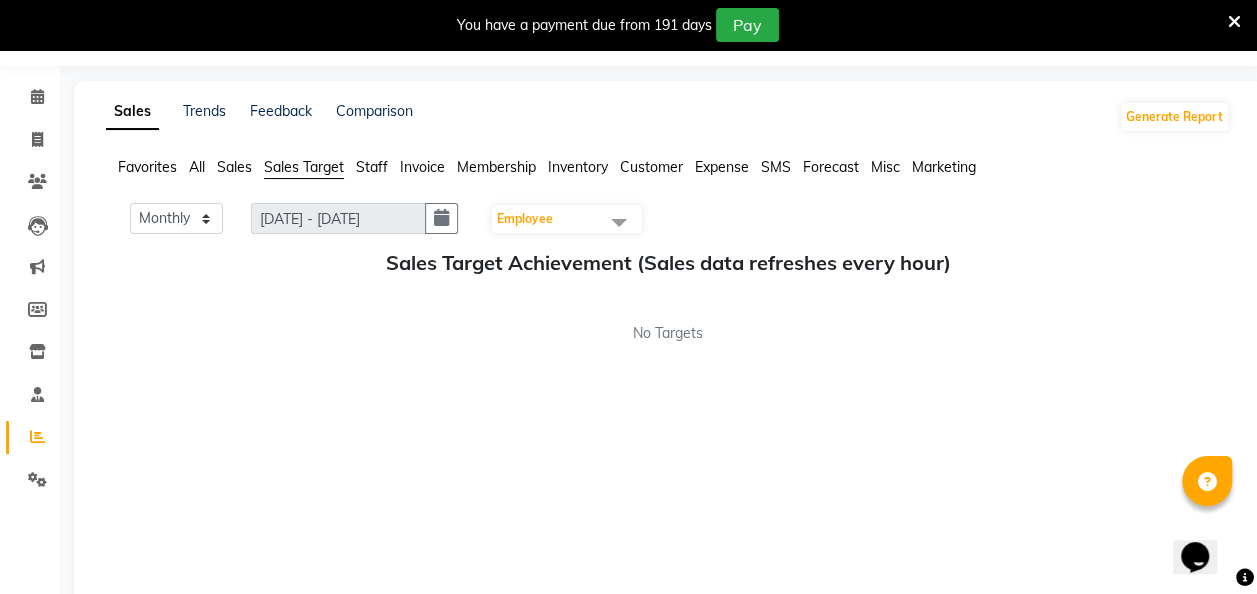 click on "Staff" 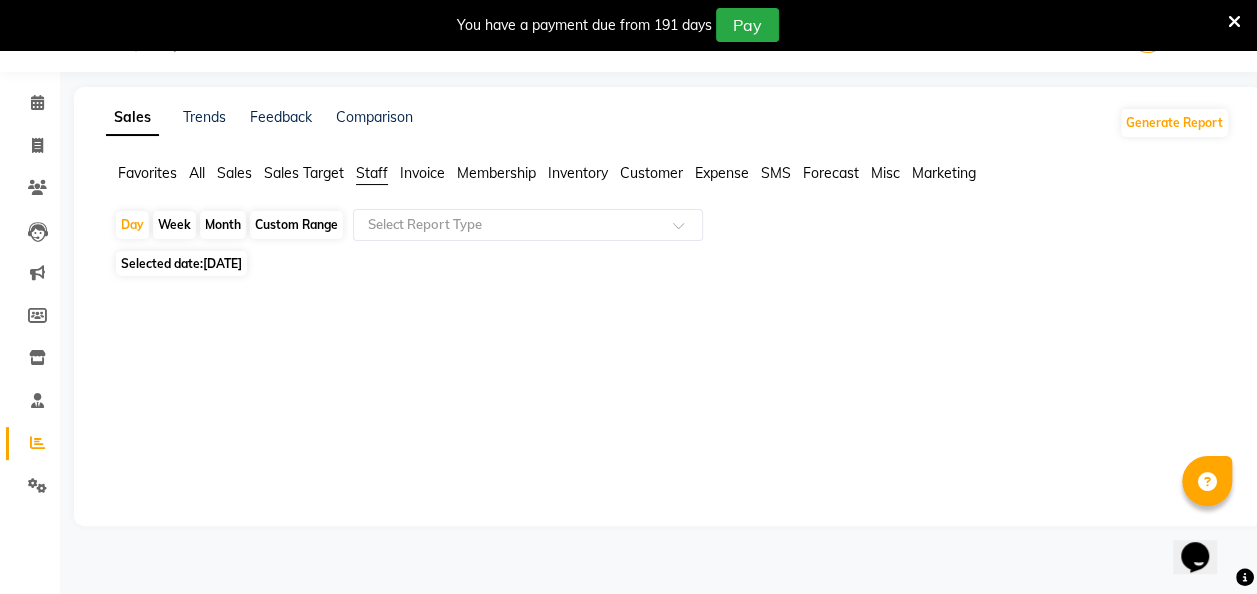 click on "All" 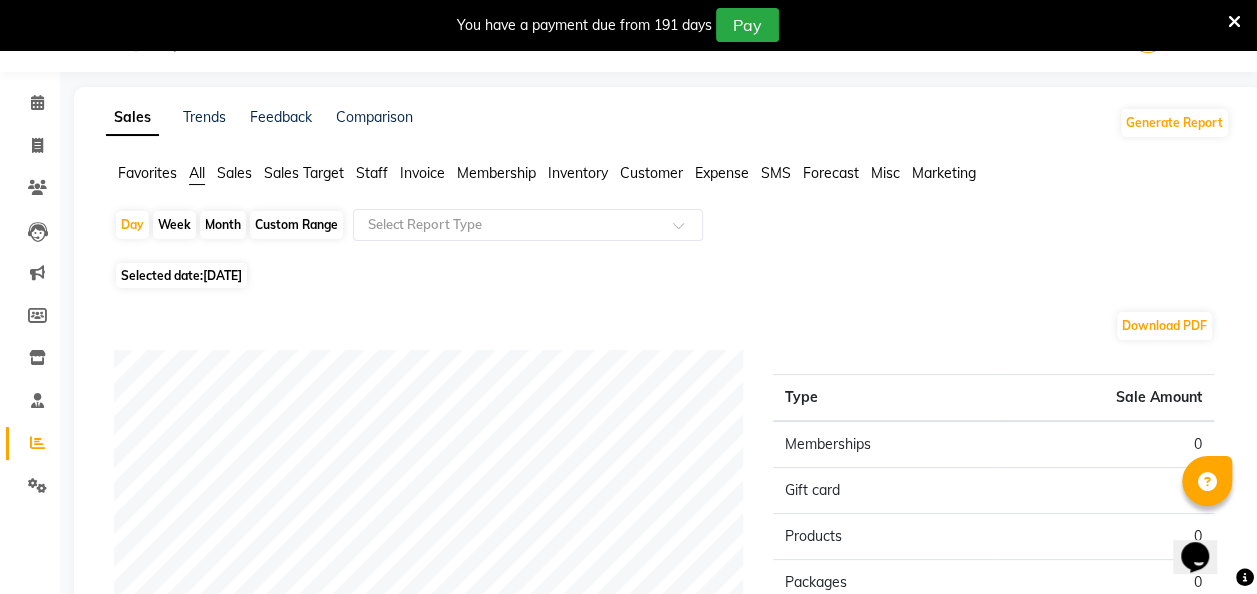 scroll, scrollTop: 55, scrollLeft: 0, axis: vertical 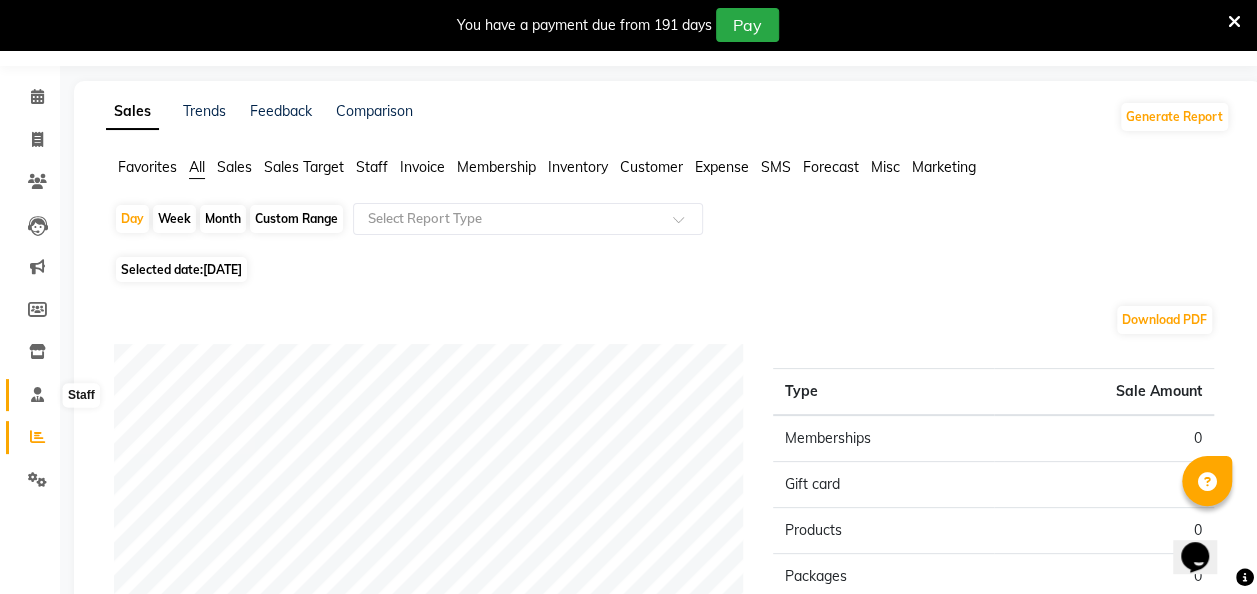 click 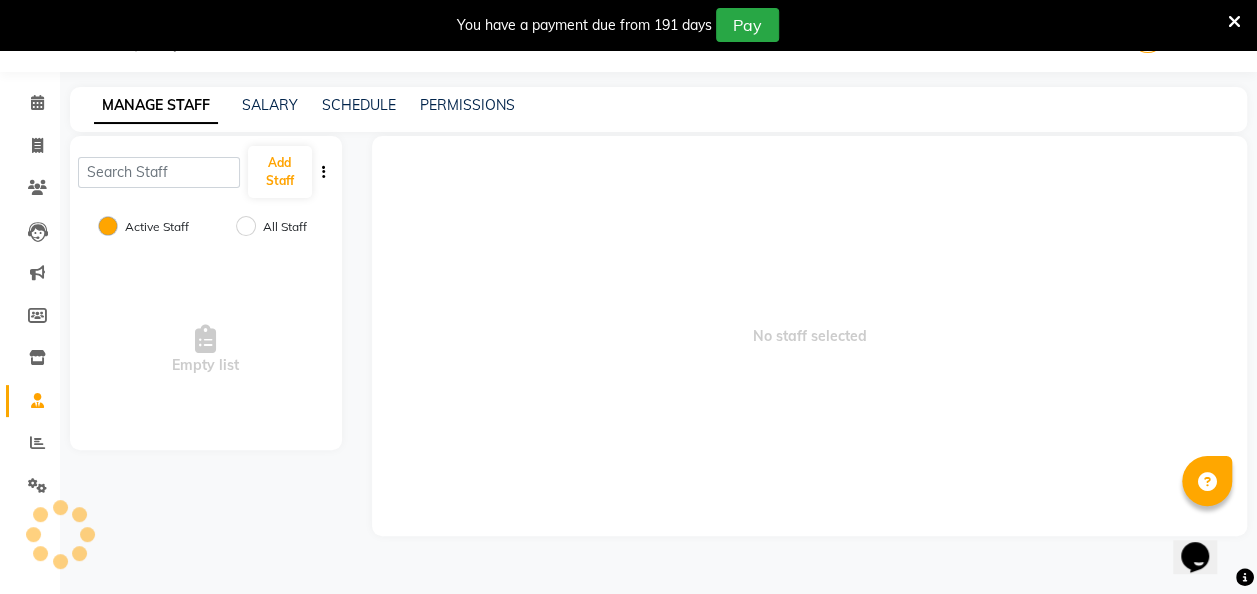 scroll, scrollTop: 55, scrollLeft: 0, axis: vertical 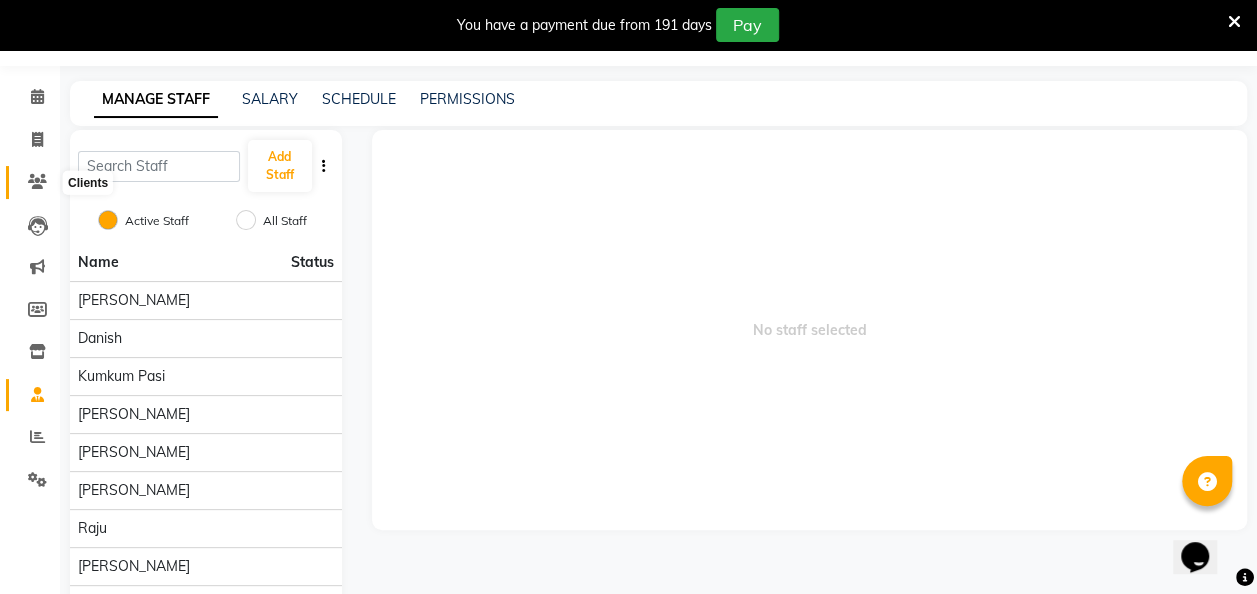 click 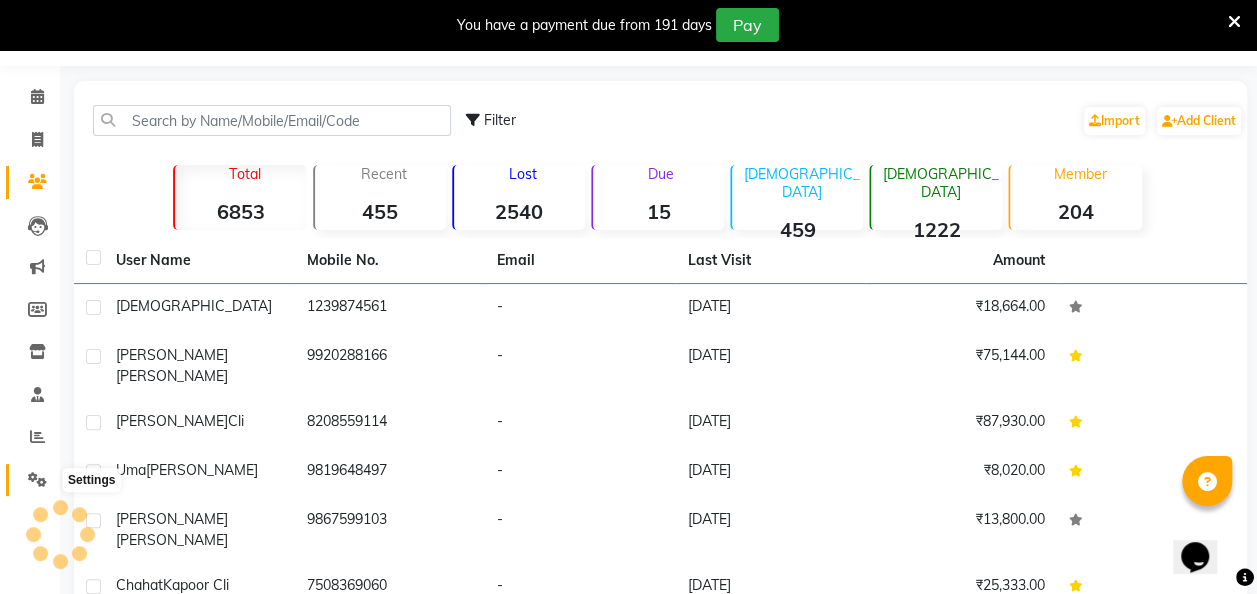 click 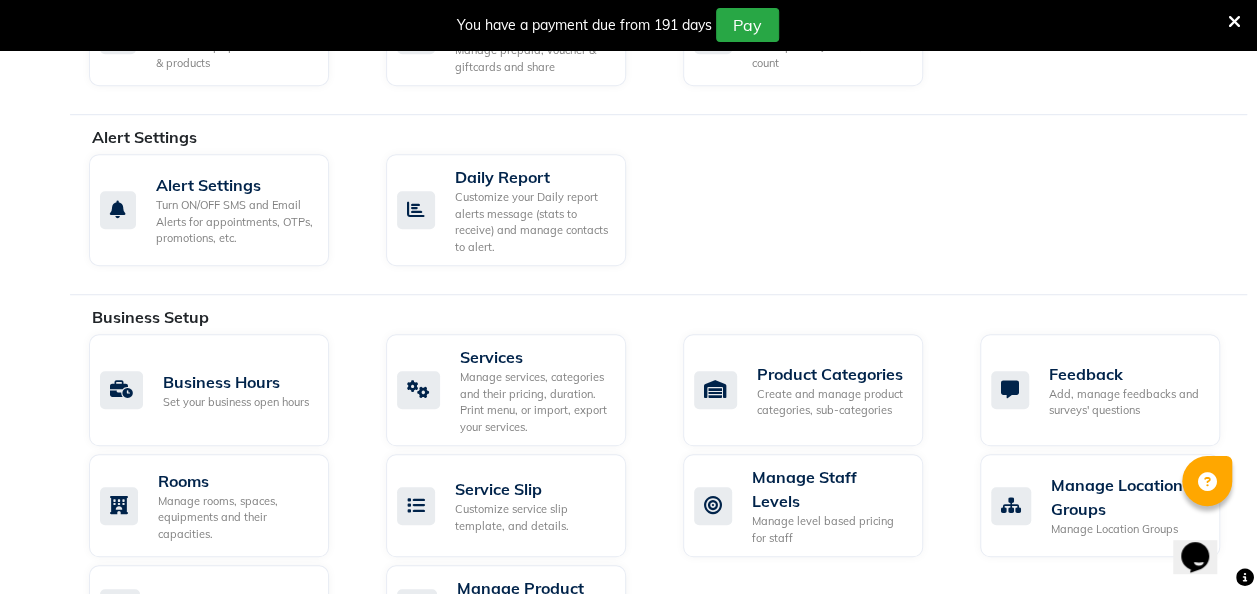 scroll, scrollTop: 1094, scrollLeft: 0, axis: vertical 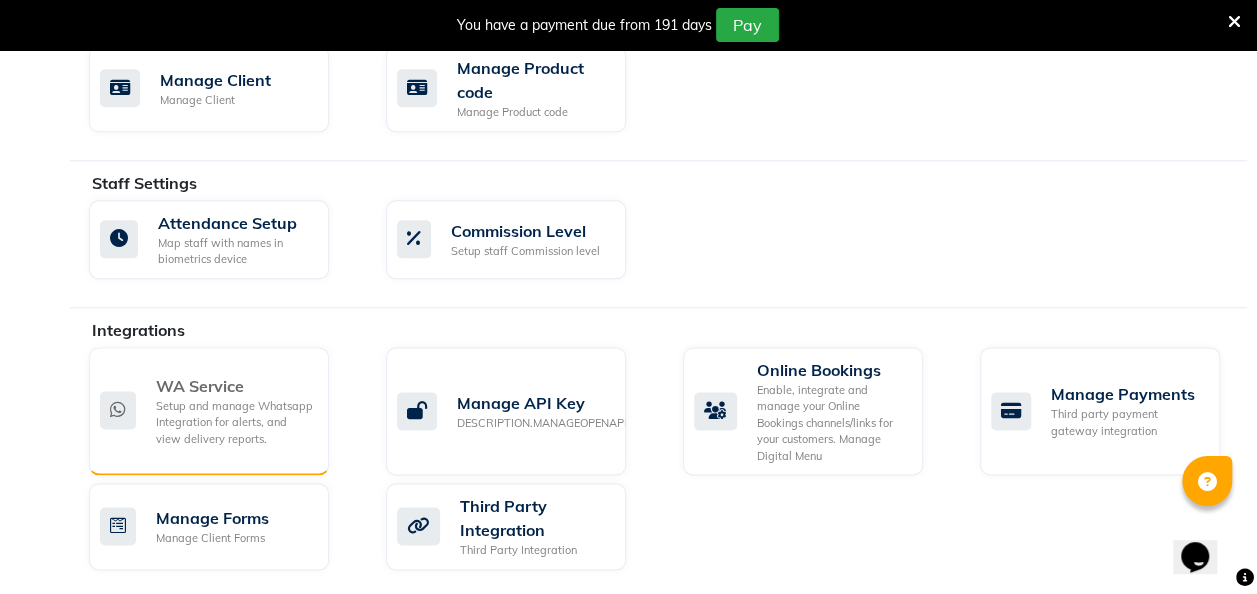 click on "Setup and manage Whatsapp Integration for alerts, and view delivery reports." 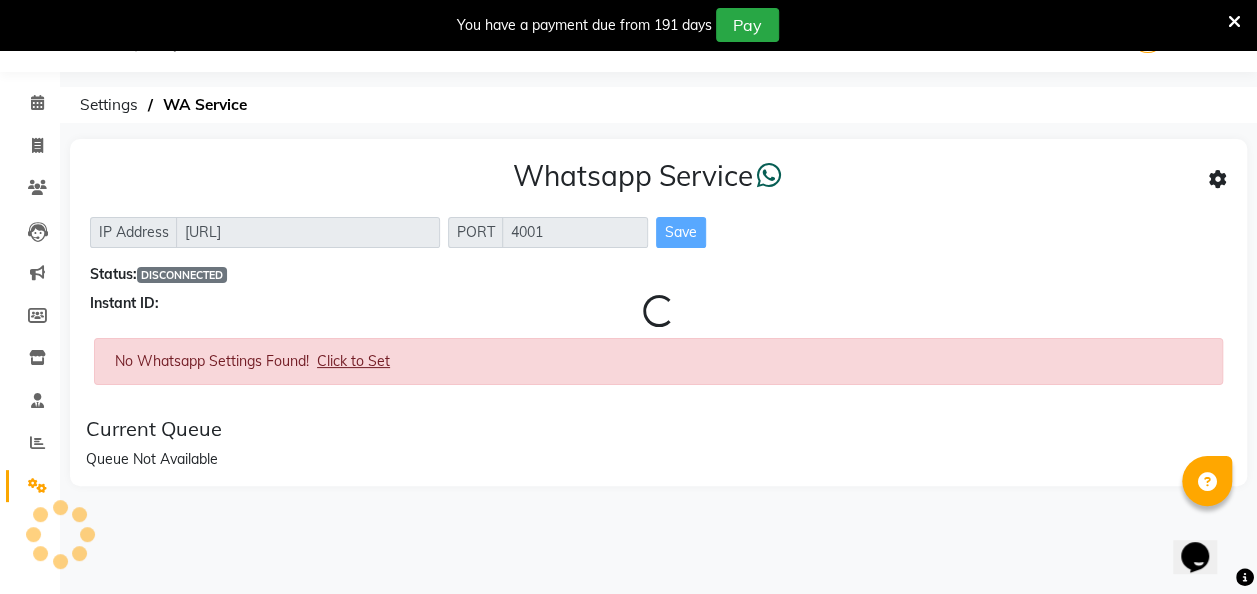 scroll, scrollTop: 525, scrollLeft: 0, axis: vertical 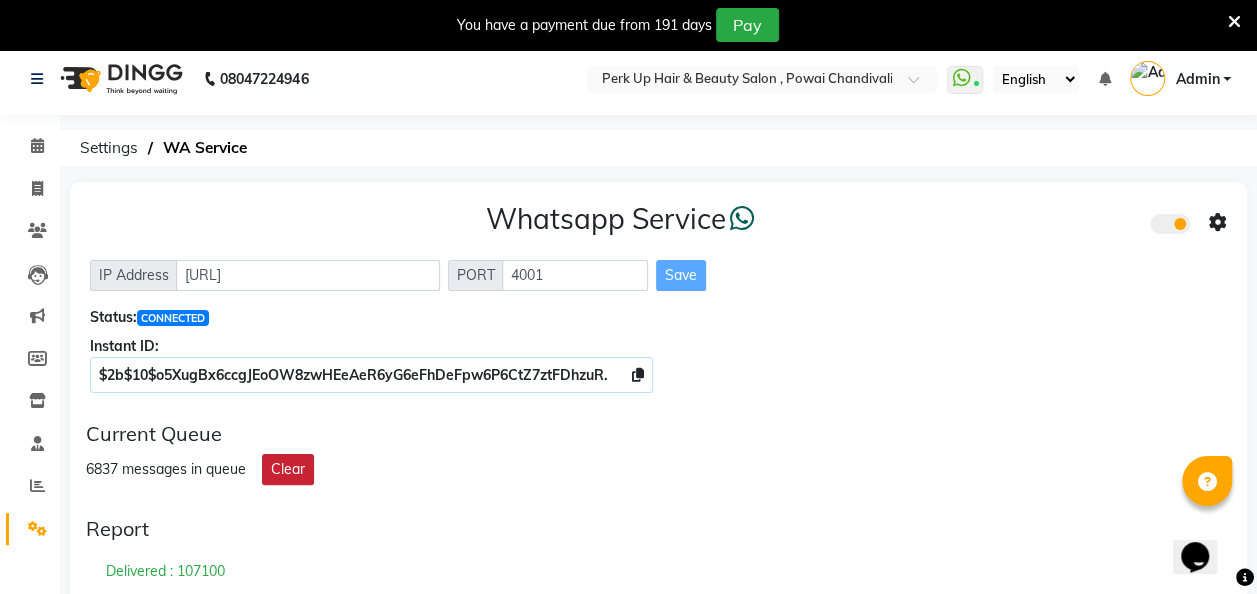 click on "Clear" 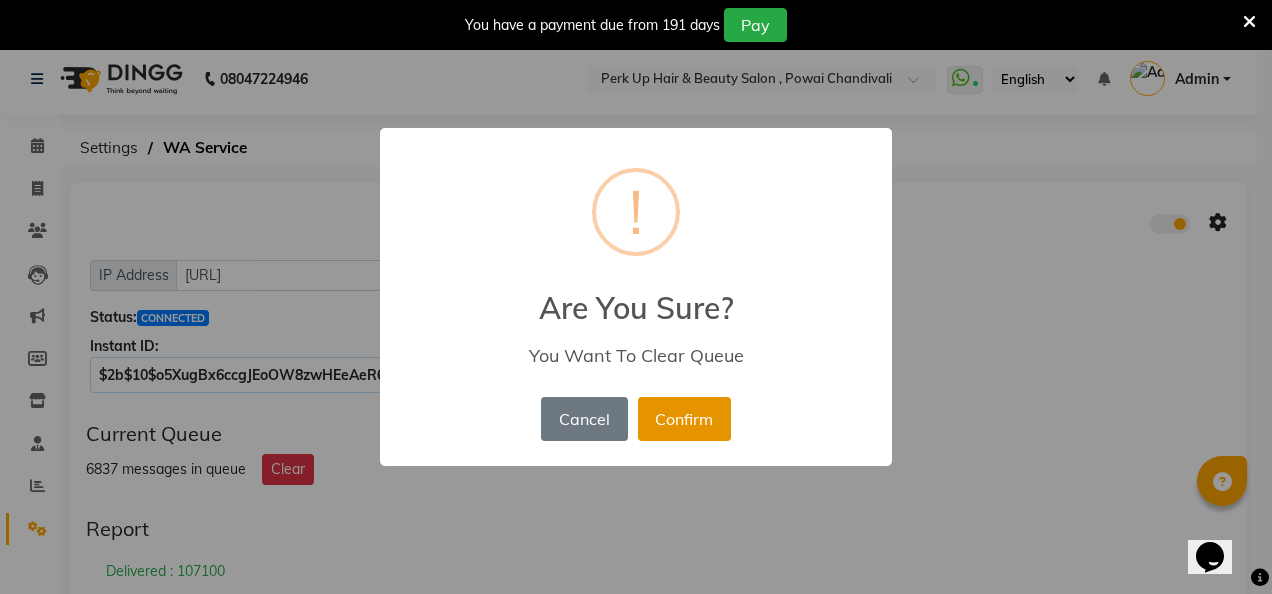 click on "Confirm" at bounding box center [684, 419] 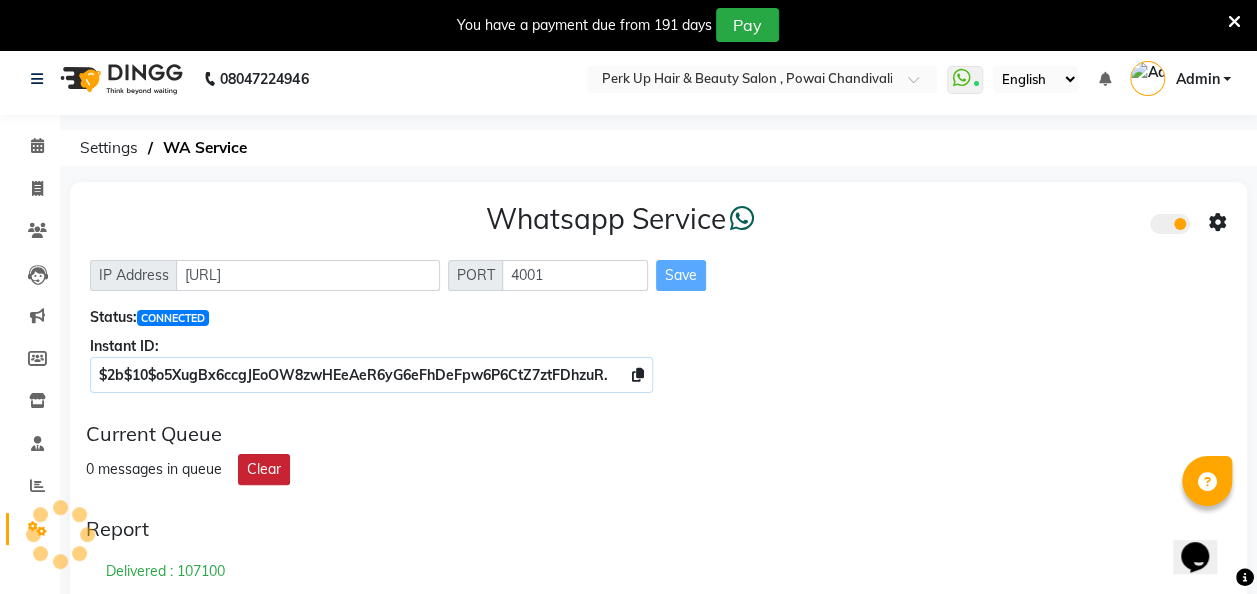 type 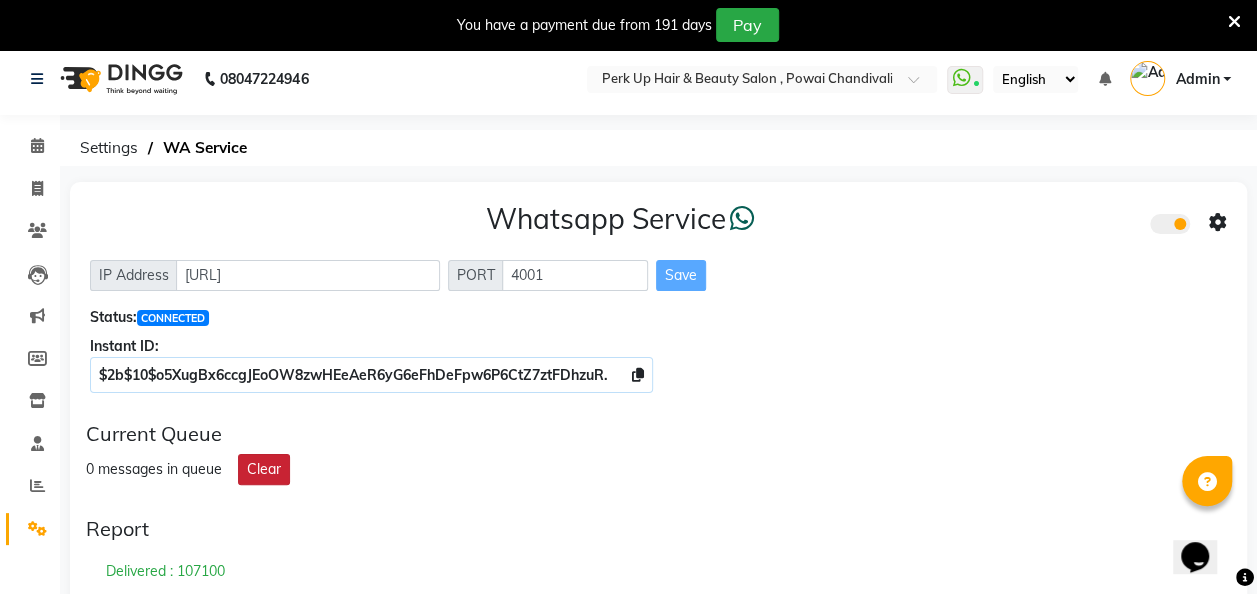 scroll, scrollTop: 46, scrollLeft: 0, axis: vertical 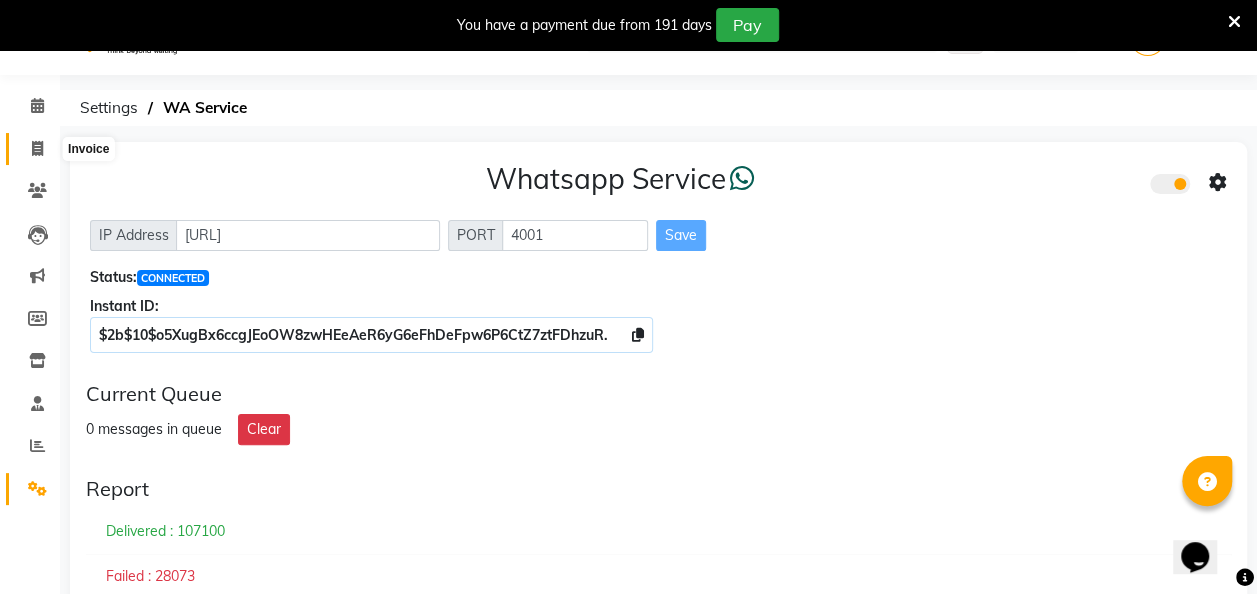 click 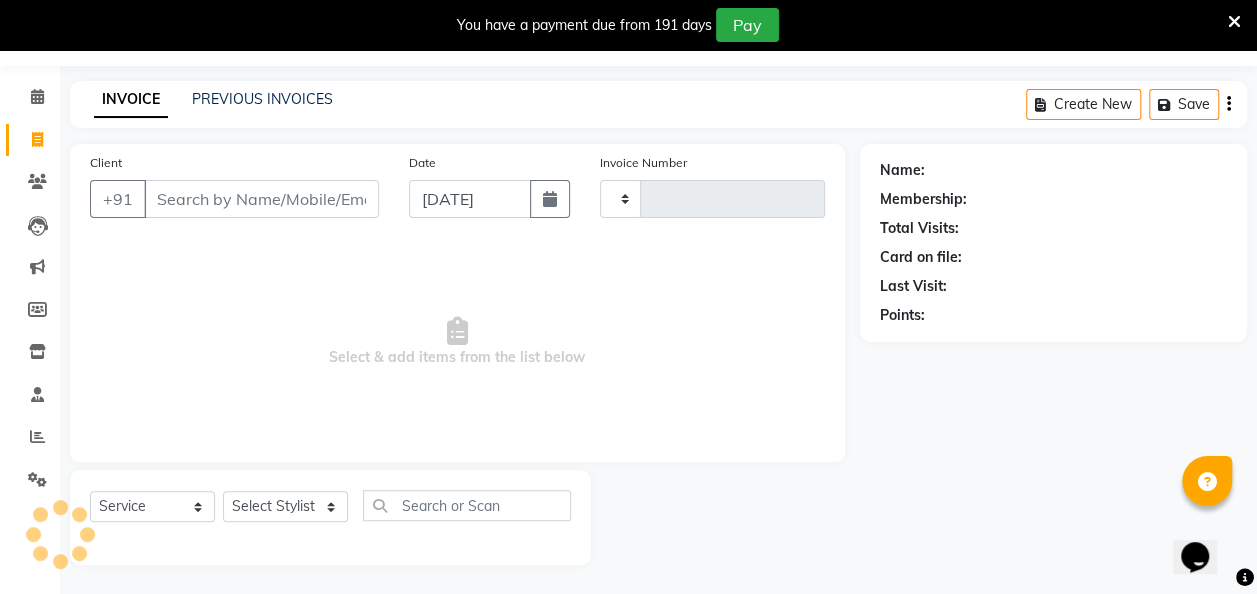 type on "0903" 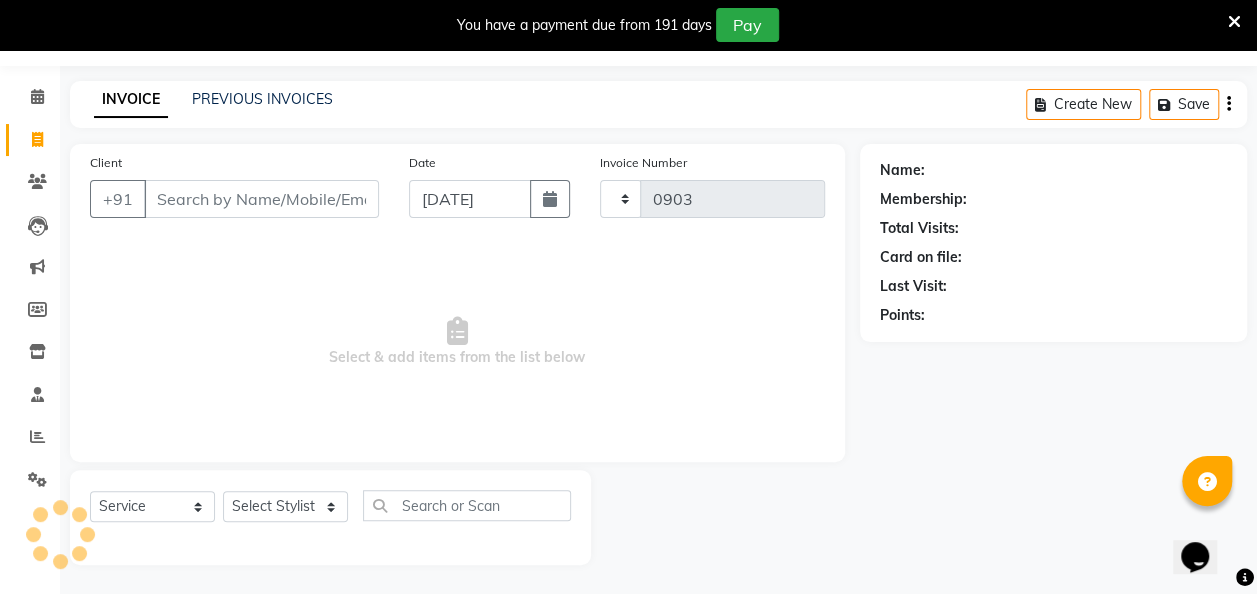 select on "5131" 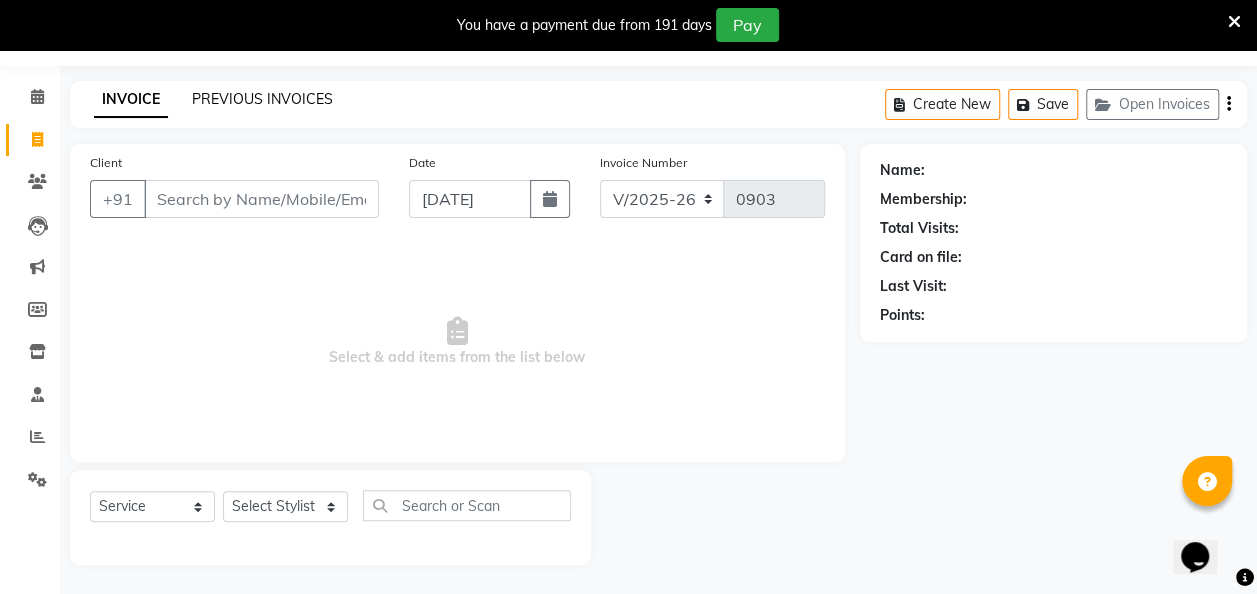 click on "PREVIOUS INVOICES" 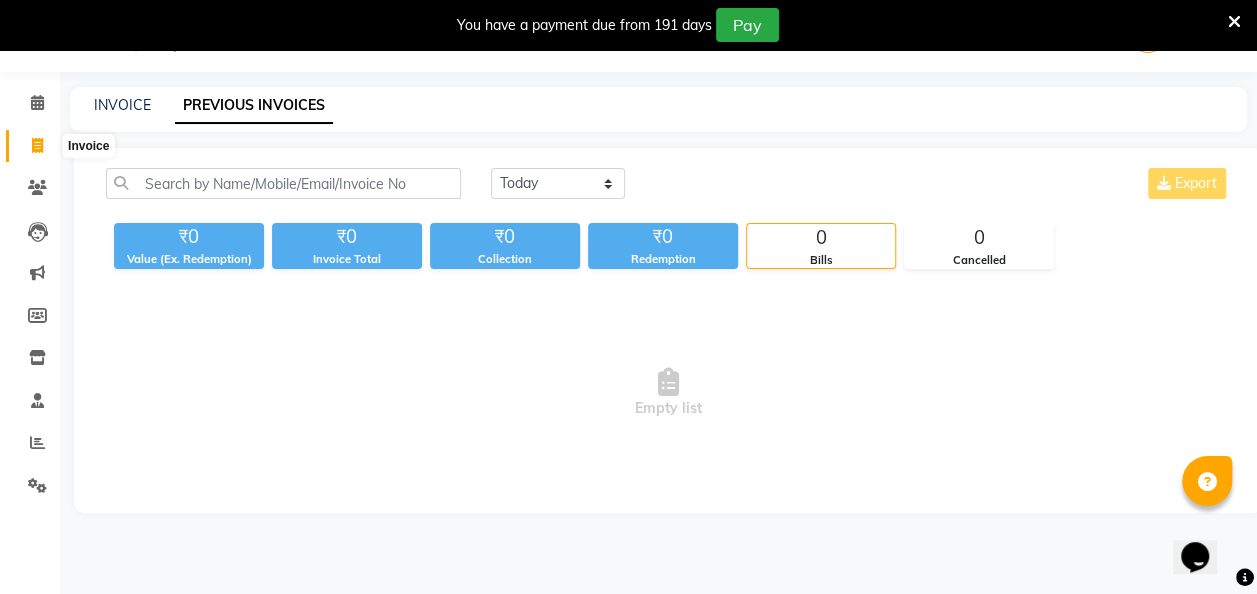 click 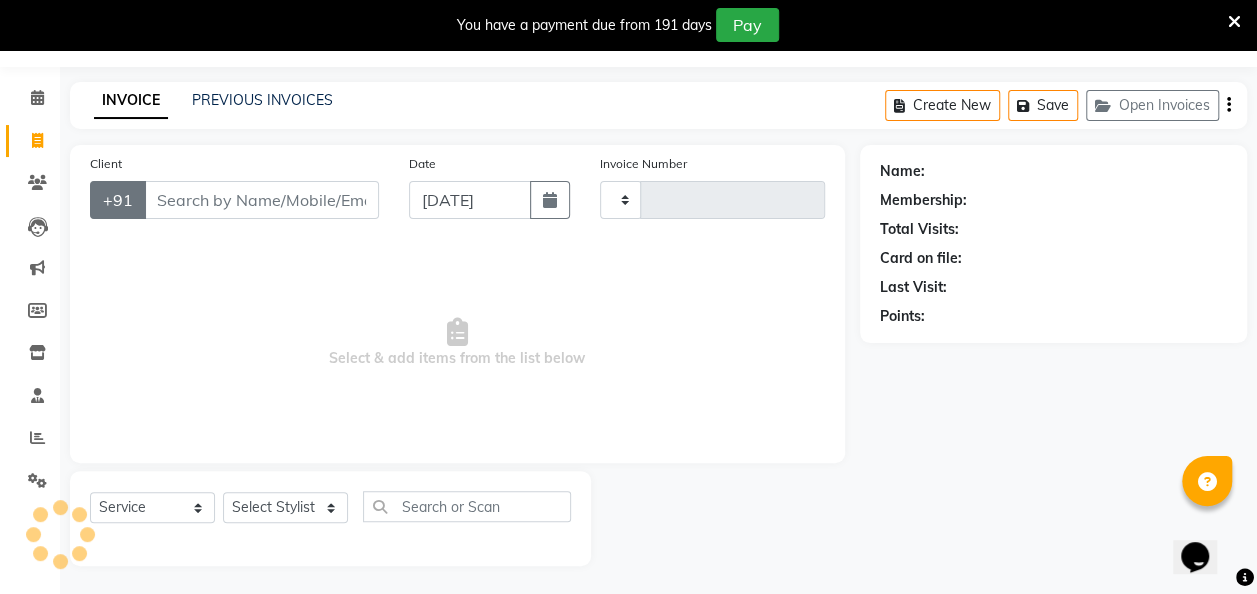 type on "0903" 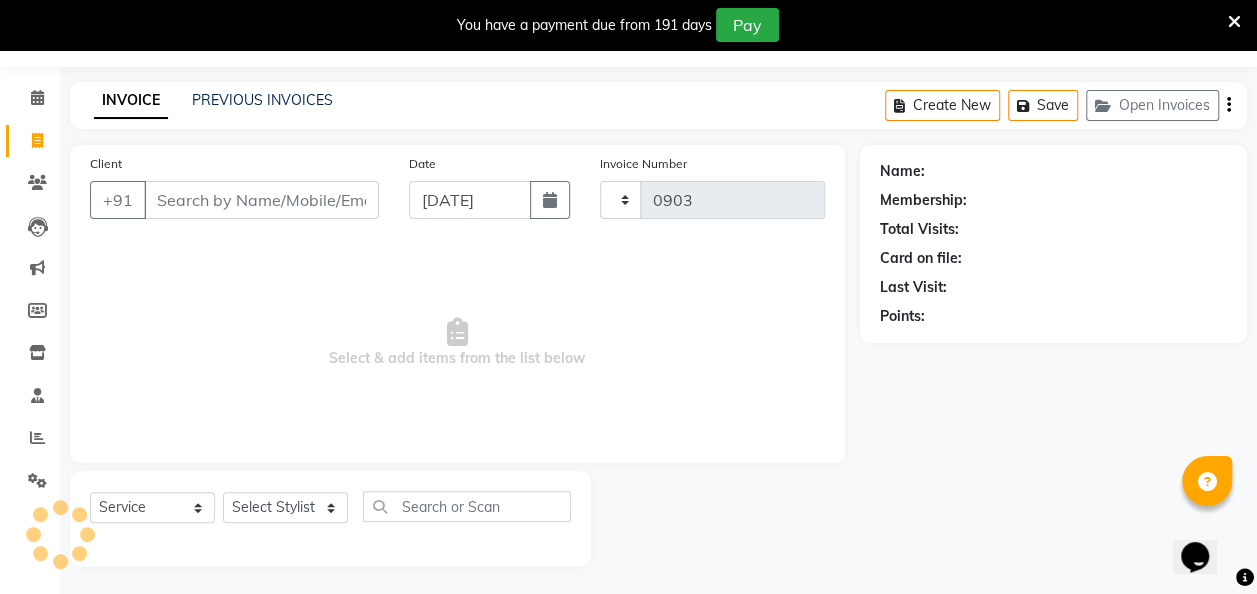 scroll, scrollTop: 55, scrollLeft: 0, axis: vertical 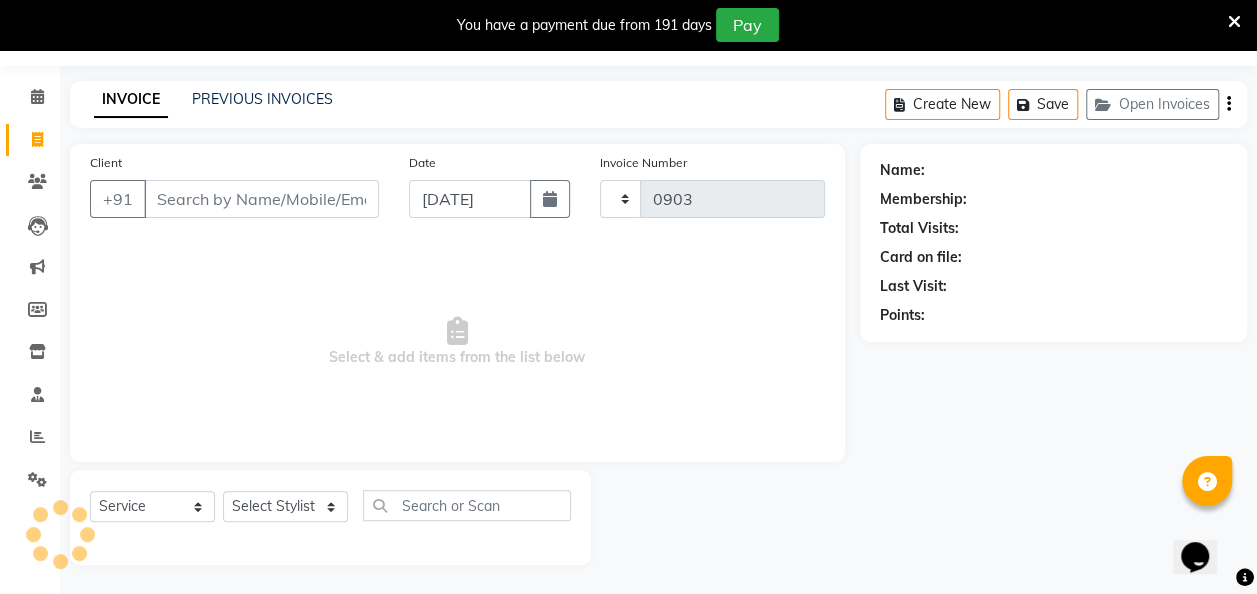 select on "5131" 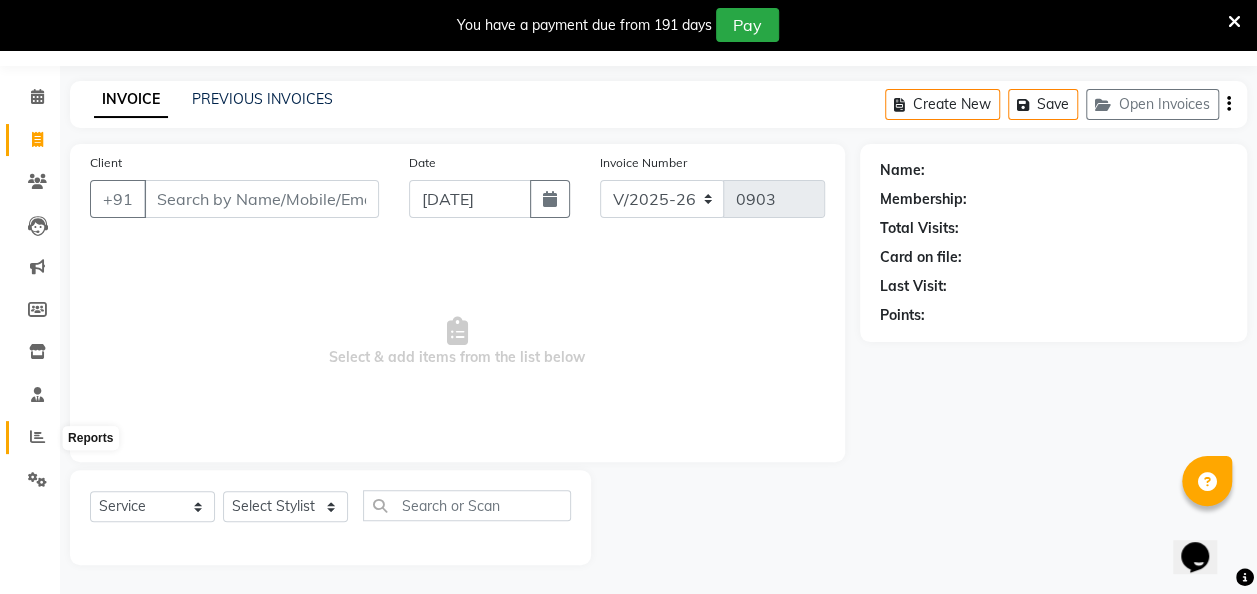click 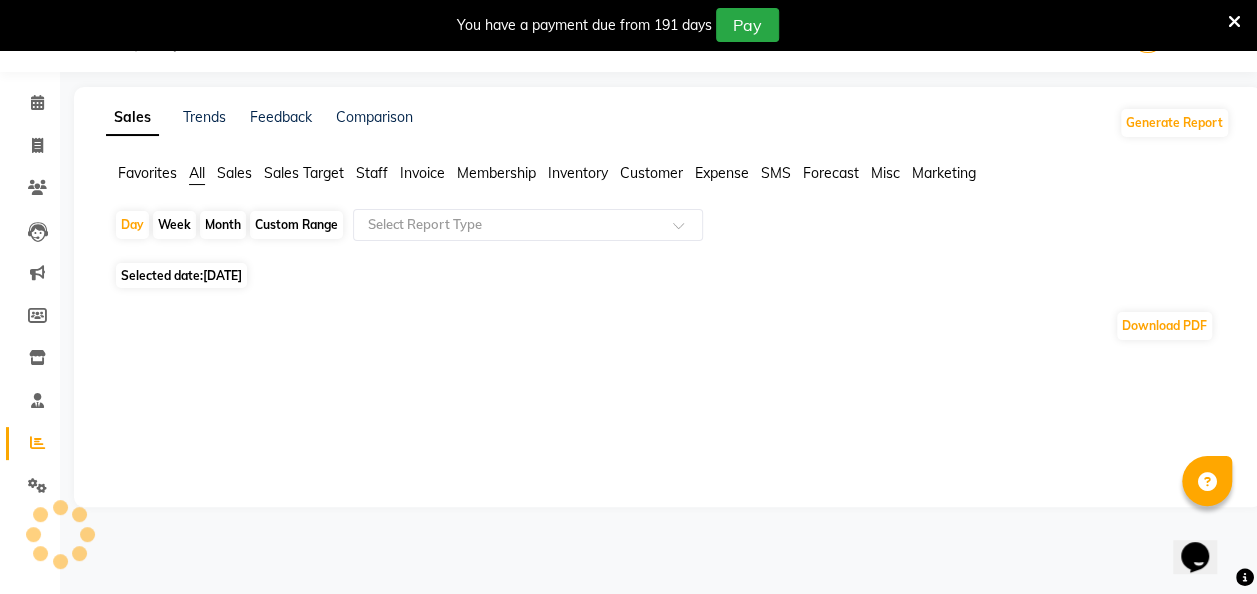 drag, startPoint x: 227, startPoint y: 171, endPoint x: 230, endPoint y: 181, distance: 10.440307 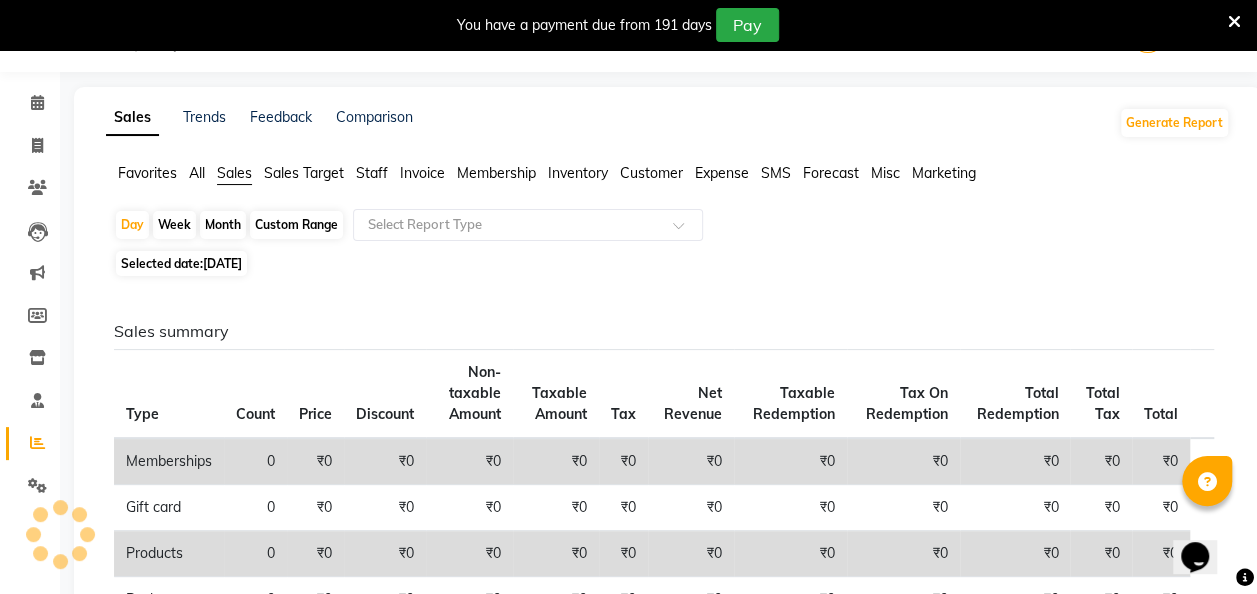 click on "Sales Target" 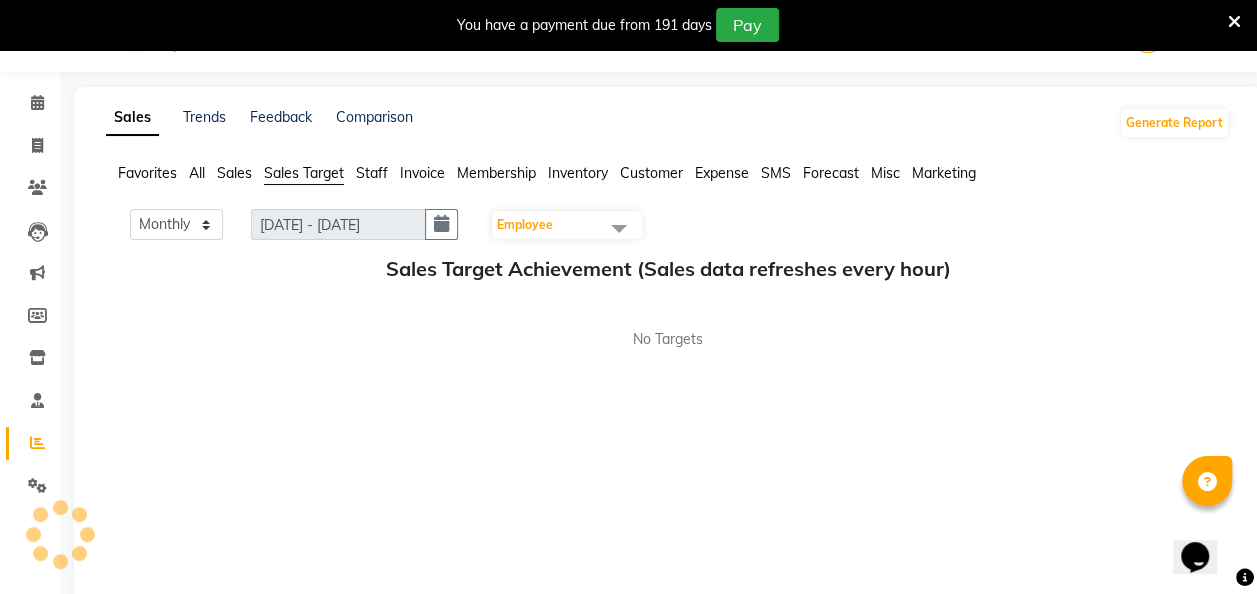 click on "Staff" 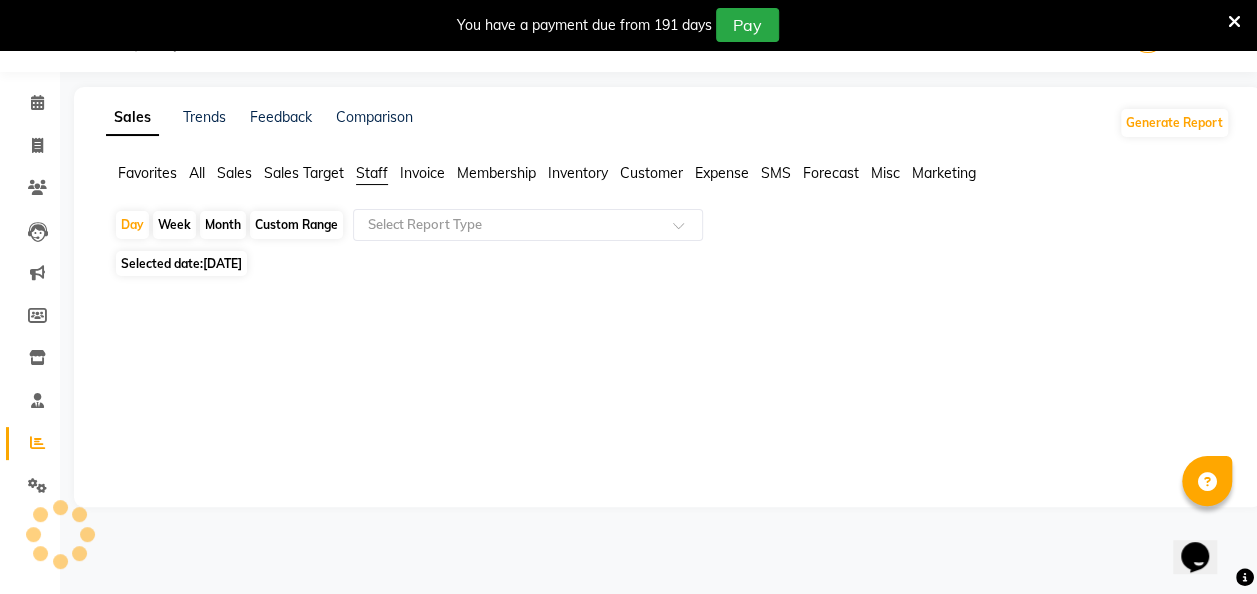 click on "Invoice" 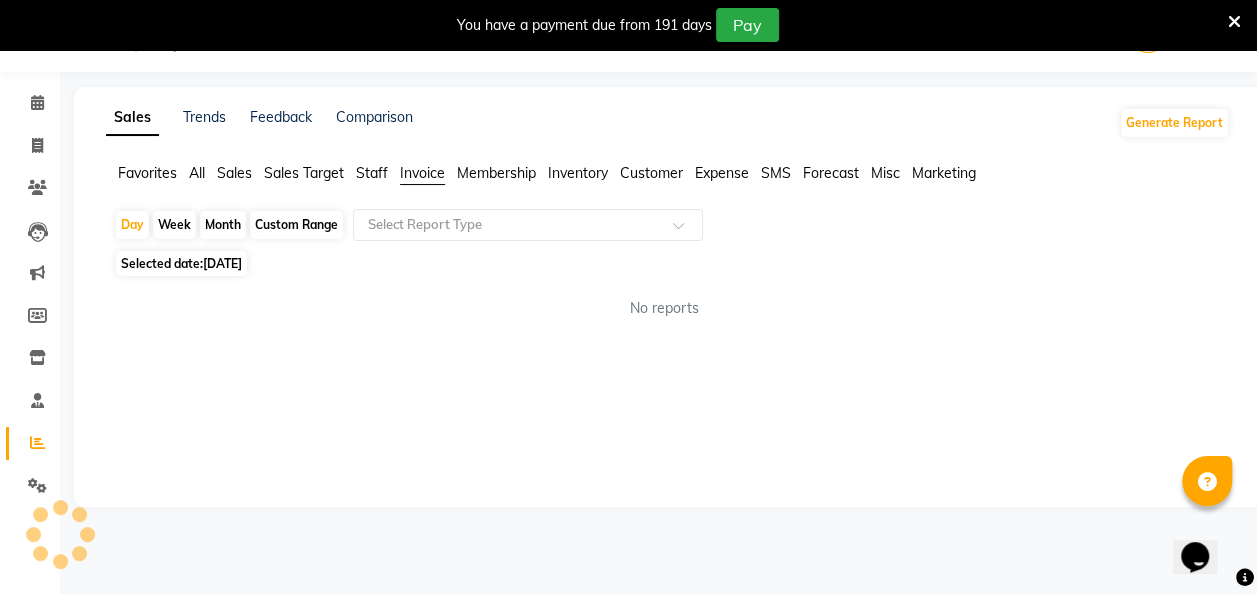 click on "All" 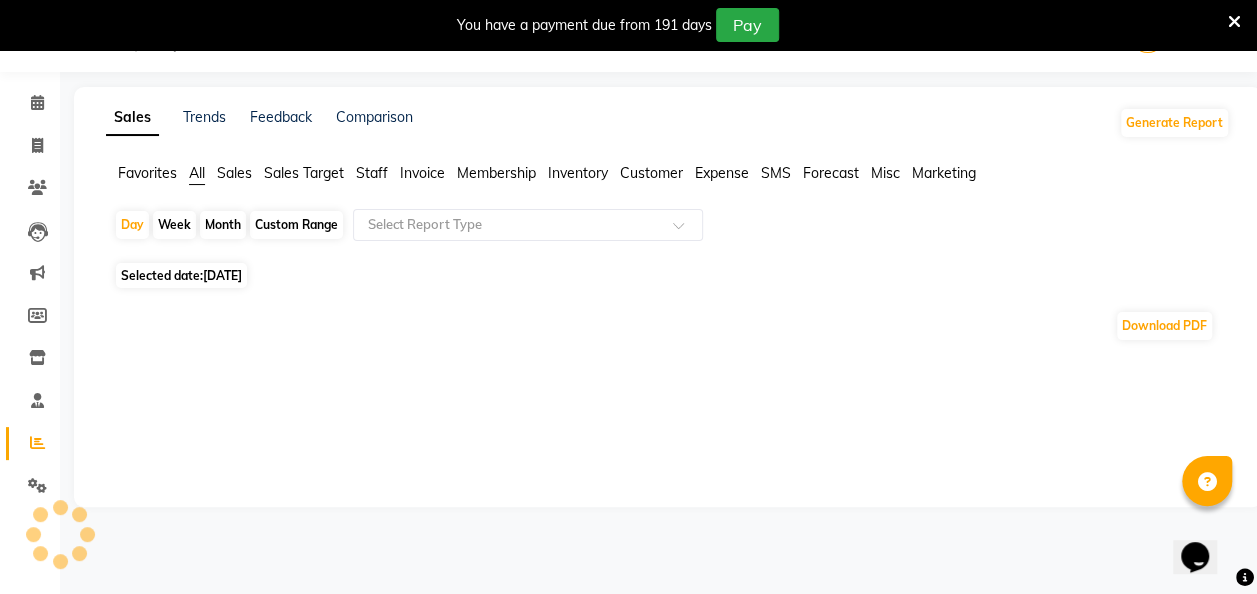 click on "Membership" 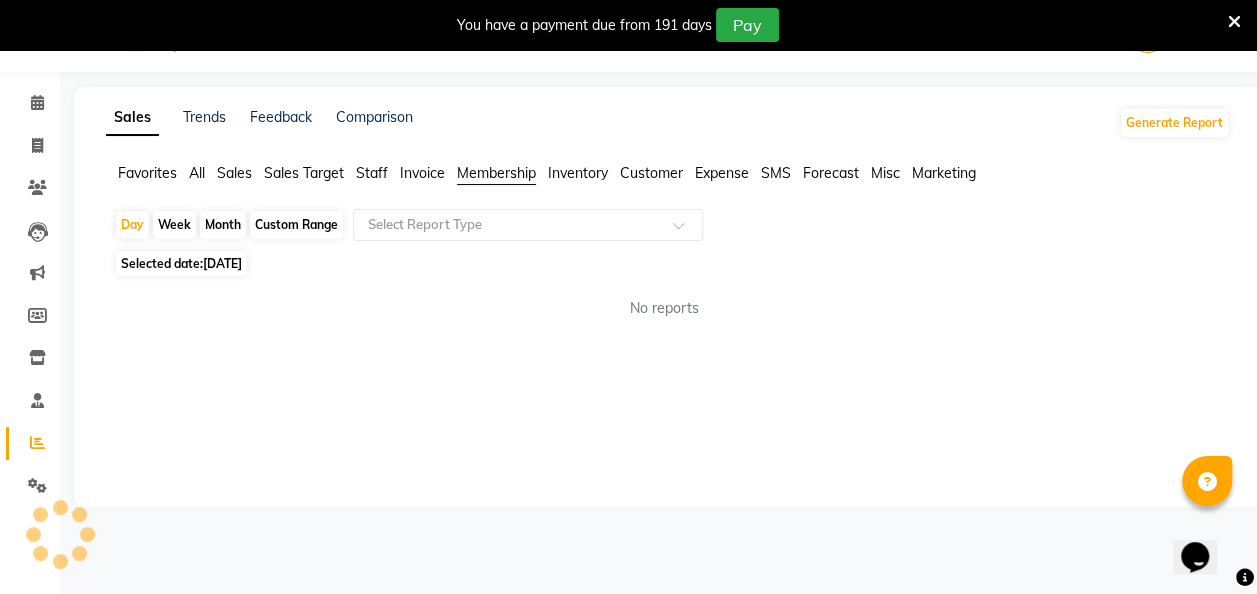 click on "All" 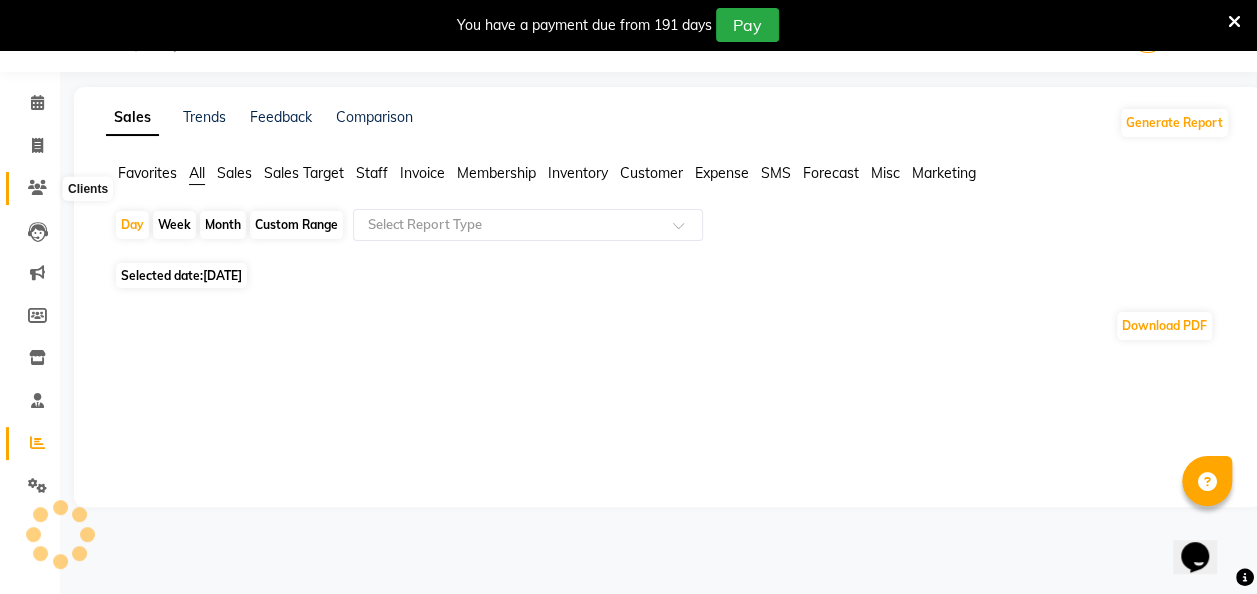 click 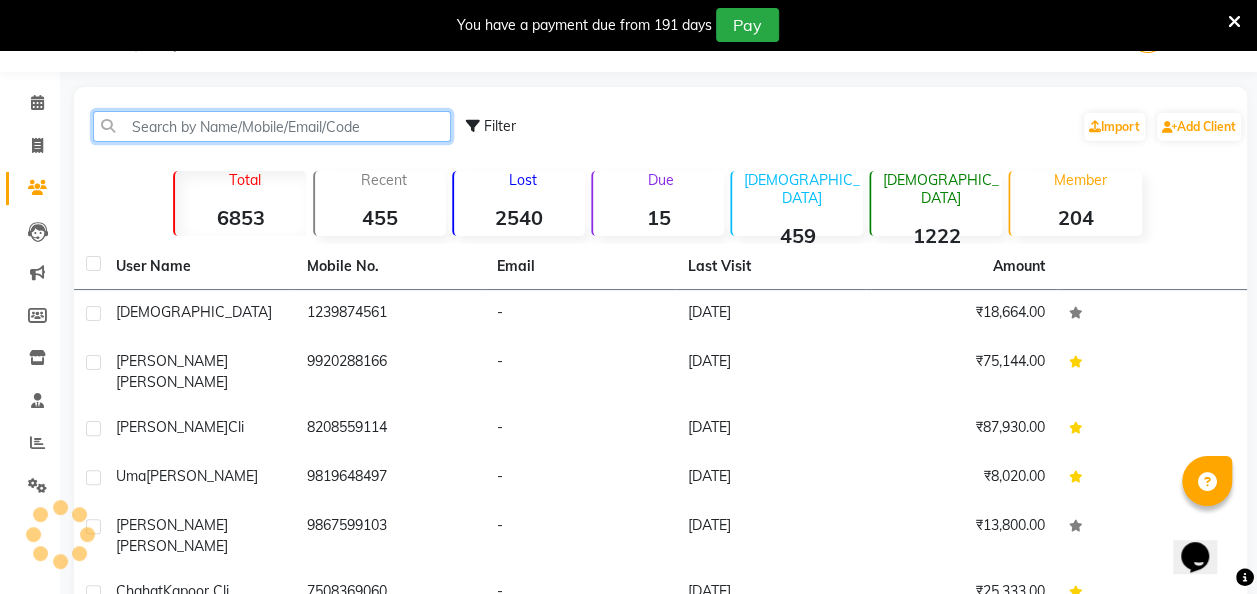 click 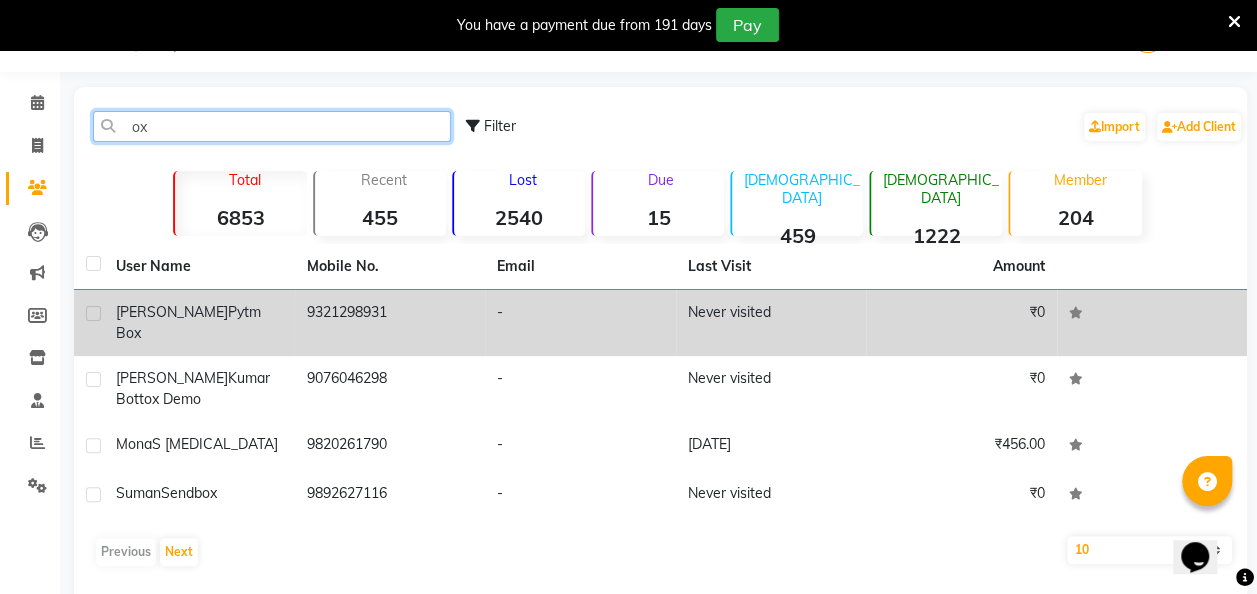 type on "ox" 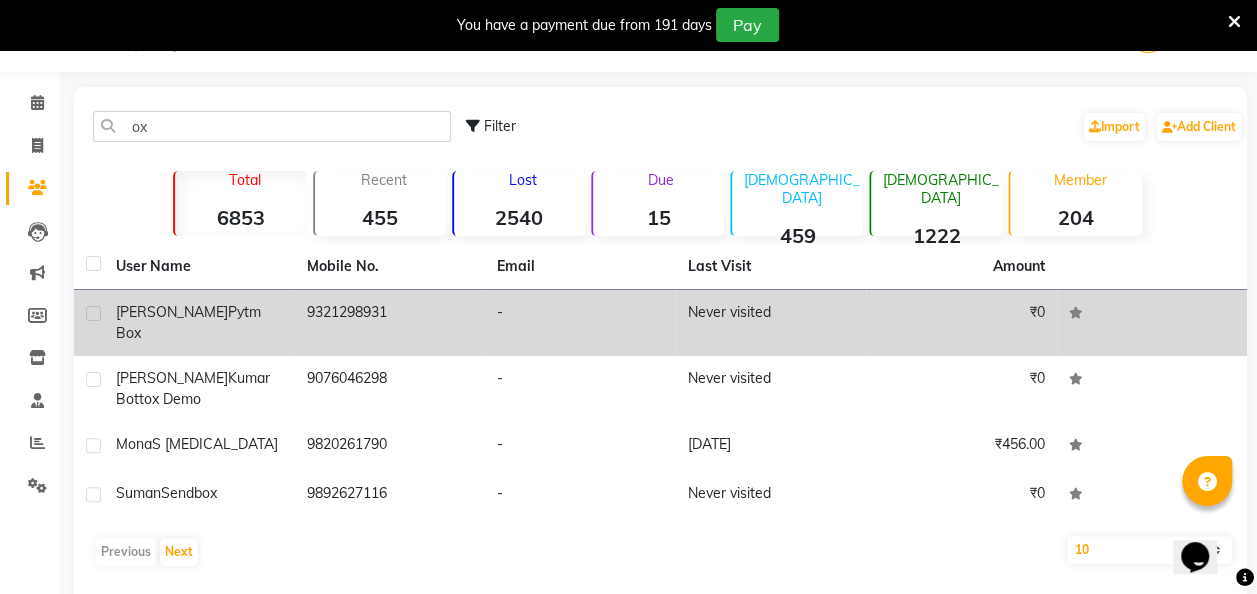 click 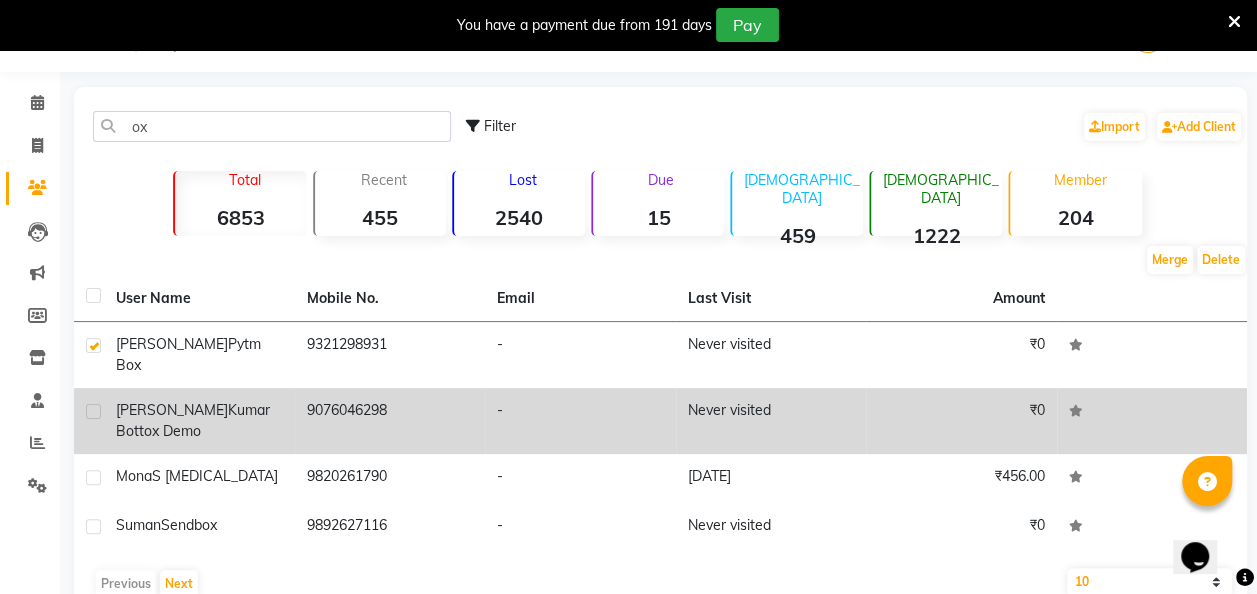 click 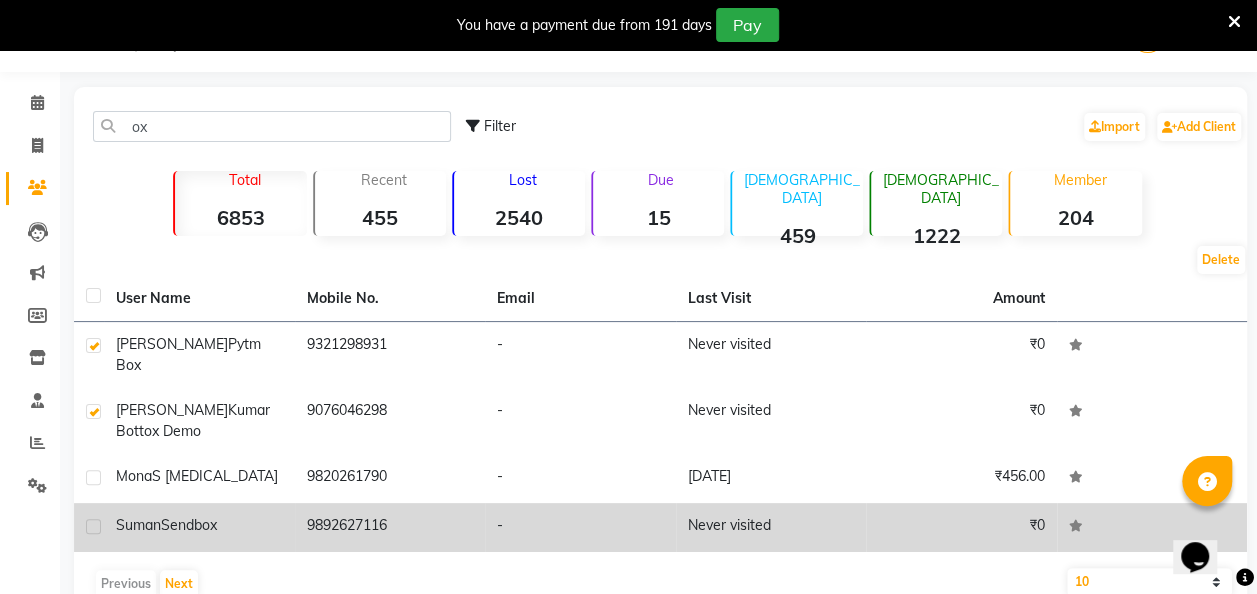 click 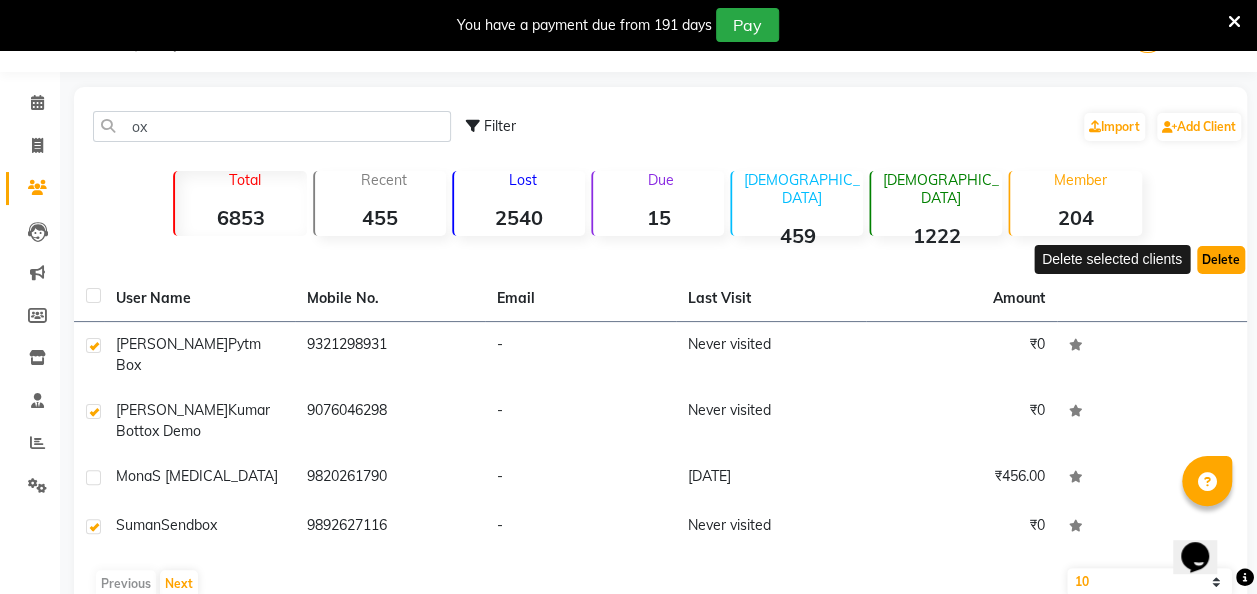 click on "Delete" 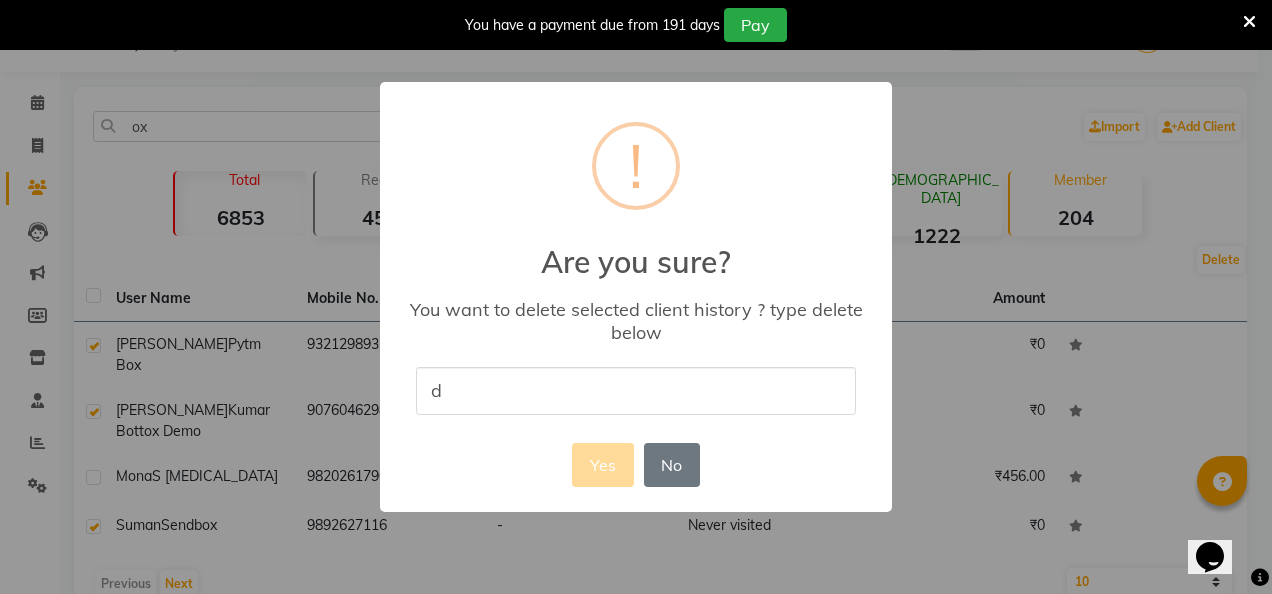 type on "delete" 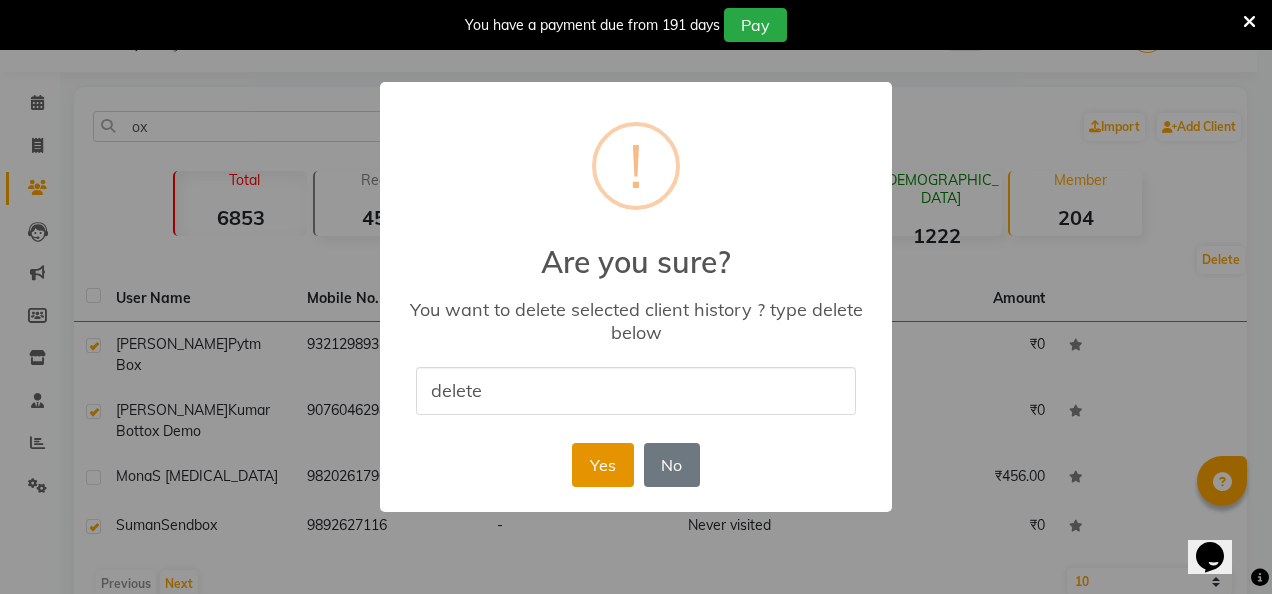 click on "Yes" at bounding box center [602, 465] 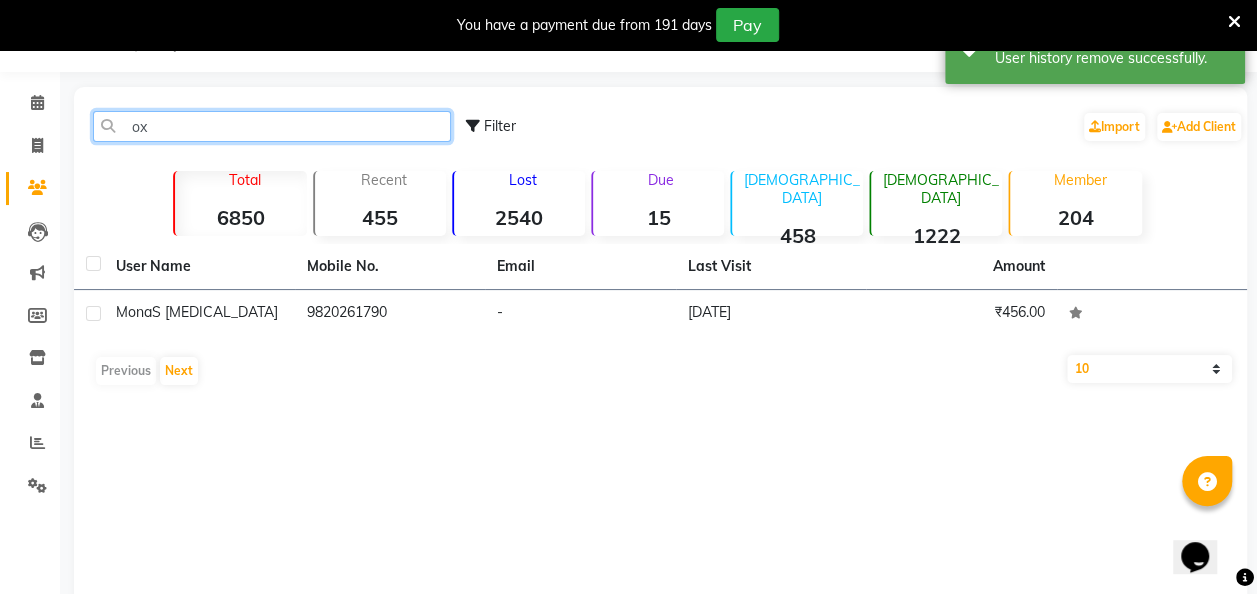 click on "ox" 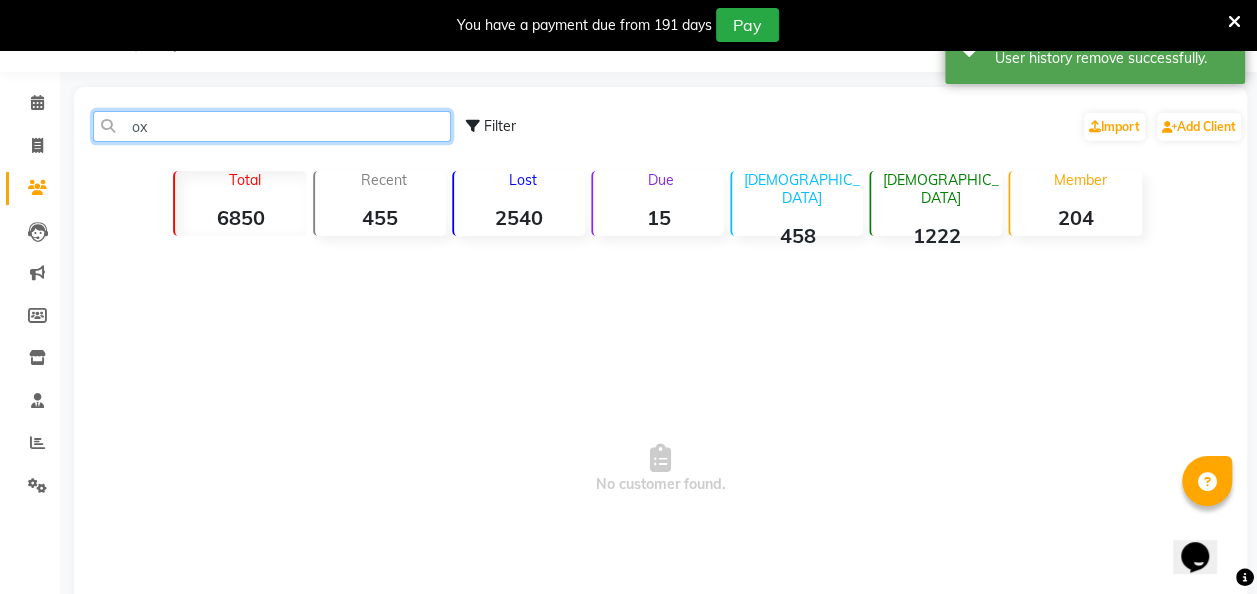 type on "o" 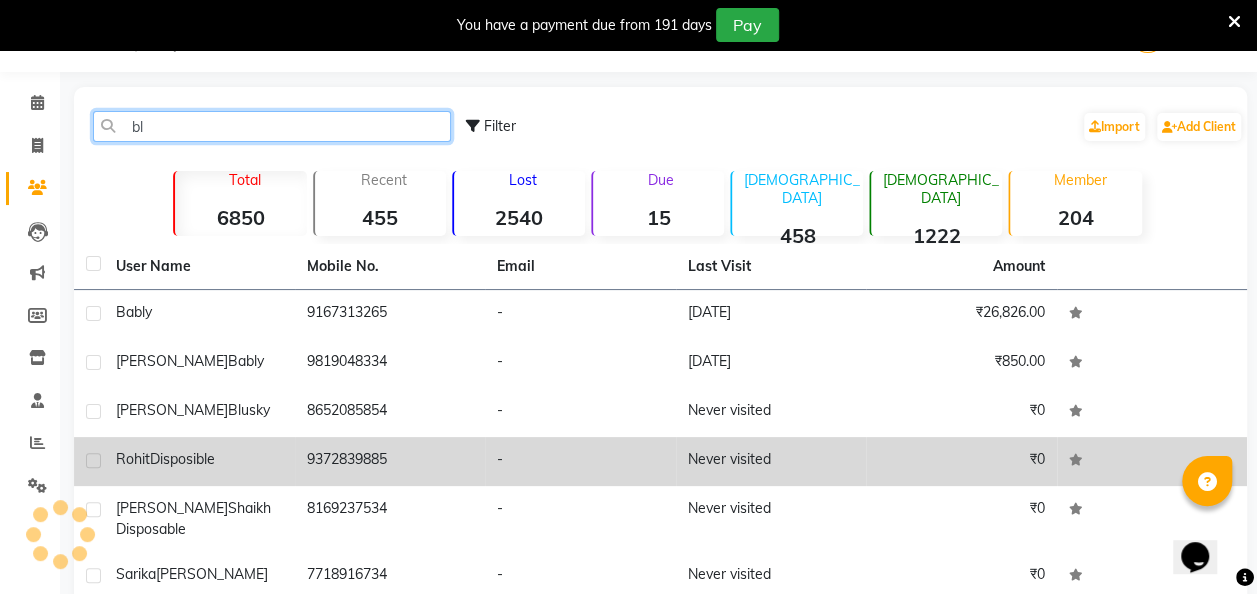 type on "bl" 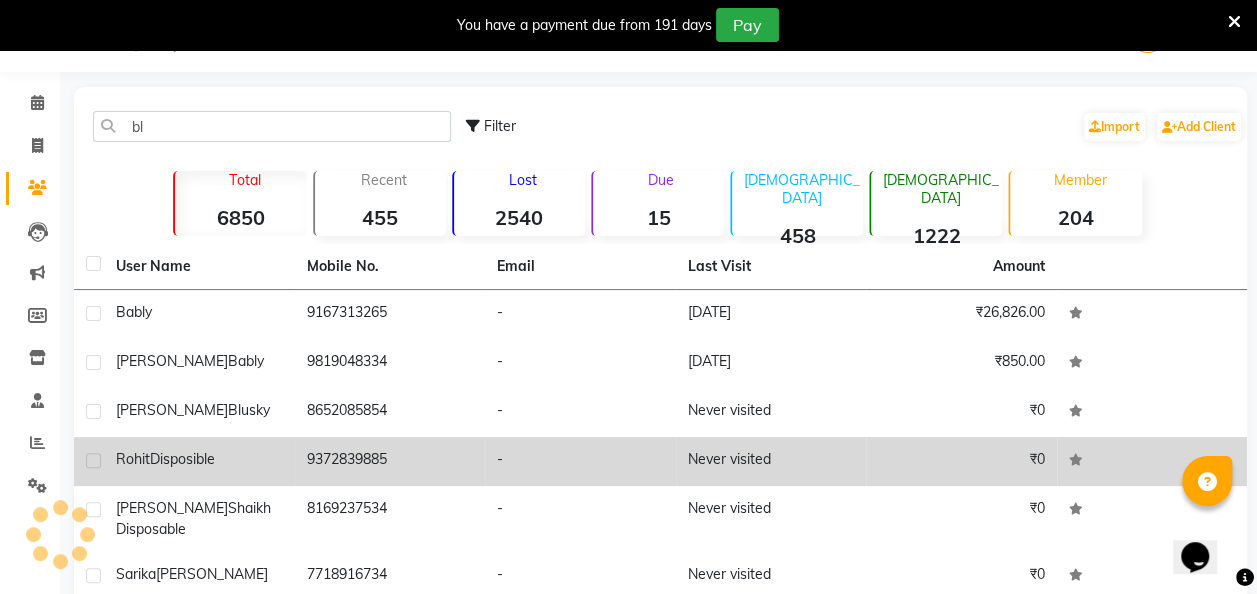 click 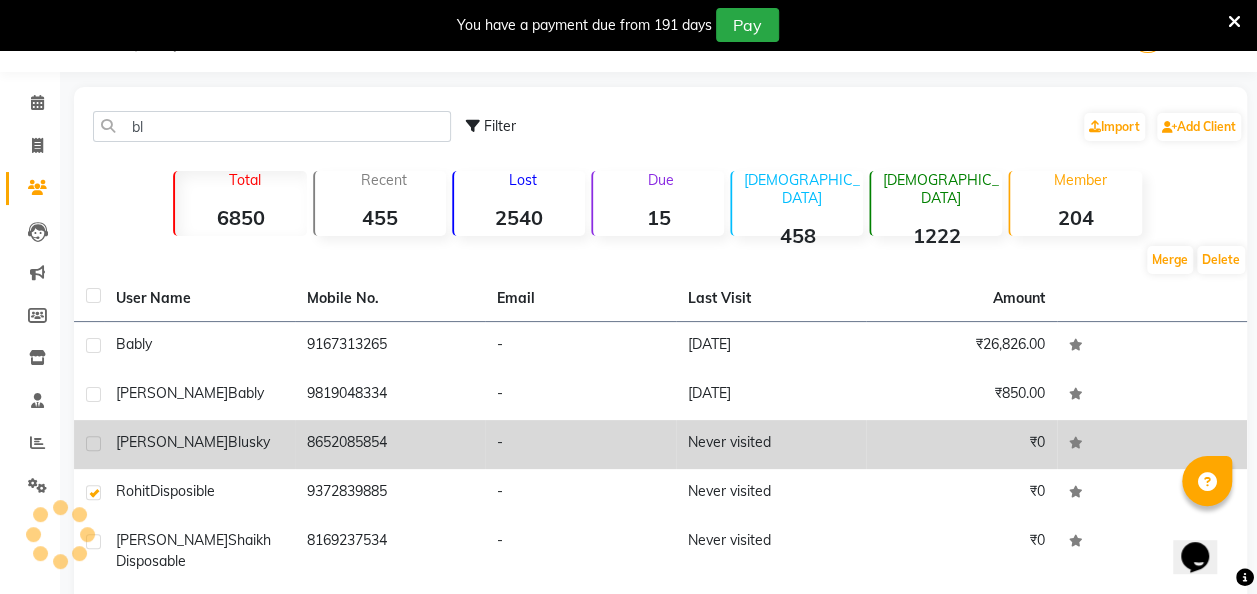 click 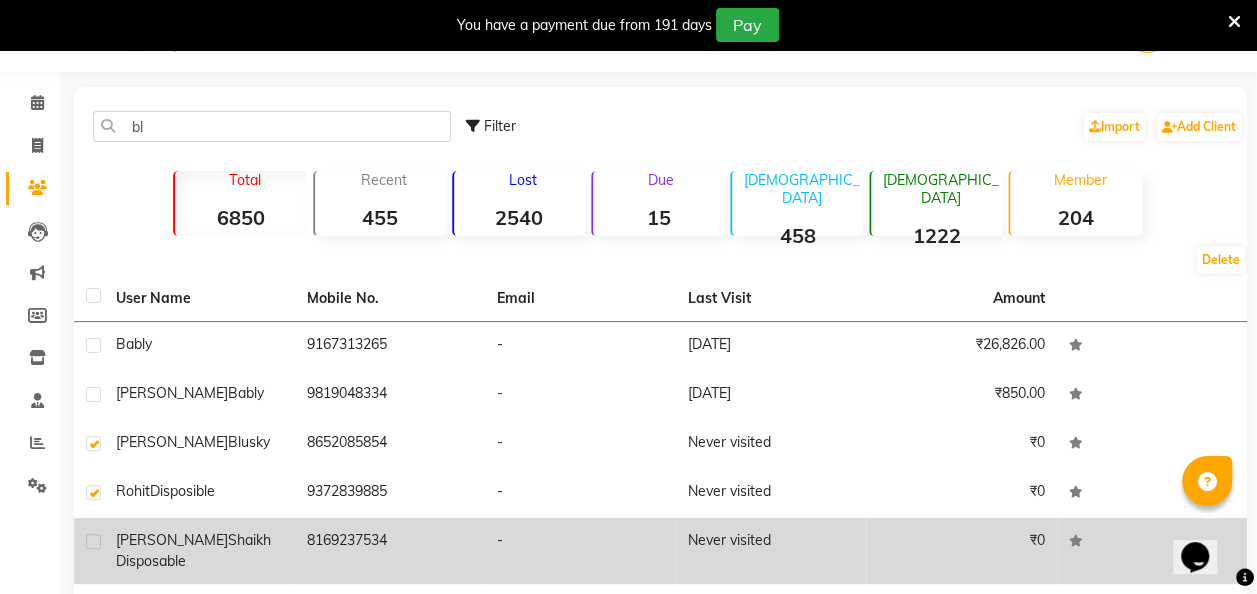 click 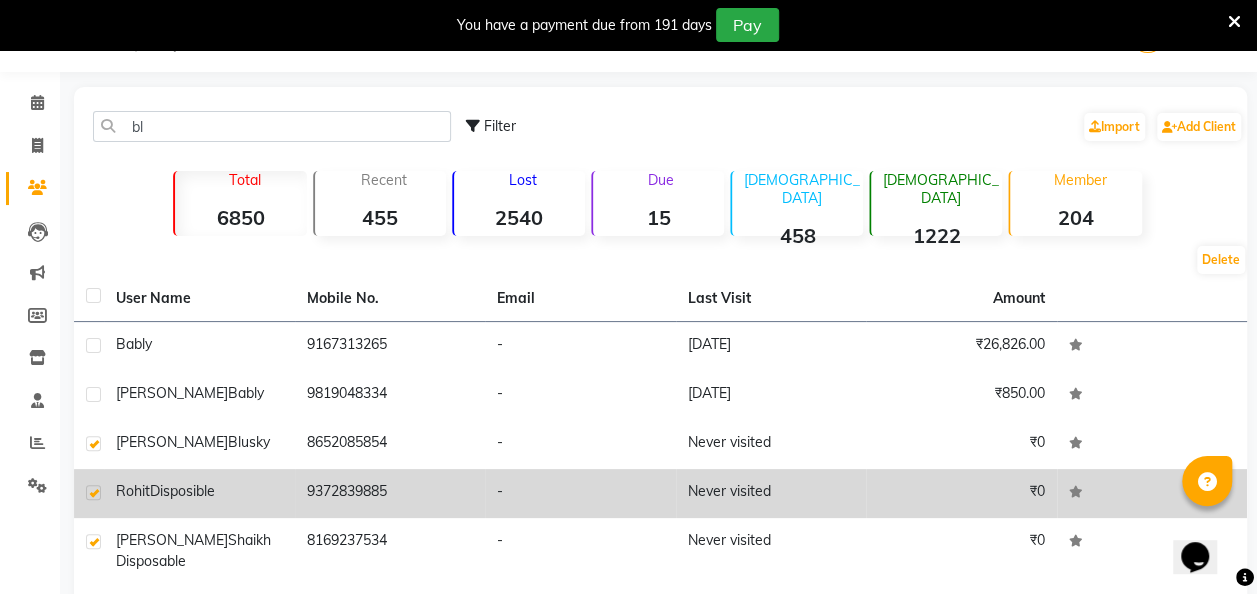 scroll, scrollTop: 370, scrollLeft: 0, axis: vertical 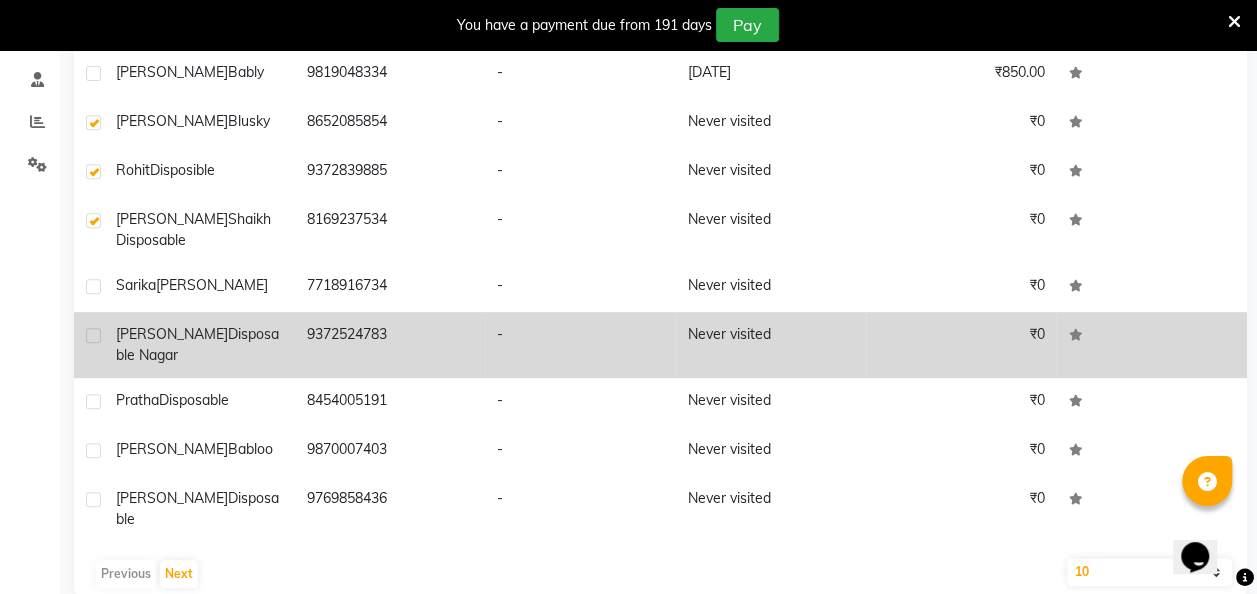 click 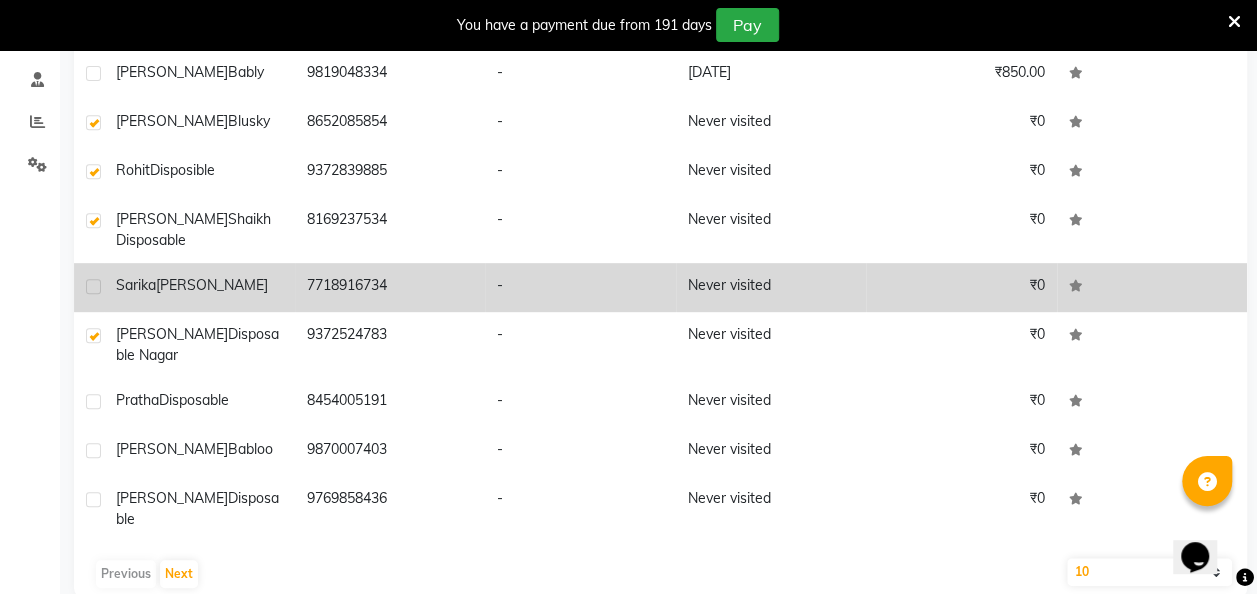 click 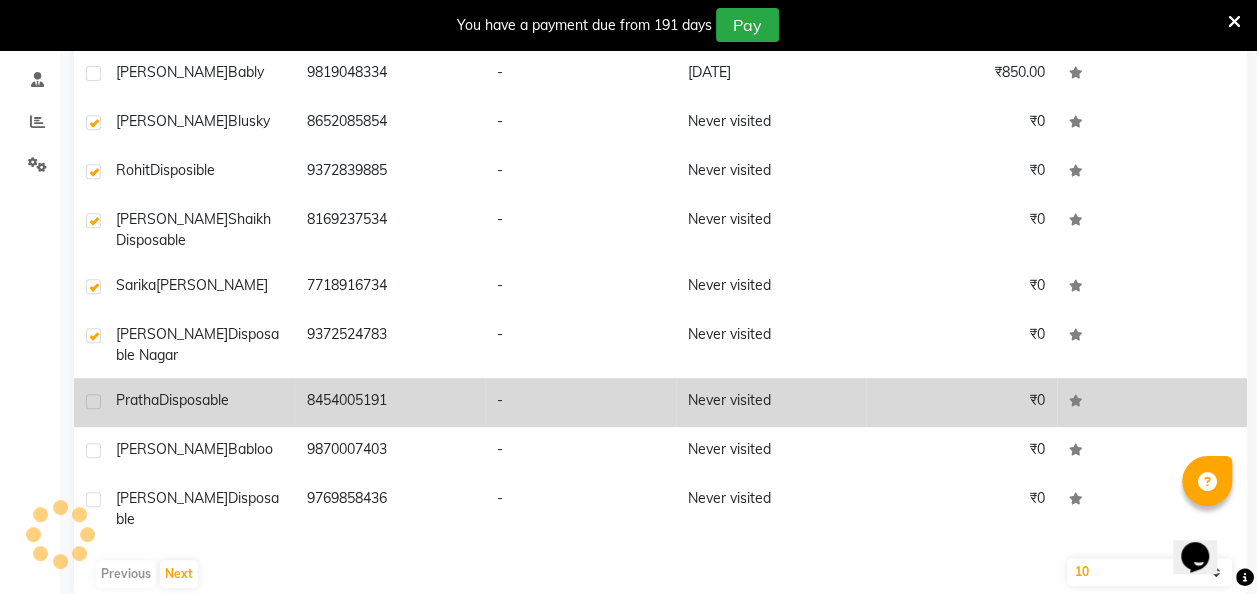 click 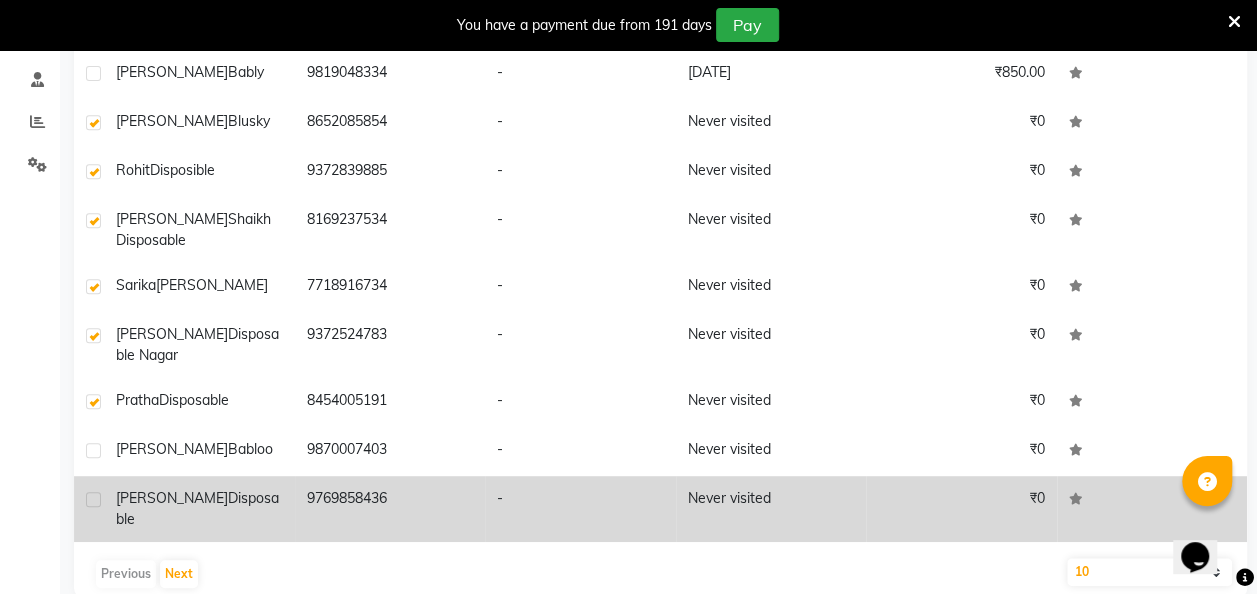 click 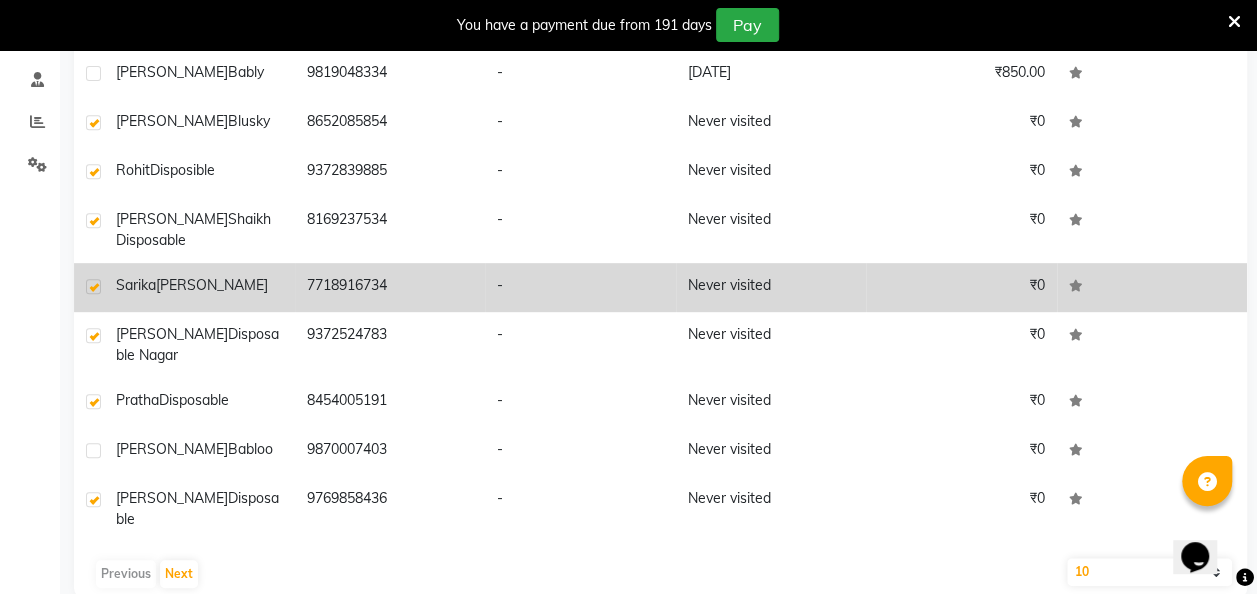 scroll, scrollTop: 0, scrollLeft: 0, axis: both 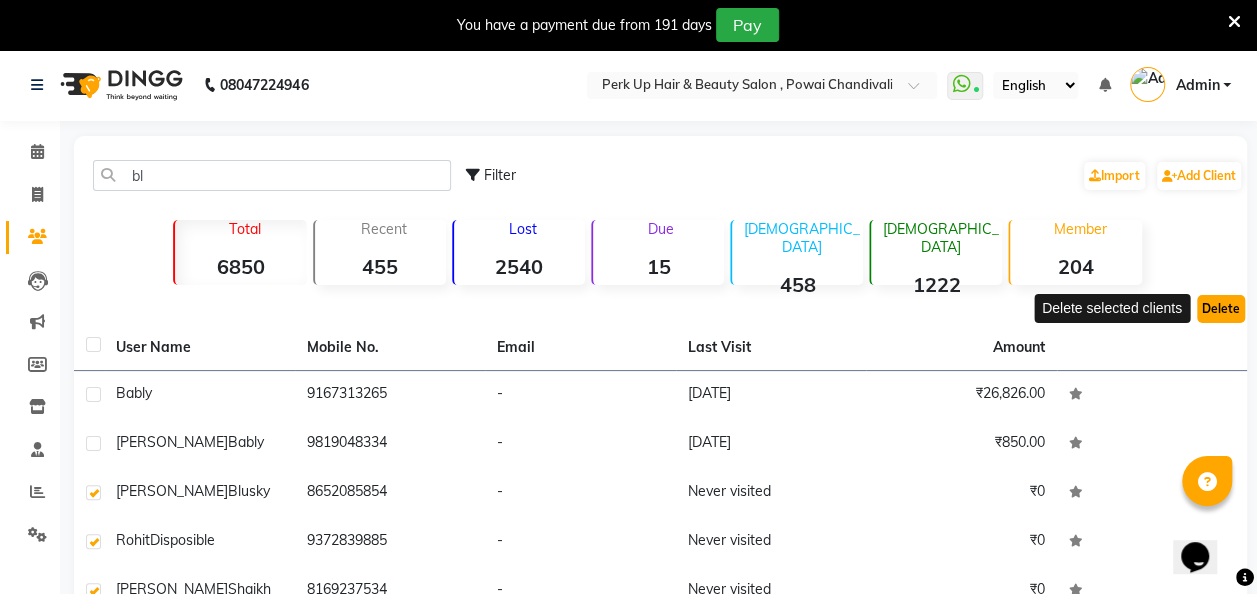 click on "Delete" 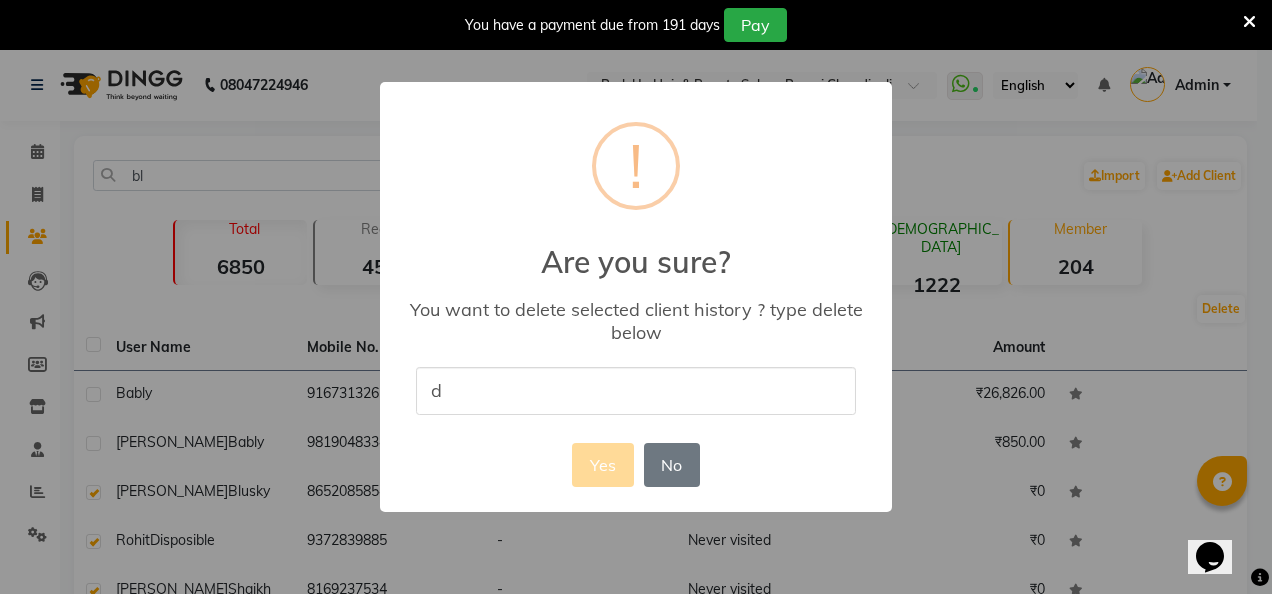 type on "delete" 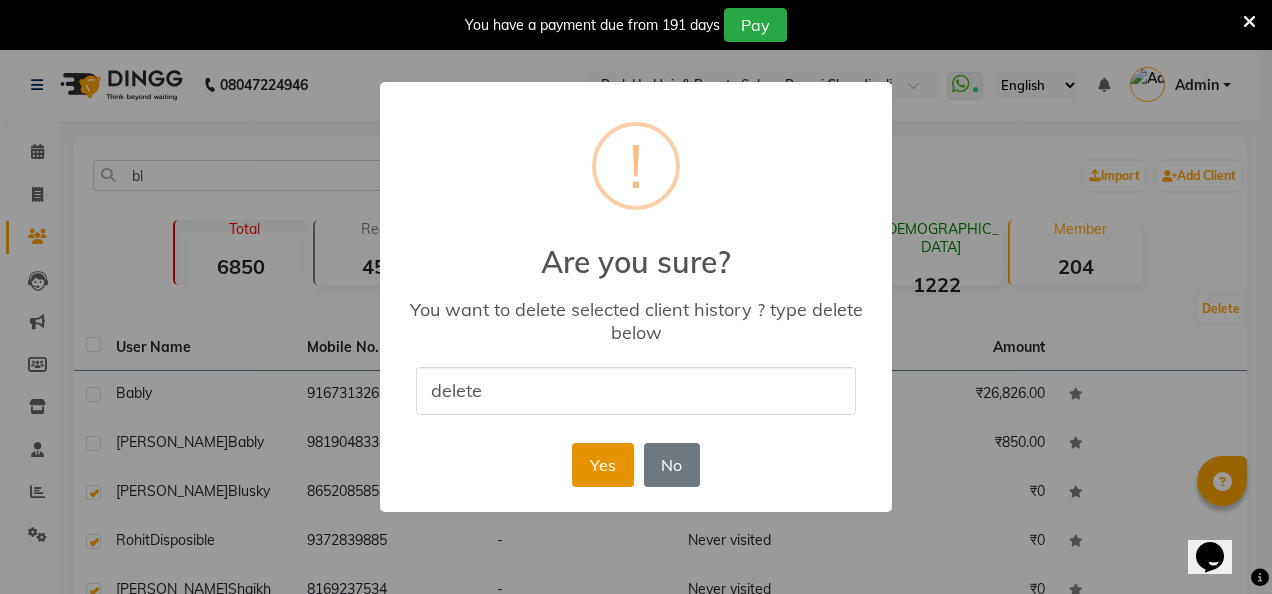 click on "Yes" at bounding box center (602, 465) 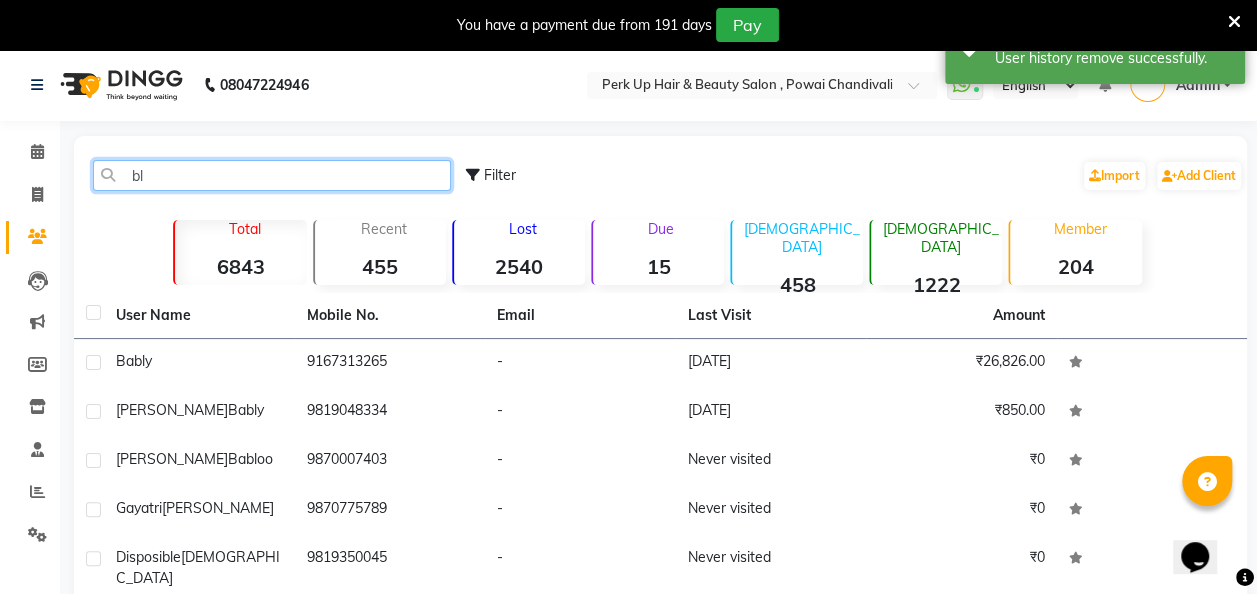 click on "bl" 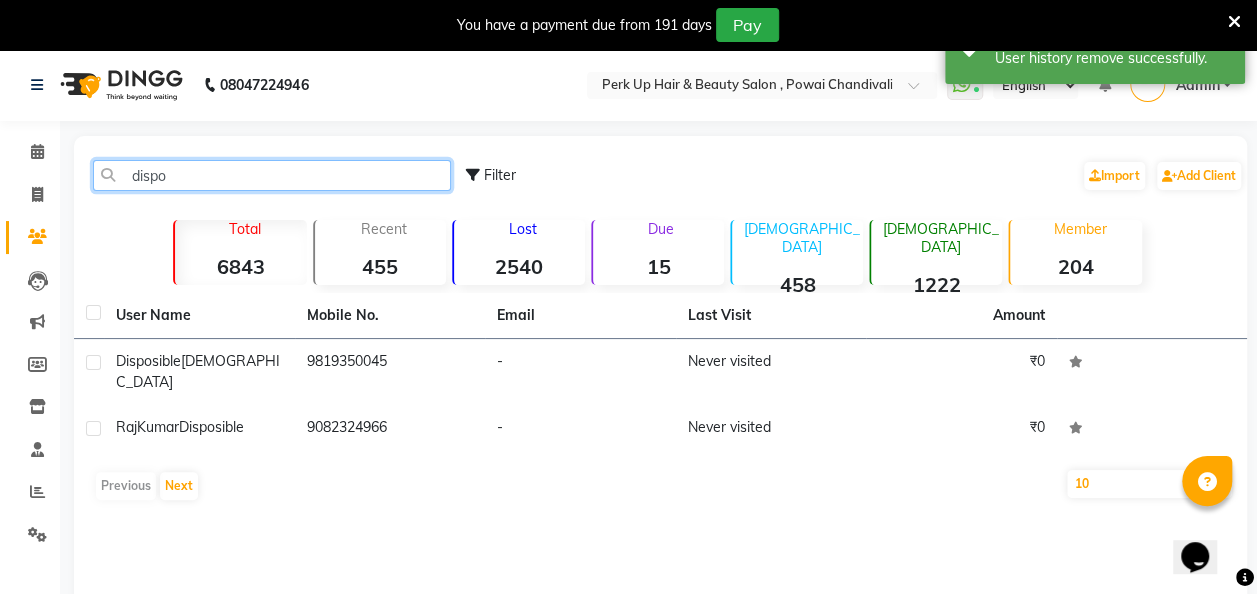 type on "dispo" 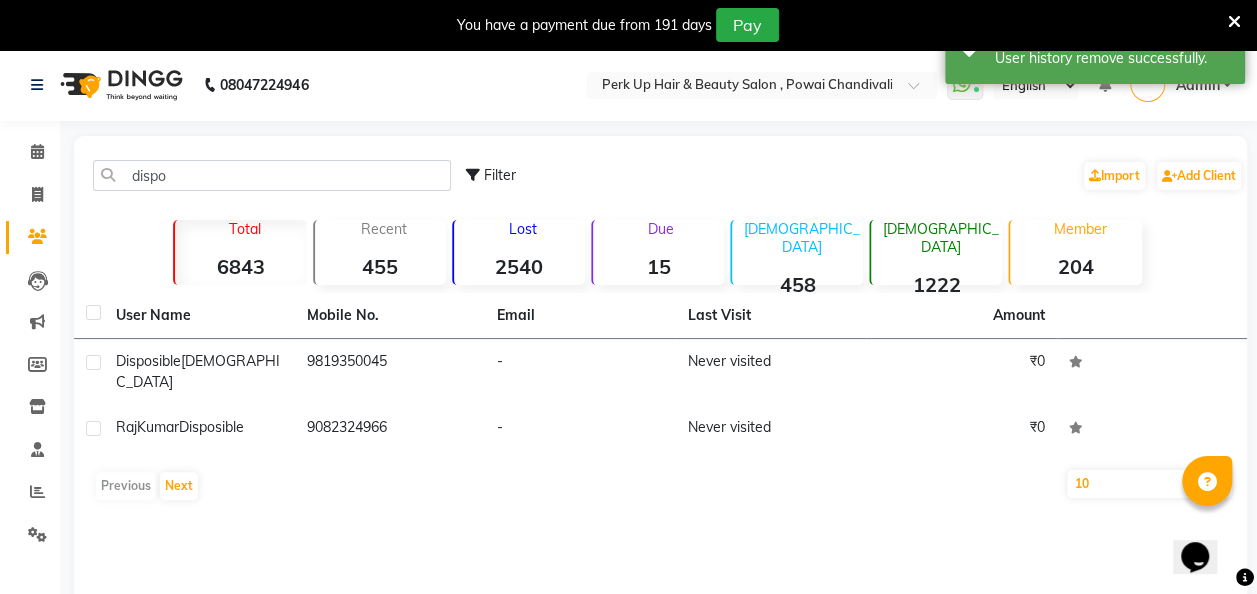click 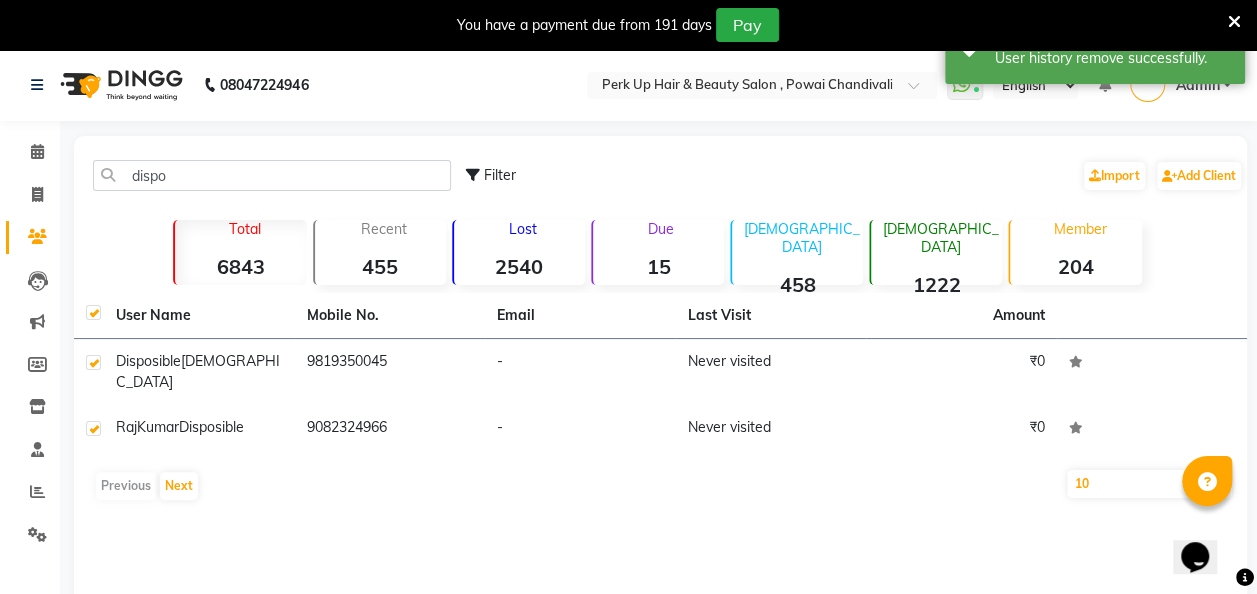 checkbox on "true" 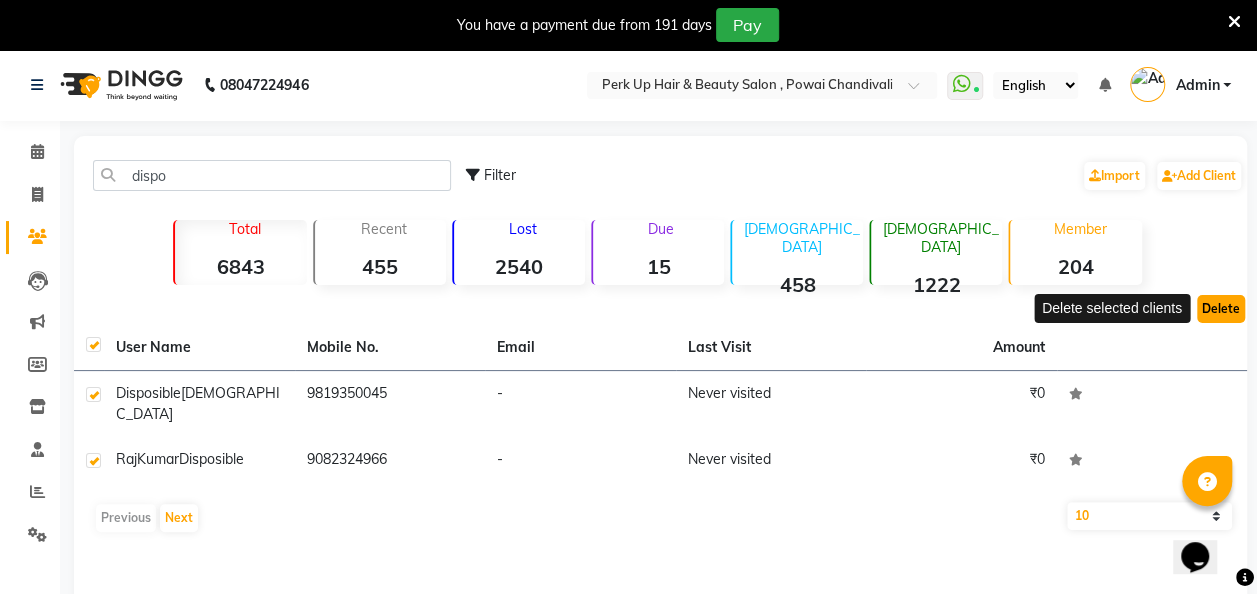 click on "Delete" 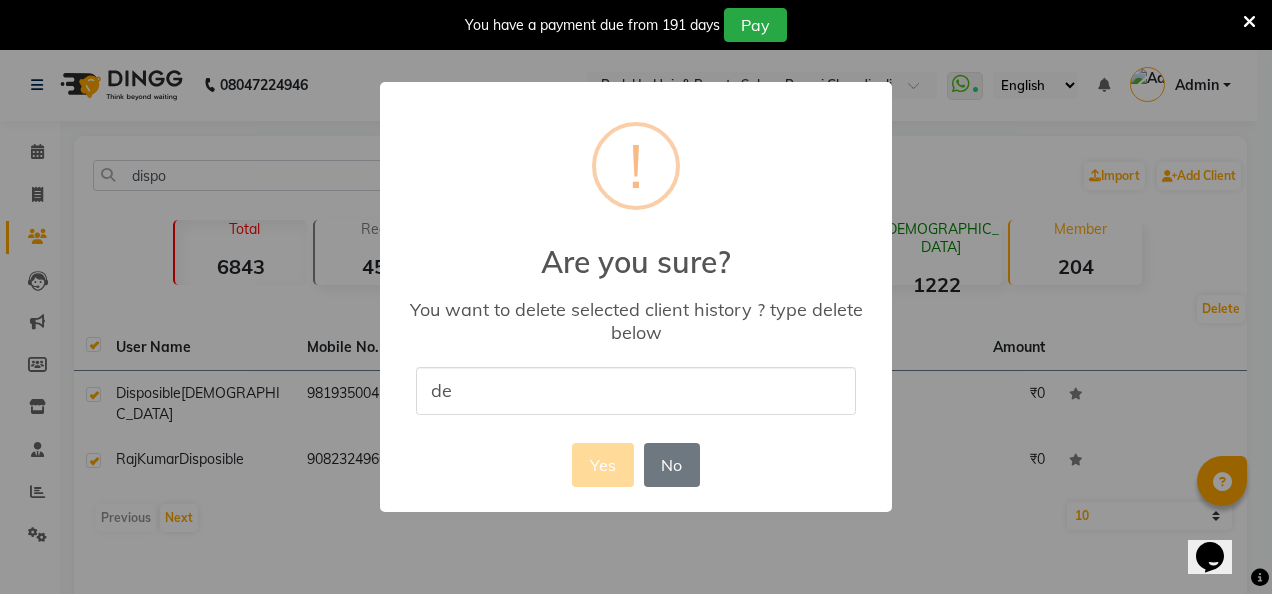 type on "delete" 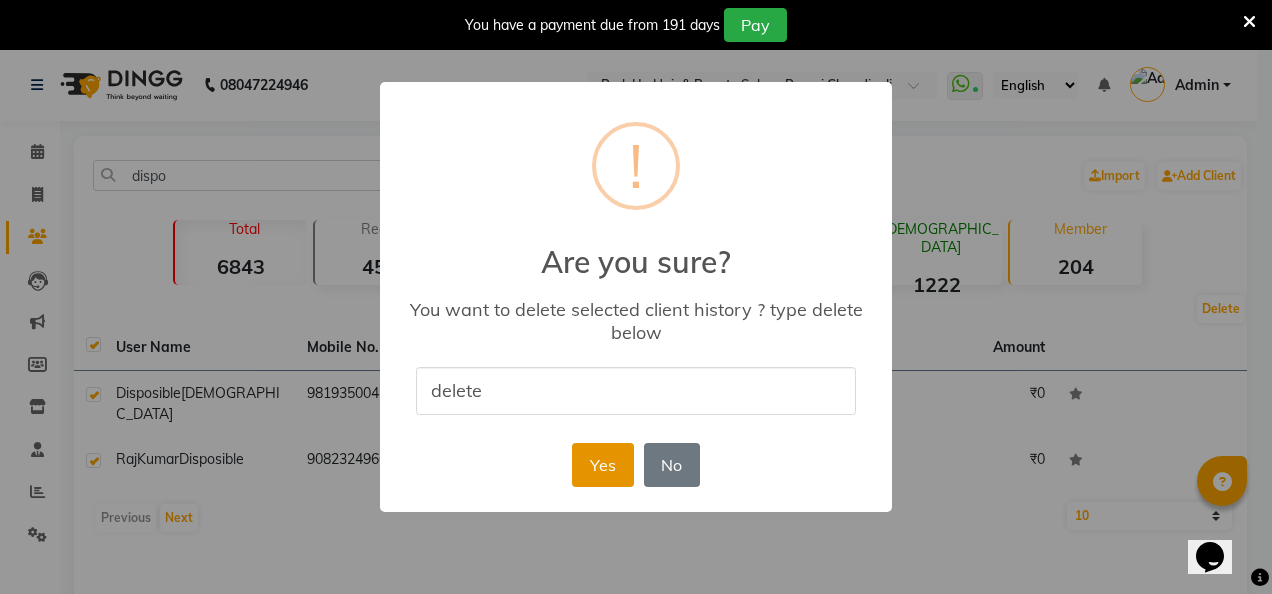 click on "Yes" at bounding box center (602, 465) 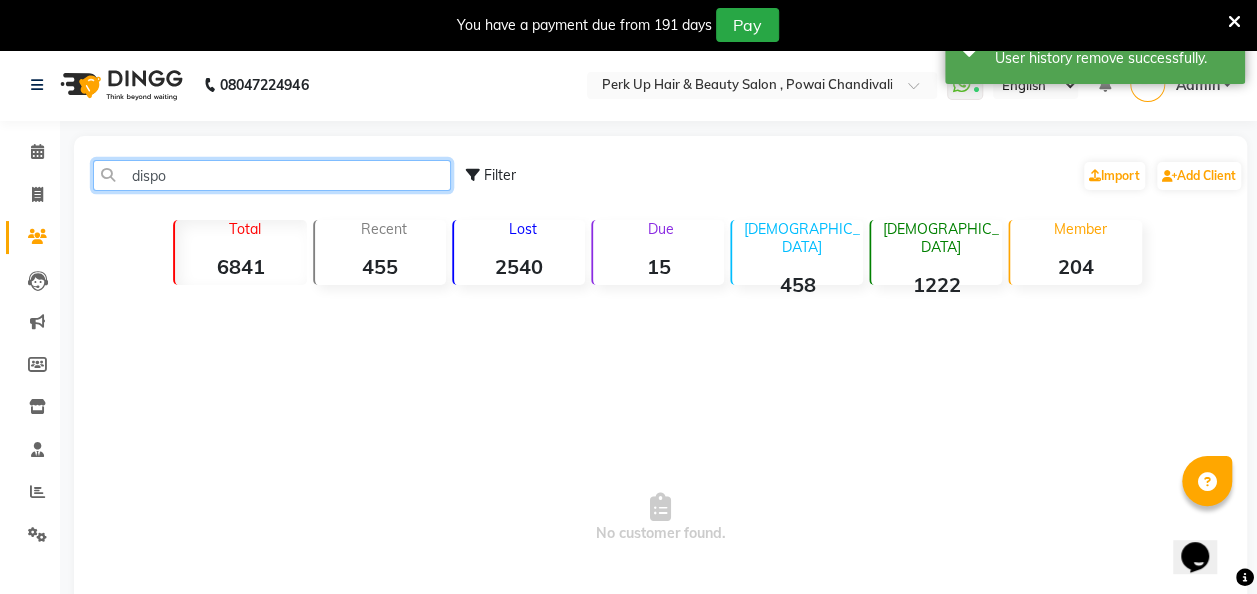 click on "dispo" 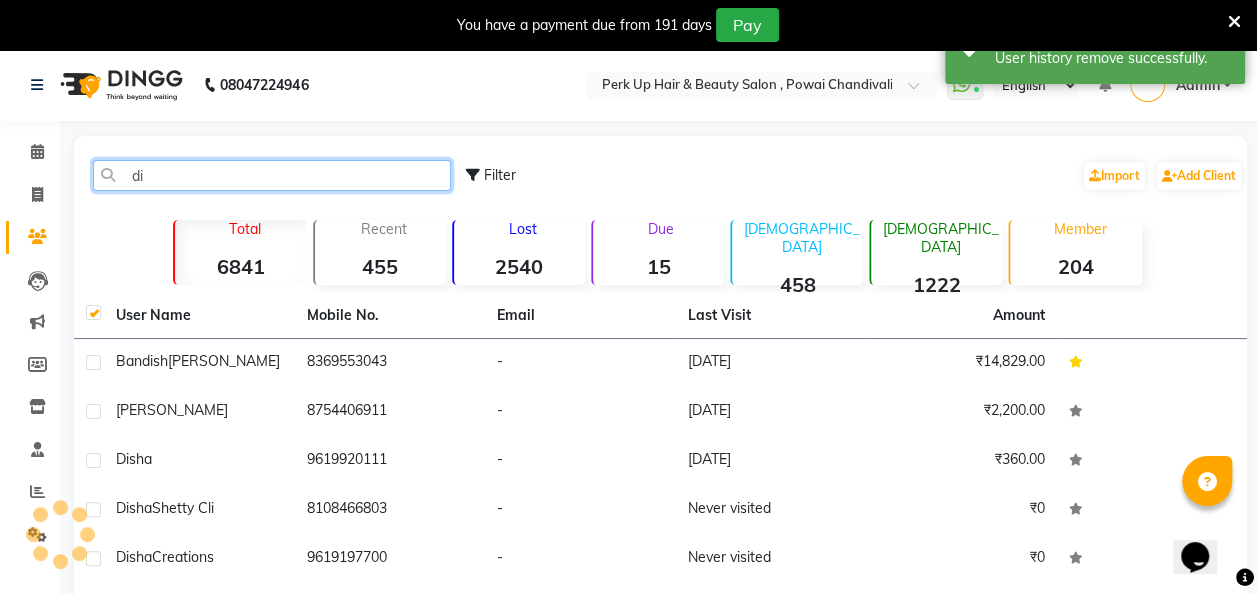 type on "d" 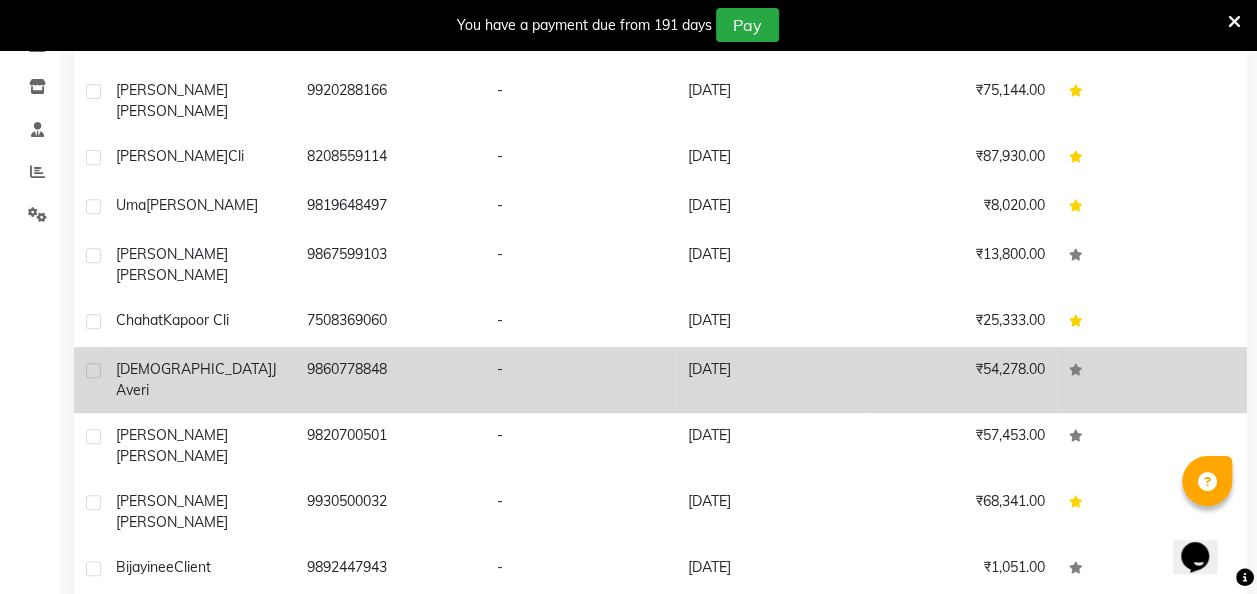 scroll, scrollTop: 0, scrollLeft: 0, axis: both 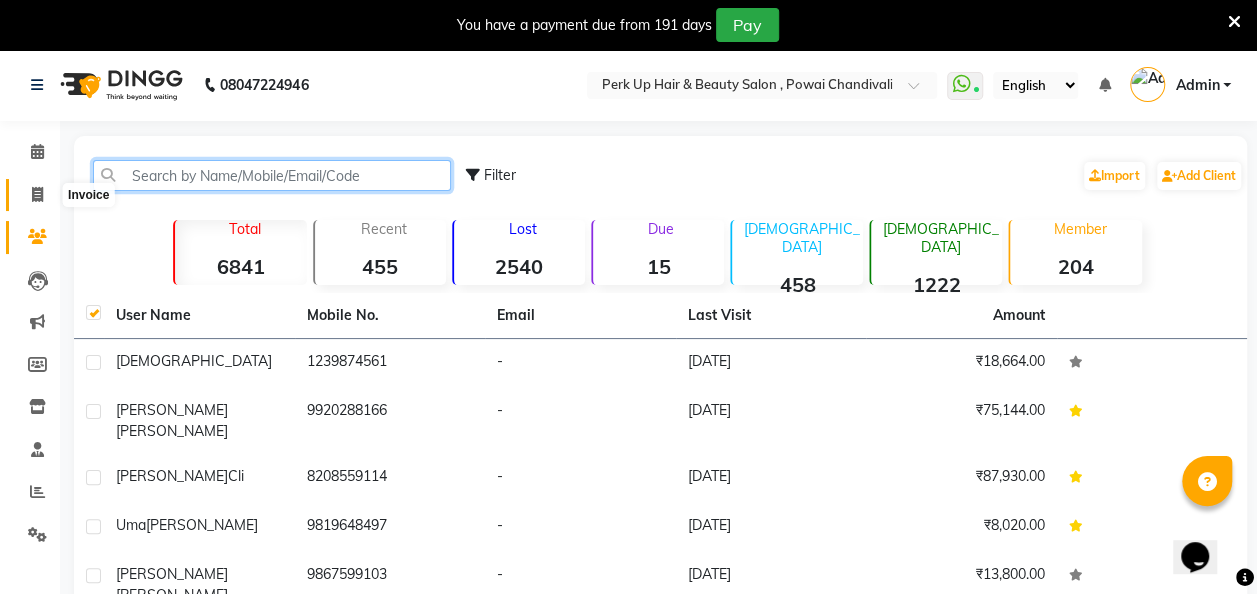 type 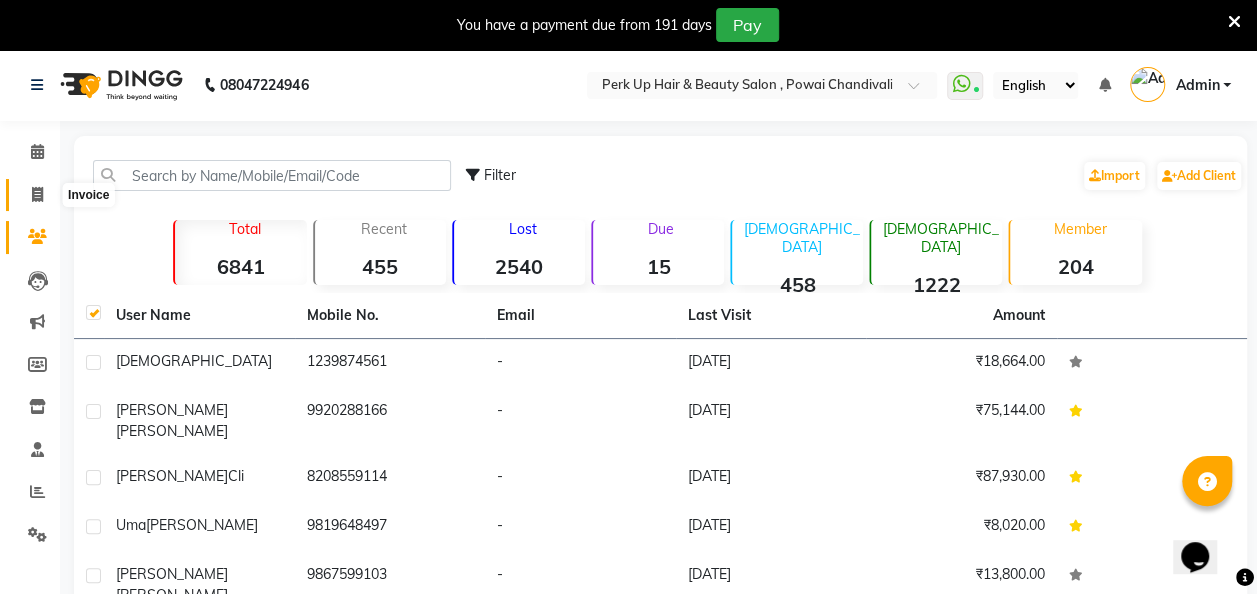 click 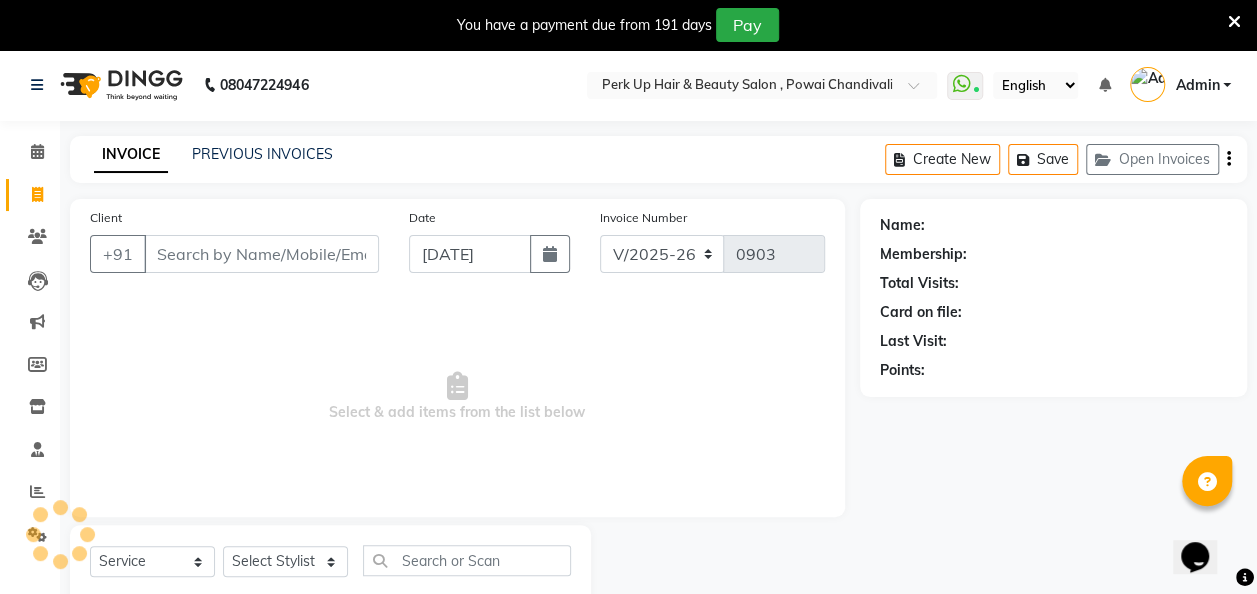 scroll, scrollTop: 55, scrollLeft: 0, axis: vertical 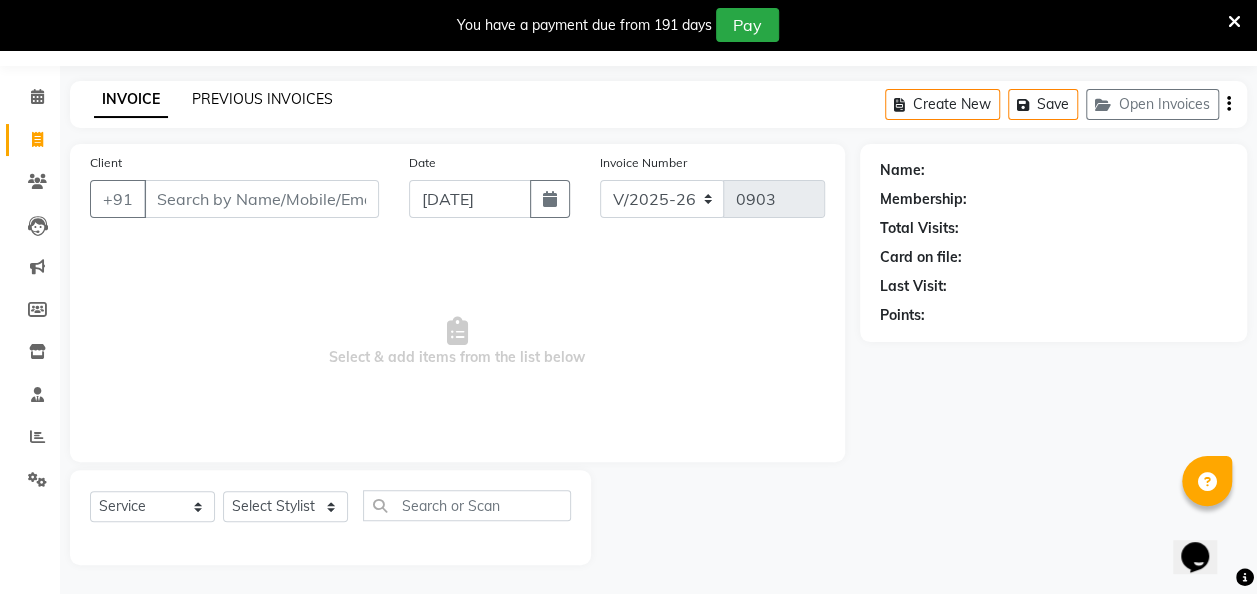 click on "PREVIOUS INVOICES" 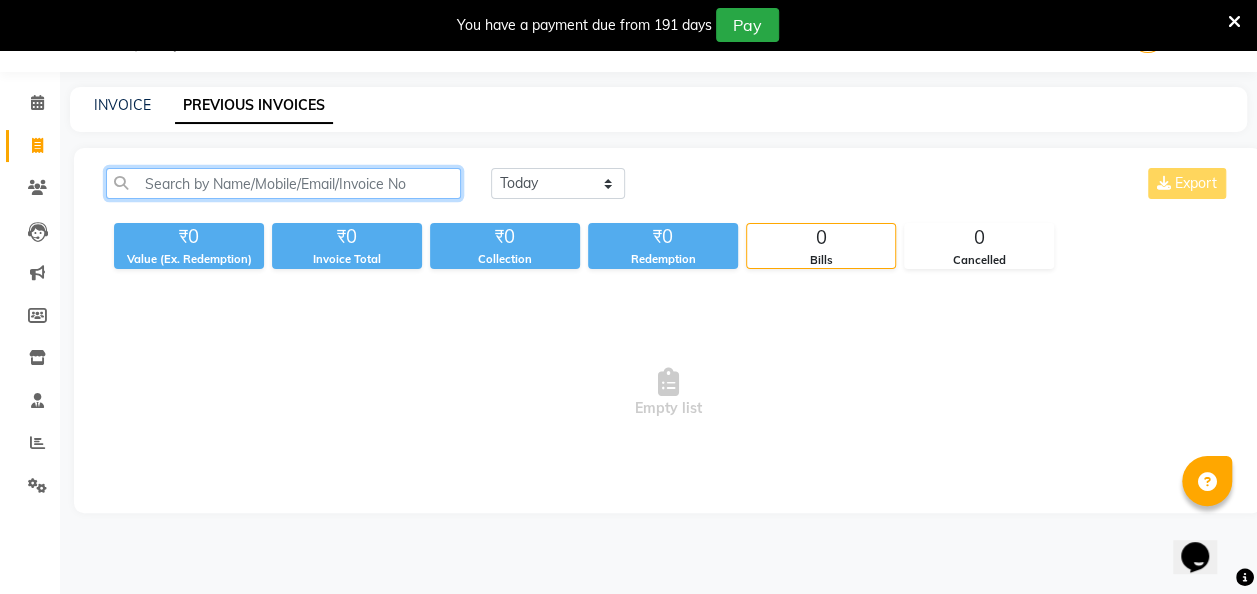 click 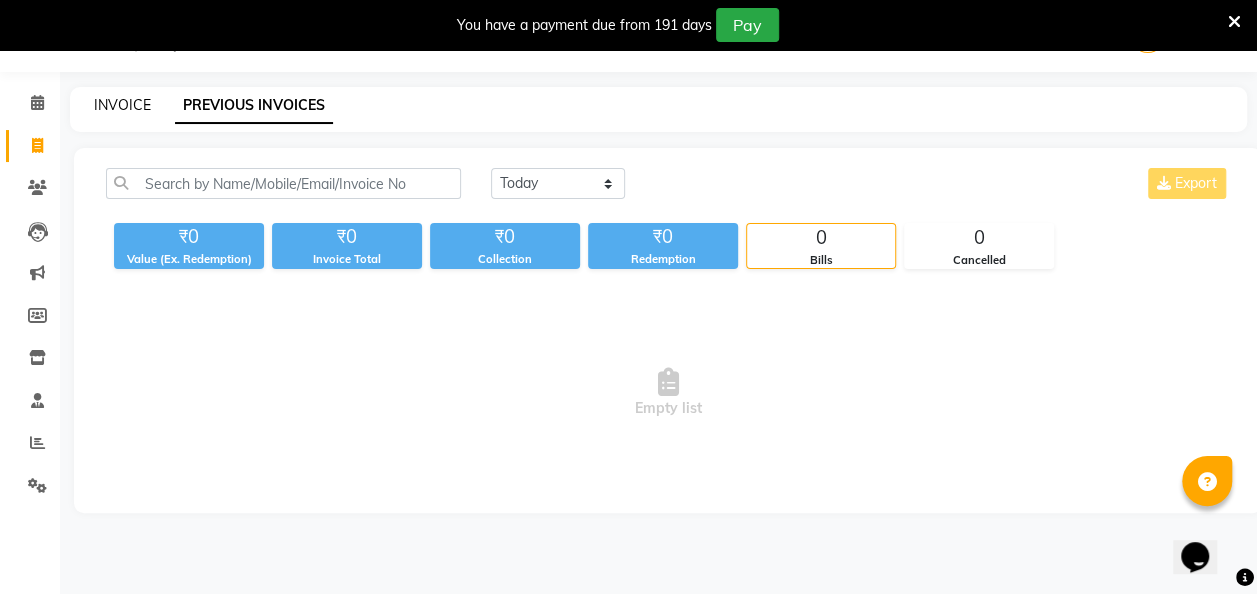 click on "INVOICE" 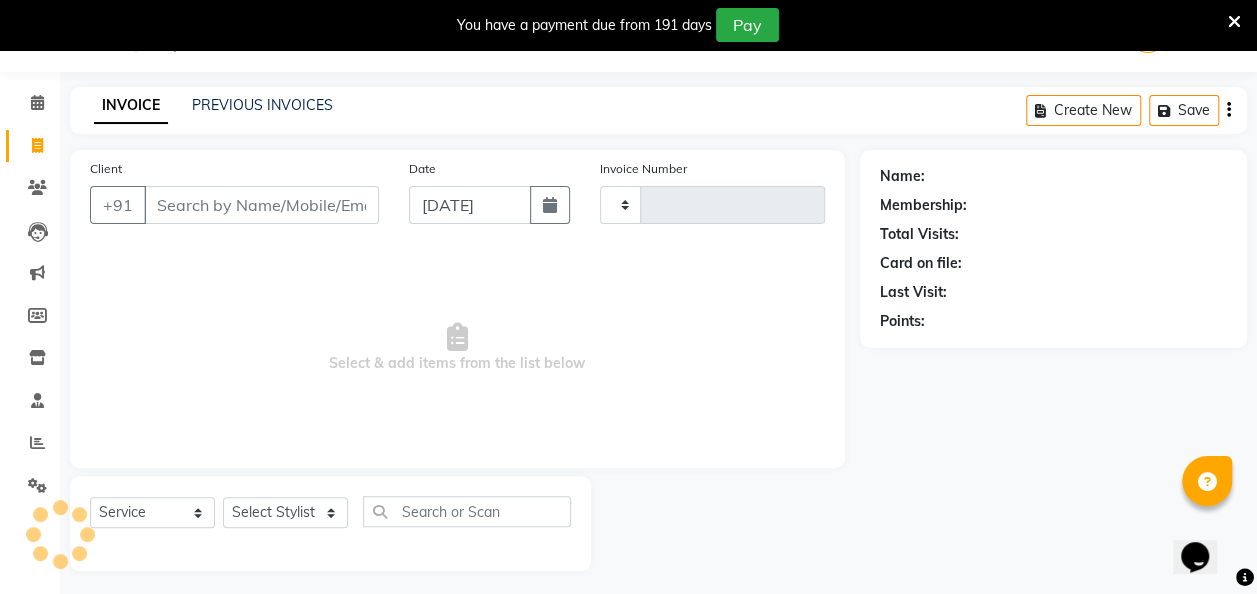 scroll, scrollTop: 55, scrollLeft: 0, axis: vertical 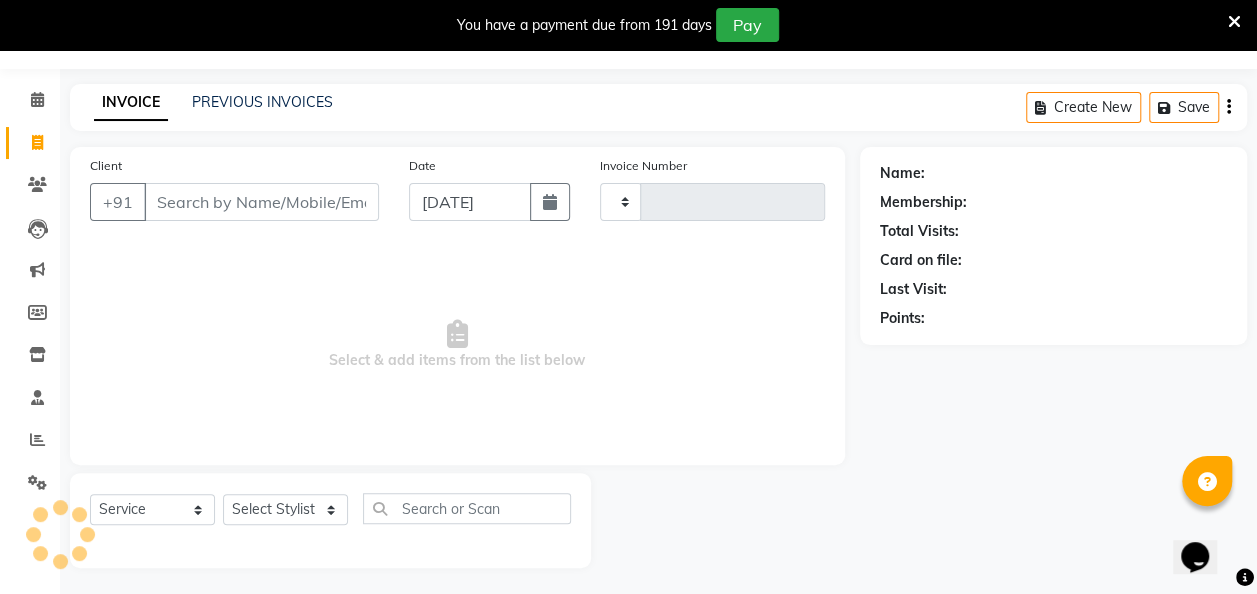 type on "0903" 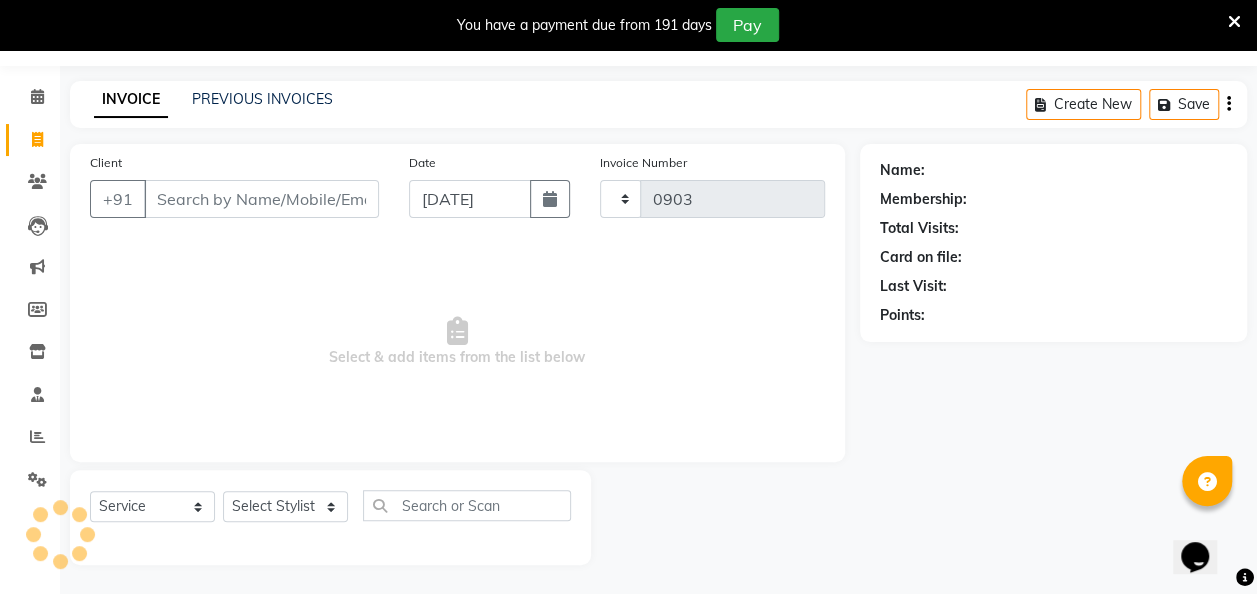 select on "5131" 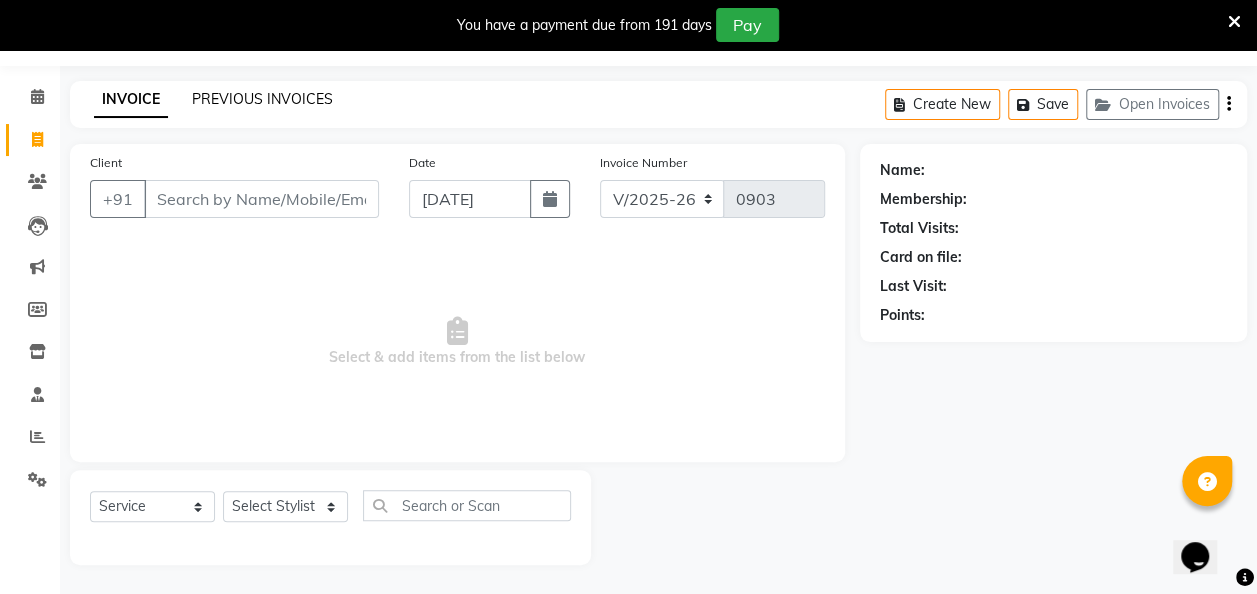 click on "PREVIOUS INVOICES" 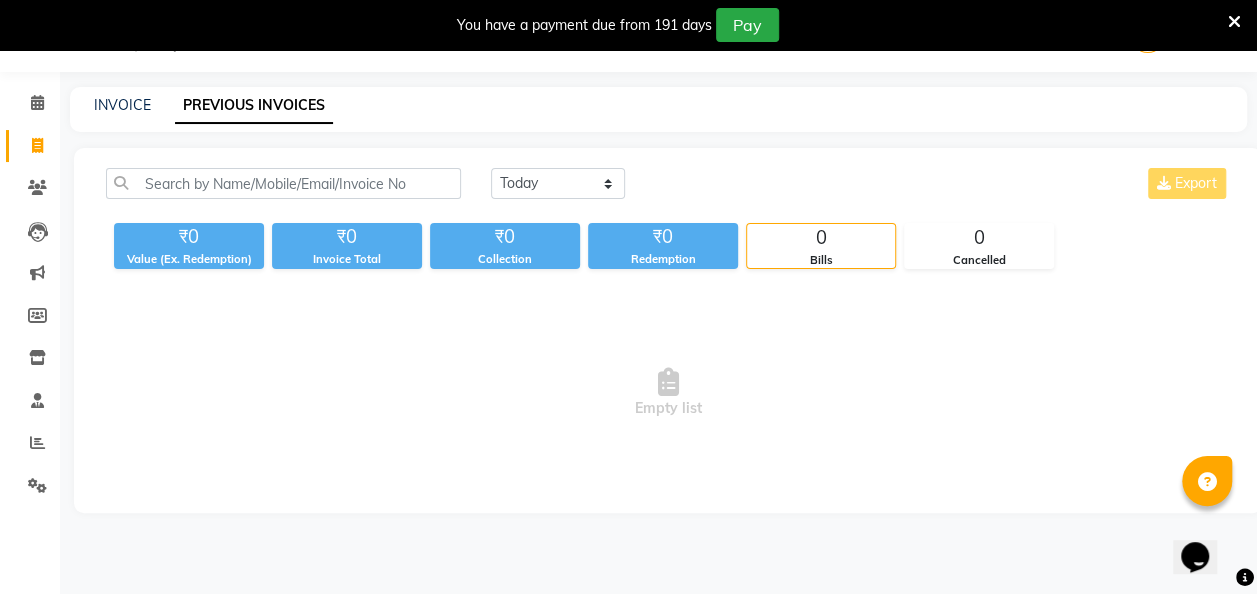 click on "INVOICE" 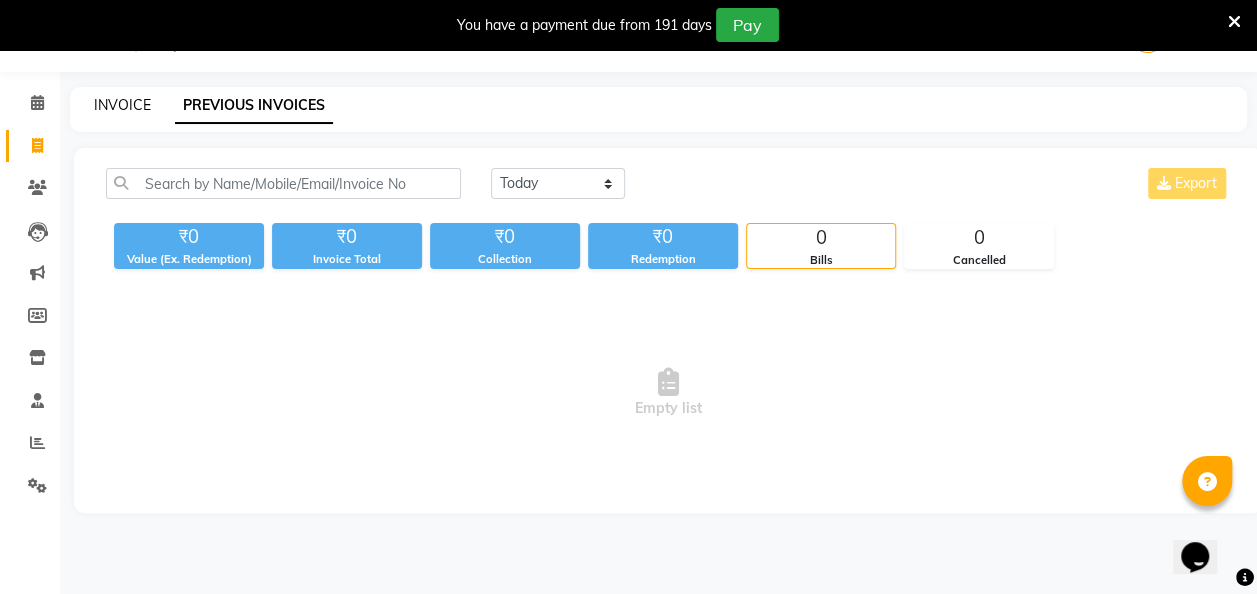 click on "INVOICE" 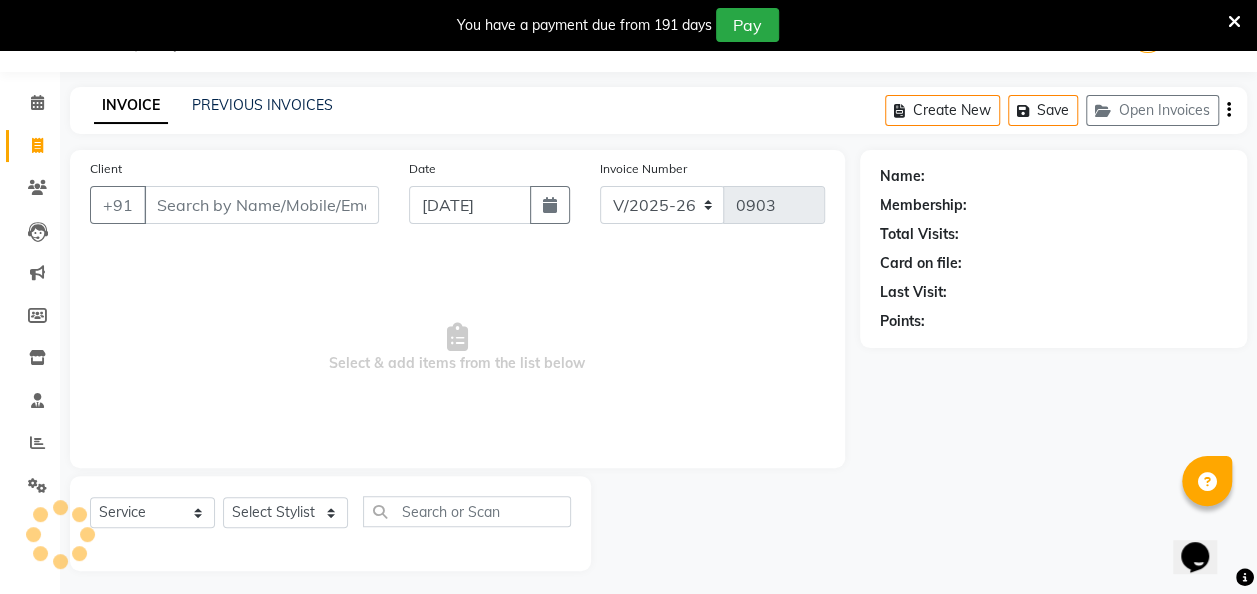 scroll, scrollTop: 55, scrollLeft: 0, axis: vertical 